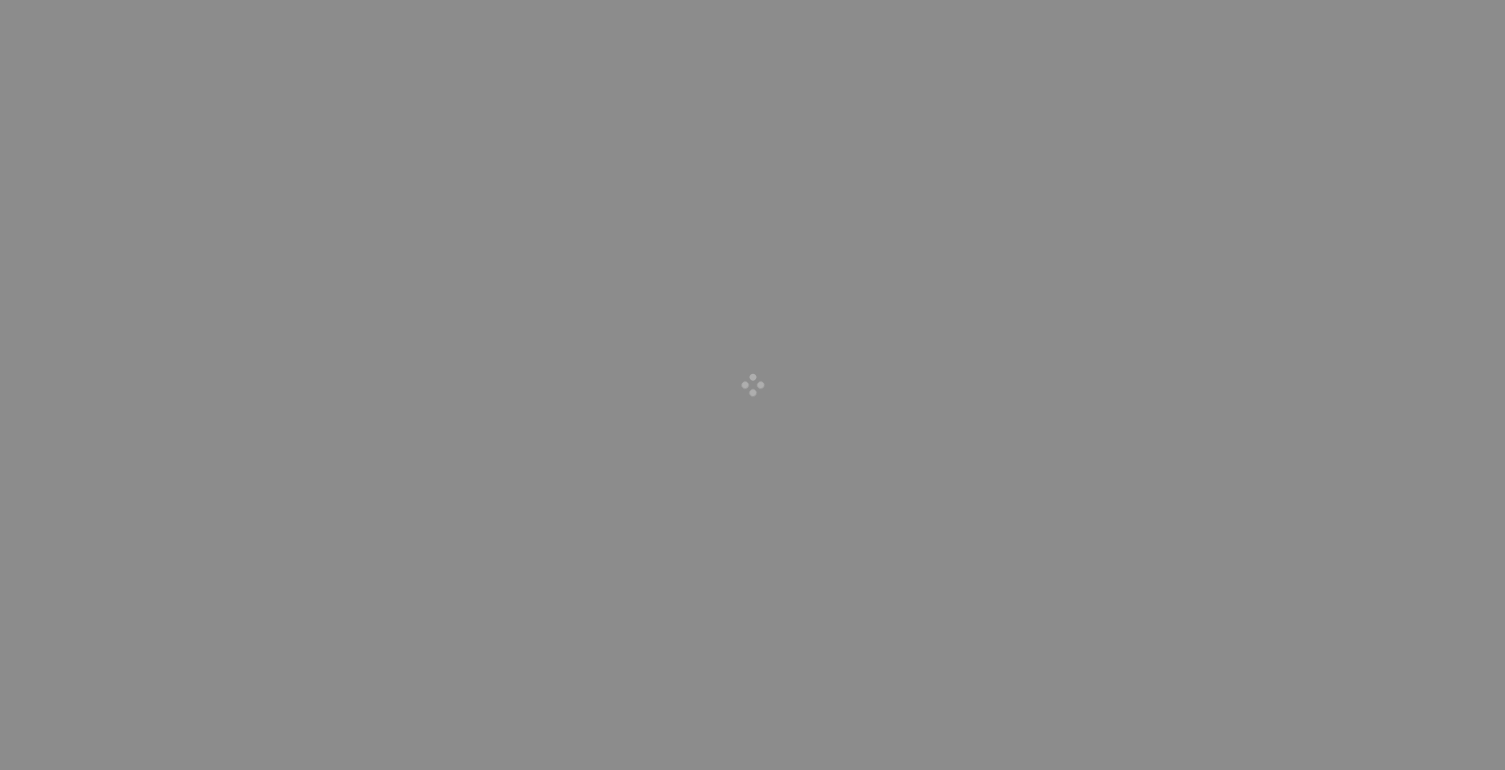 scroll, scrollTop: 0, scrollLeft: 0, axis: both 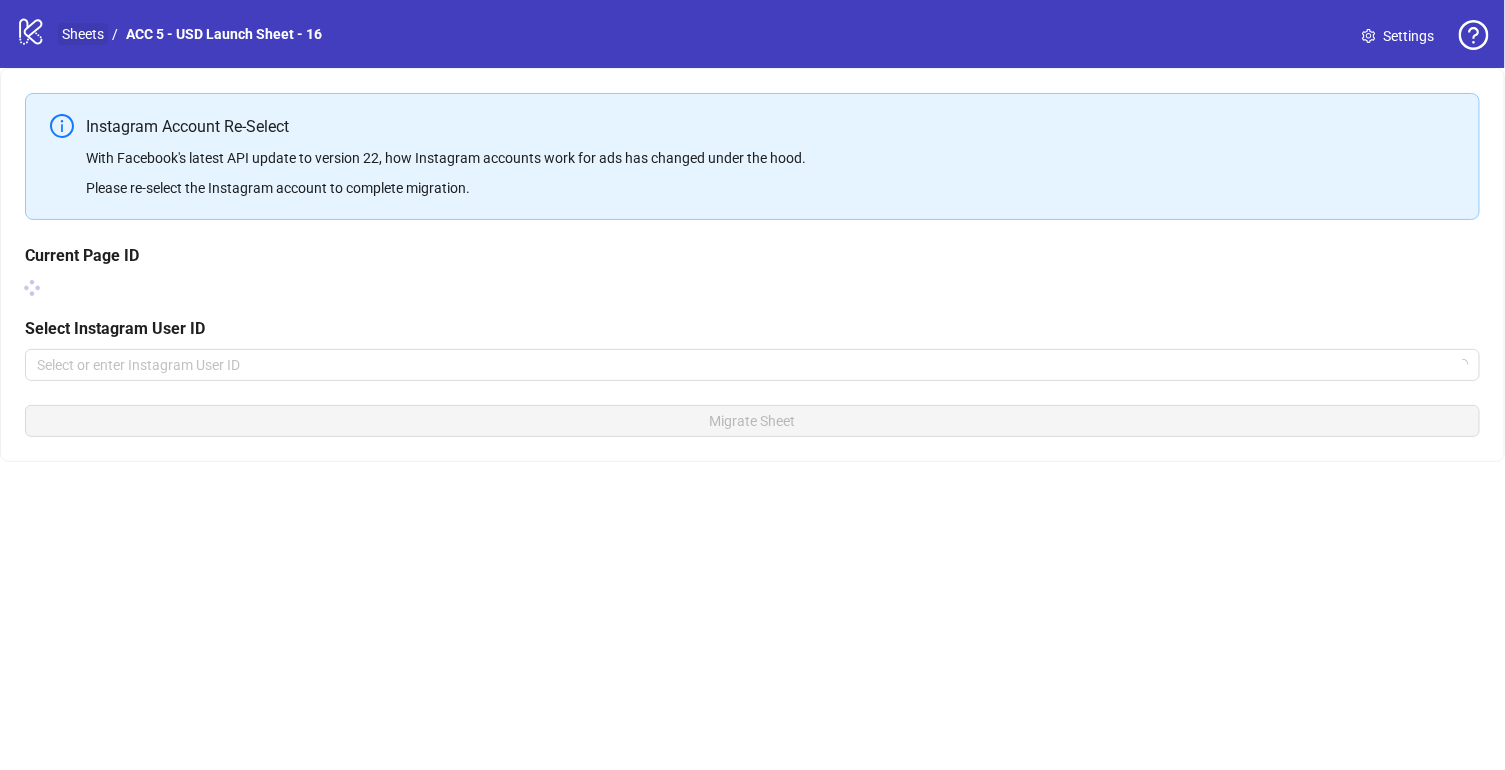 click on "Sheets" at bounding box center (83, 34) 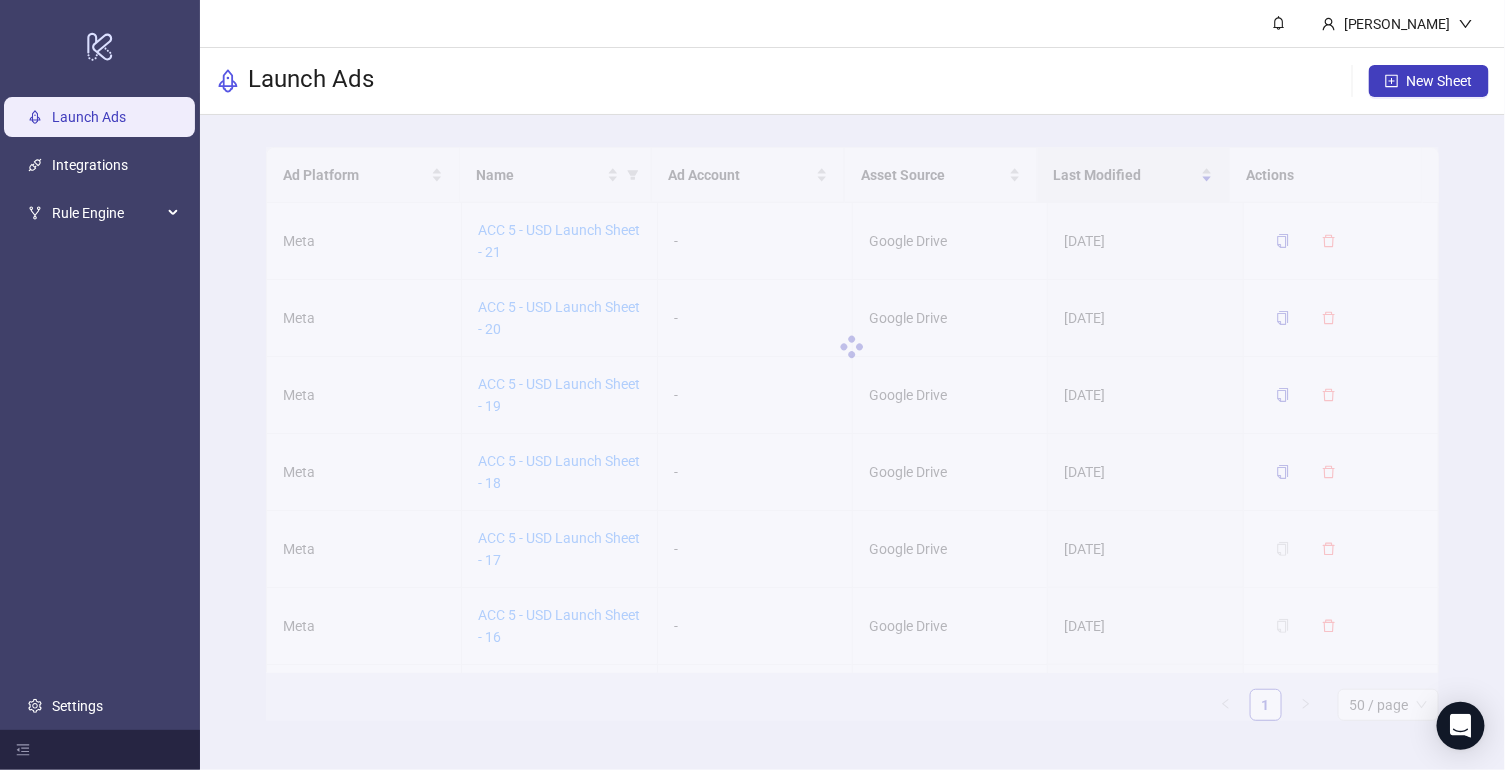 click at bounding box center [852, 347] 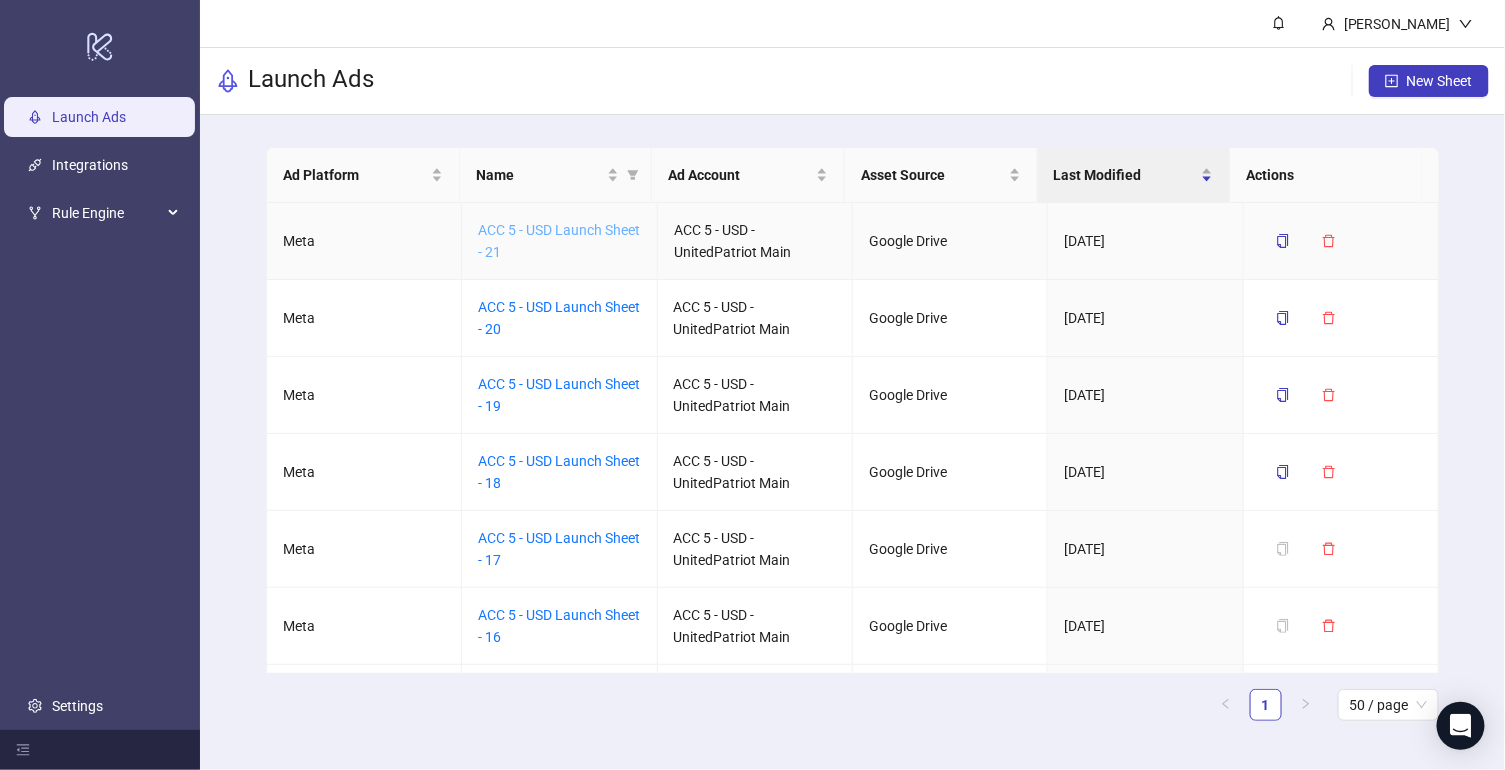 click on "ACC 5 - USD Launch Sheet - 21" at bounding box center [559, 241] 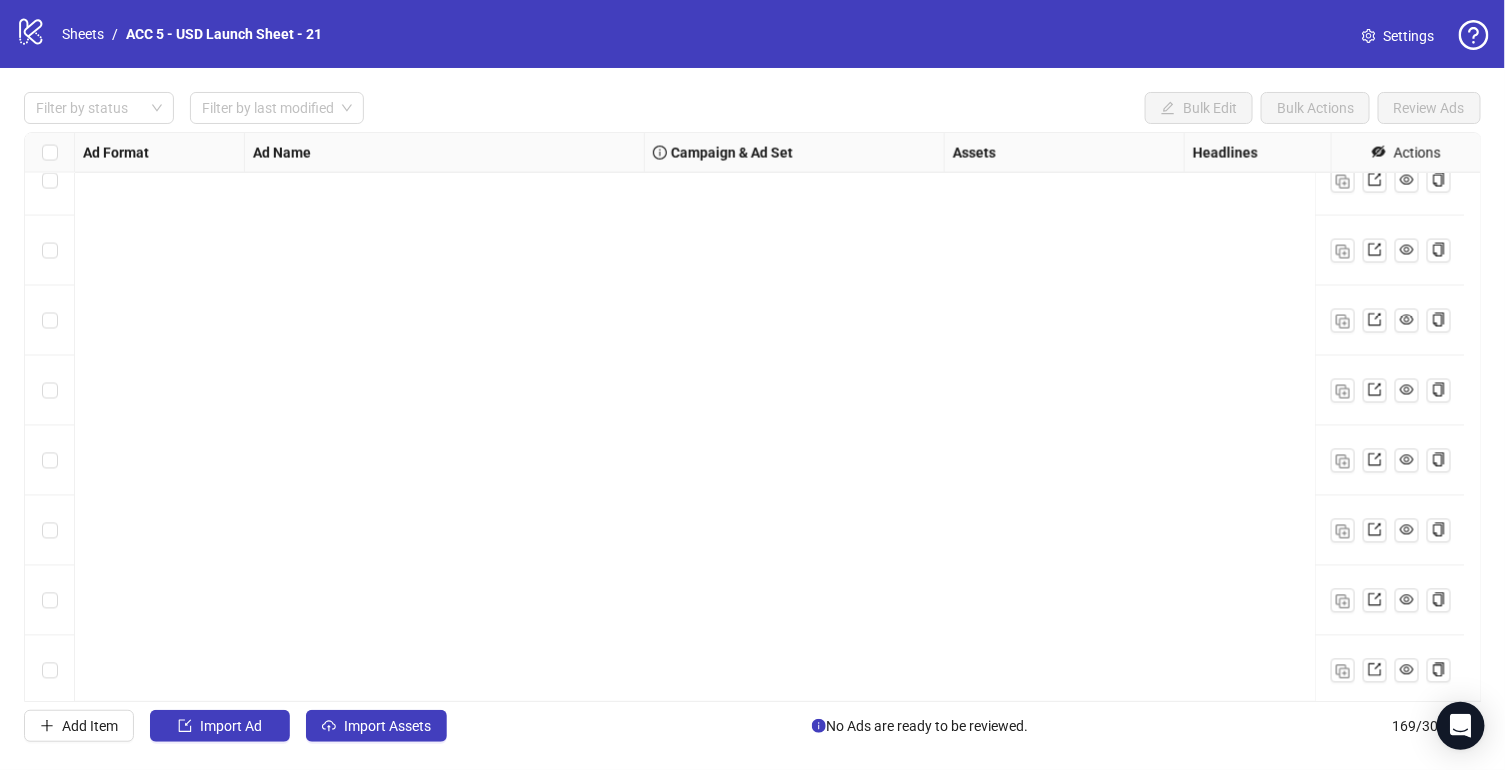 scroll, scrollTop: 4922, scrollLeft: 0, axis: vertical 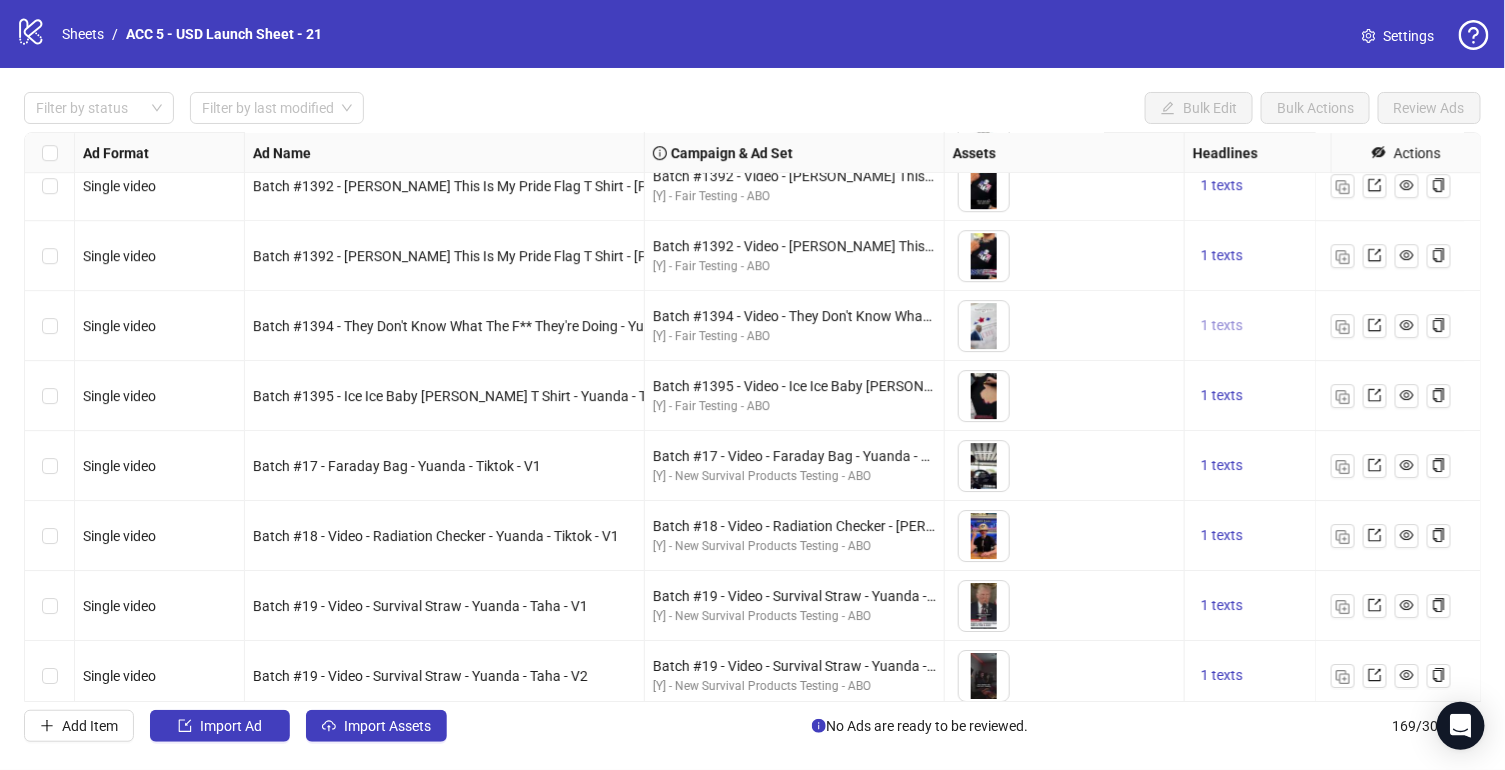 click on "1 texts" at bounding box center (1222, 325) 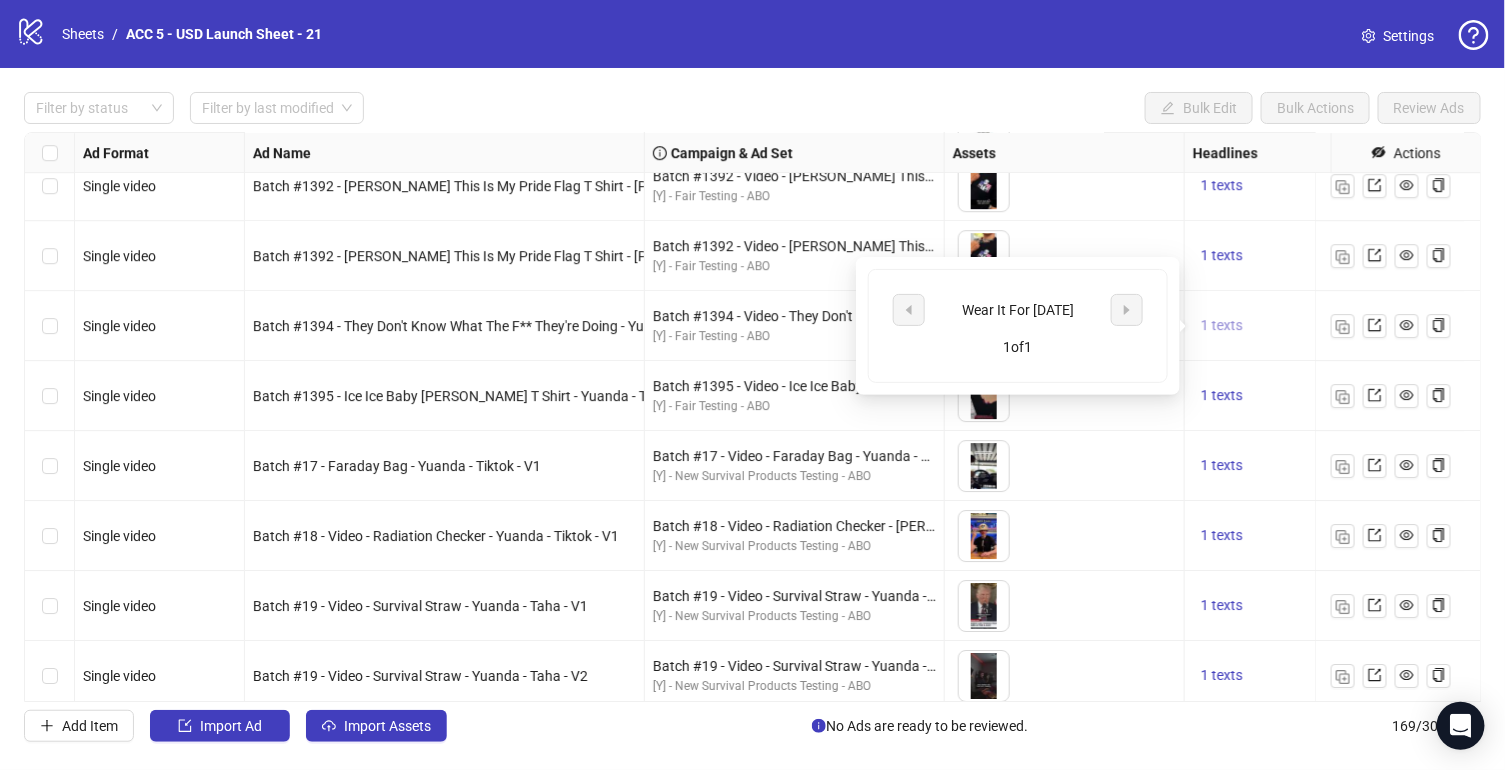click on "1 texts" at bounding box center [1222, 325] 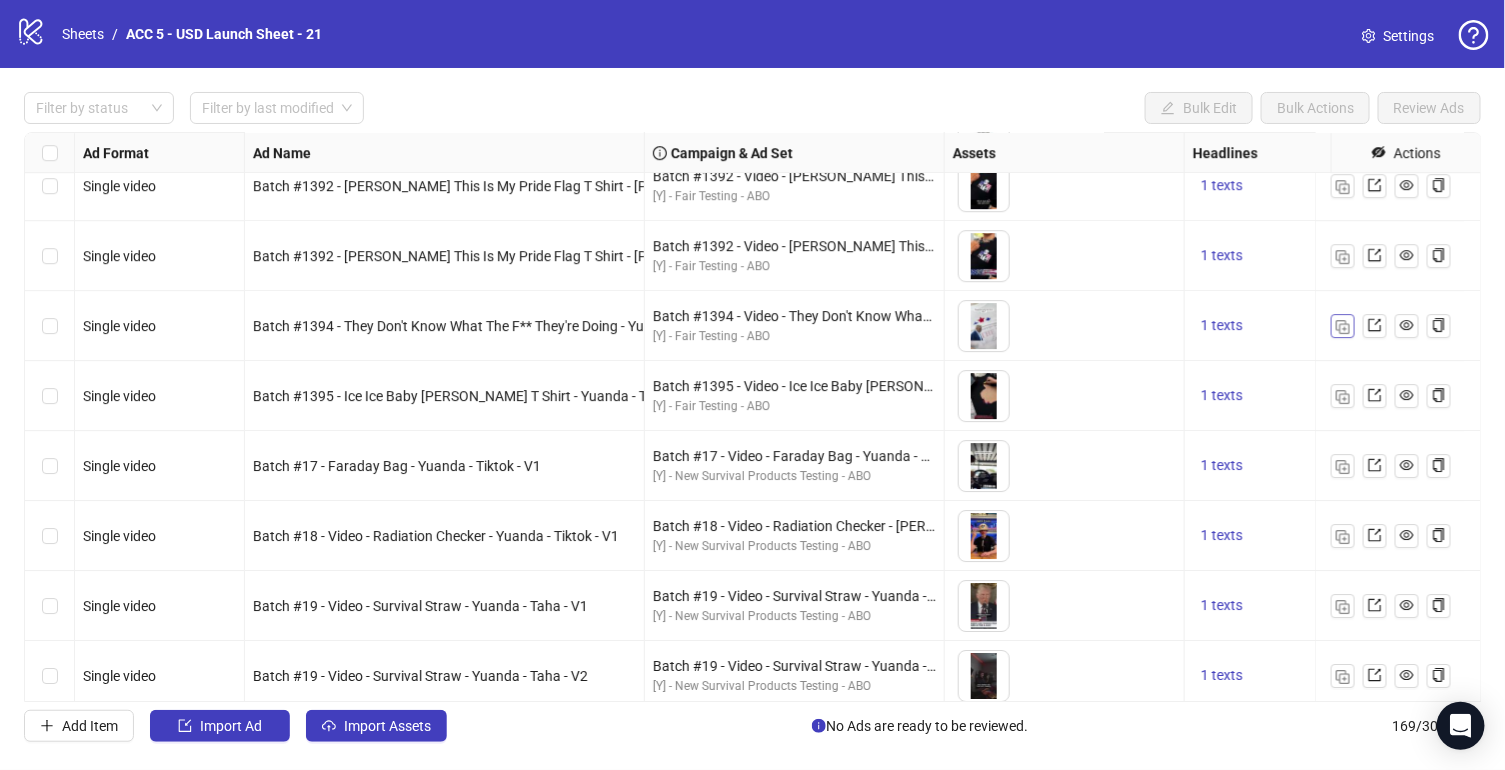 scroll, scrollTop: 4922, scrollLeft: 157, axis: both 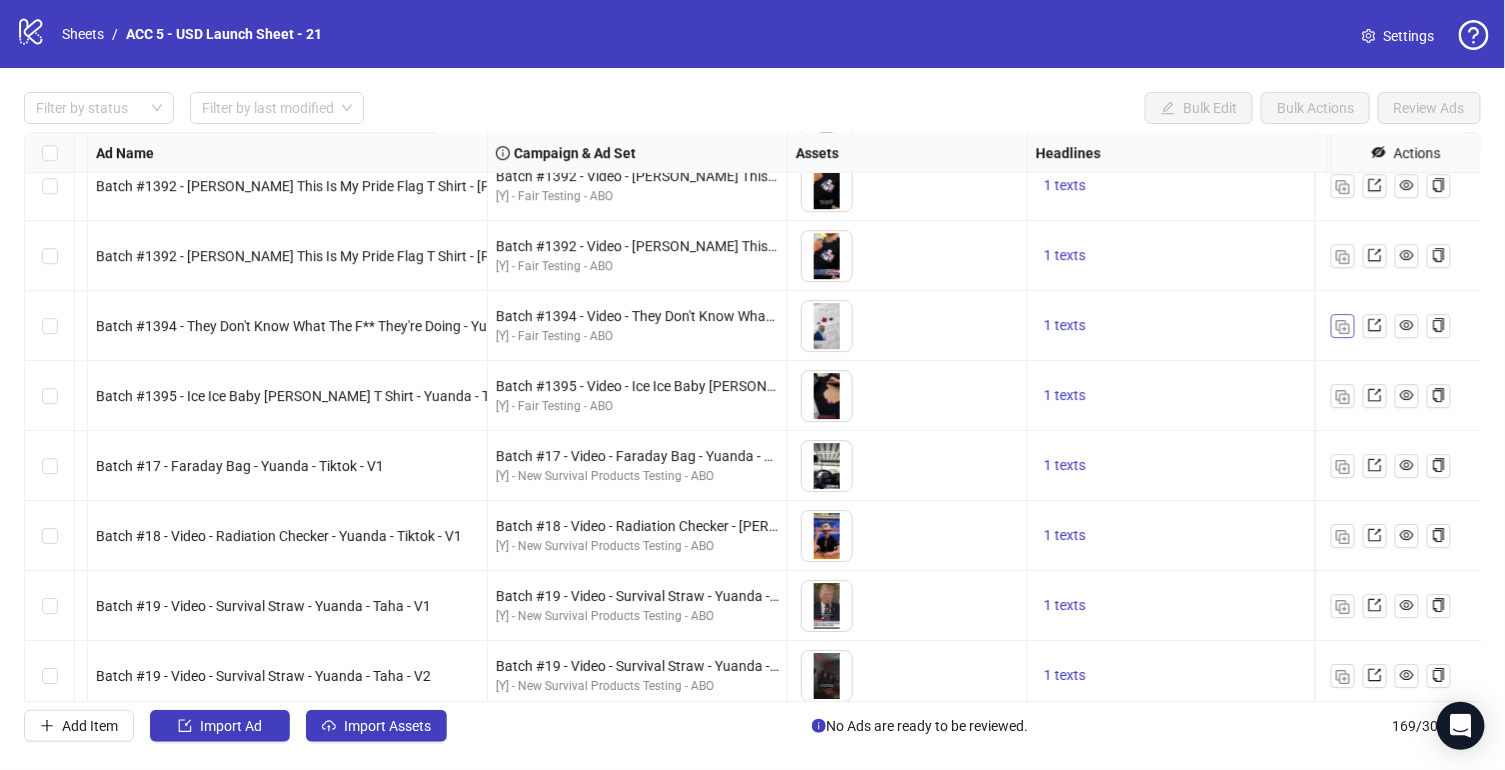 click at bounding box center (1343, 327) 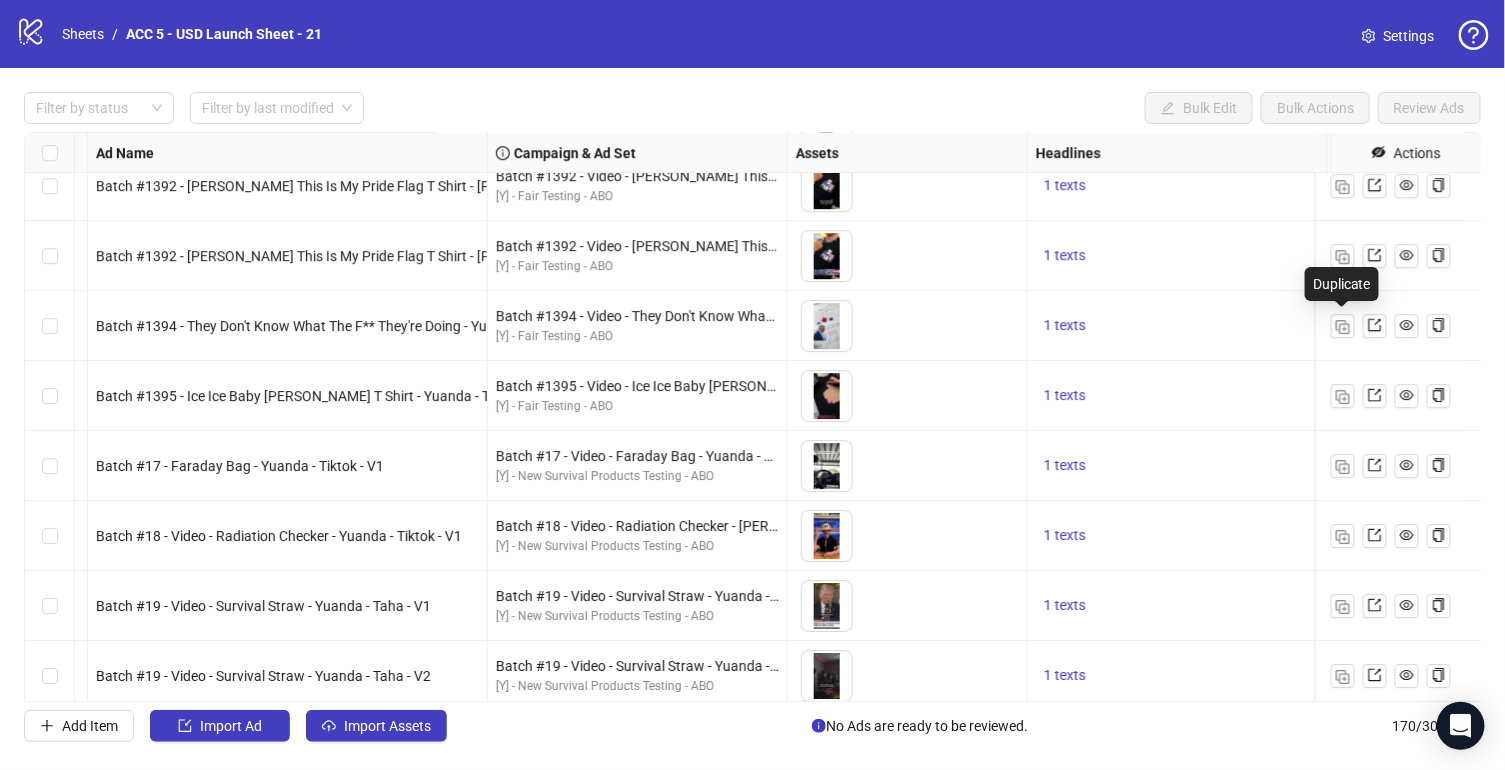 click on "Filter by status Filter by last modified Bulk Edit Bulk Actions Review Ads Ad Format Ad Name Campaign & Ad Set Assets Headlines Primary Texts Descriptions Destination URL App Product Page ID Display URL Leadgen Form Product Set ID Call to Action Actions Single video Batch #1392 - [PERSON_NAME] This Is My Pride Flag T Shirt - [PERSON_NAME] - V1 Batch #1392 - Video - [PERSON_NAME] This Is My Pride Flag T Shirt - [PERSON_NAME] - Taha - [DATE] [Y] - Fair Testing - ABO
To pick up a draggable item, press the space bar.
While dragging, use the arrow keys to move the item.
Press space again to drop the item in its new position, or press escape to cancel.
1 texts 1 texts 1 texts Single video Batch #1392 - [PERSON_NAME] This Is My Pride Flag T Shirt - [PERSON_NAME] - Taha - V2 Batch #1392 - Video - [PERSON_NAME] This Is My Pride Flag T Shirt - [PERSON_NAME] - [DATE] [Y] - Fair Testing - ABO 1 texts 1 texts 1 texts Single video Batch #1392 - [PERSON_NAME] This Is My Pride Flag T Shirt - [PERSON_NAME] - Taha - V3 [Y] - Fair Testing - ABO 1 texts 1 texts 1 texts" at bounding box center (752, 417) 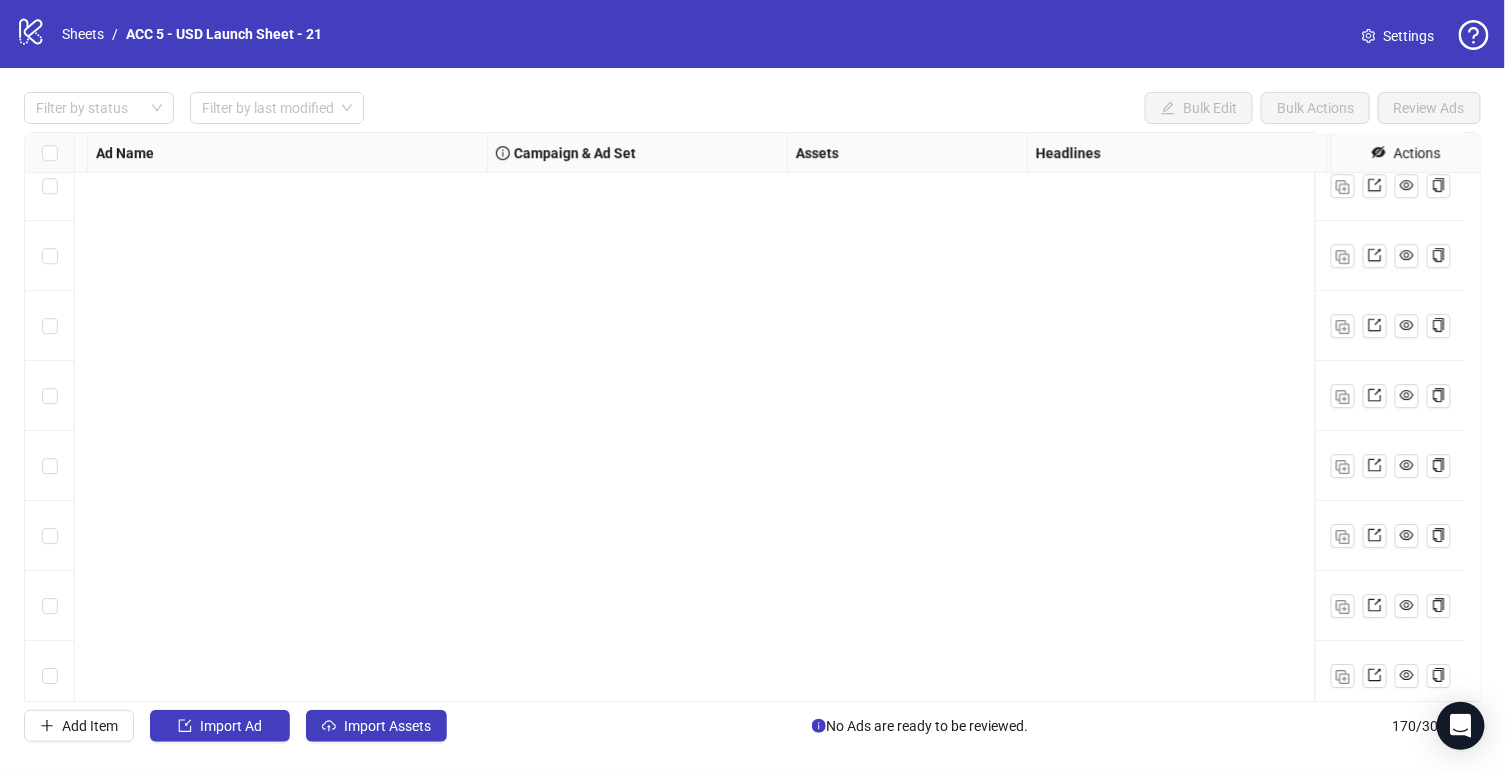 scroll, scrollTop: 8067, scrollLeft: 157, axis: both 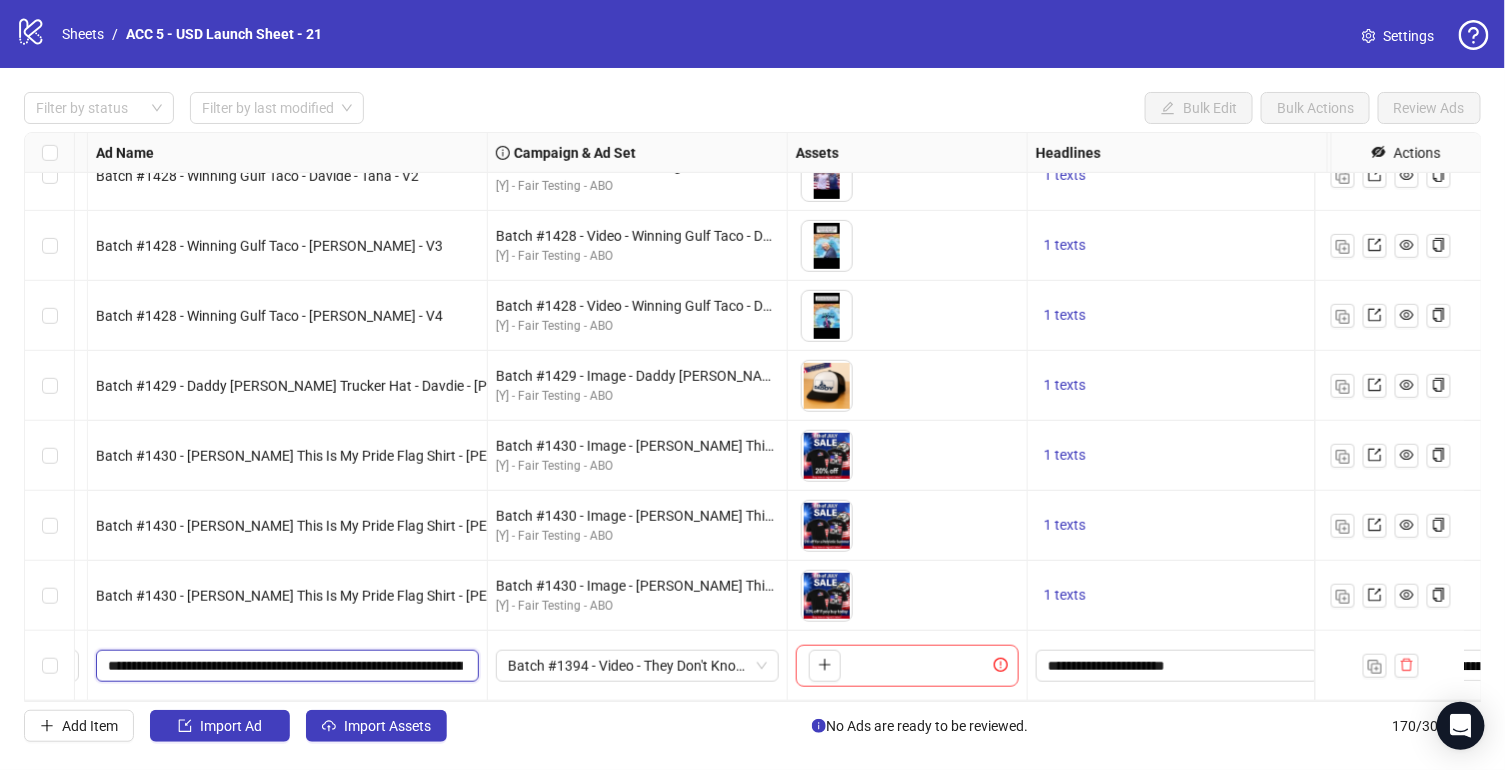 click on "**********" at bounding box center (285, 666) 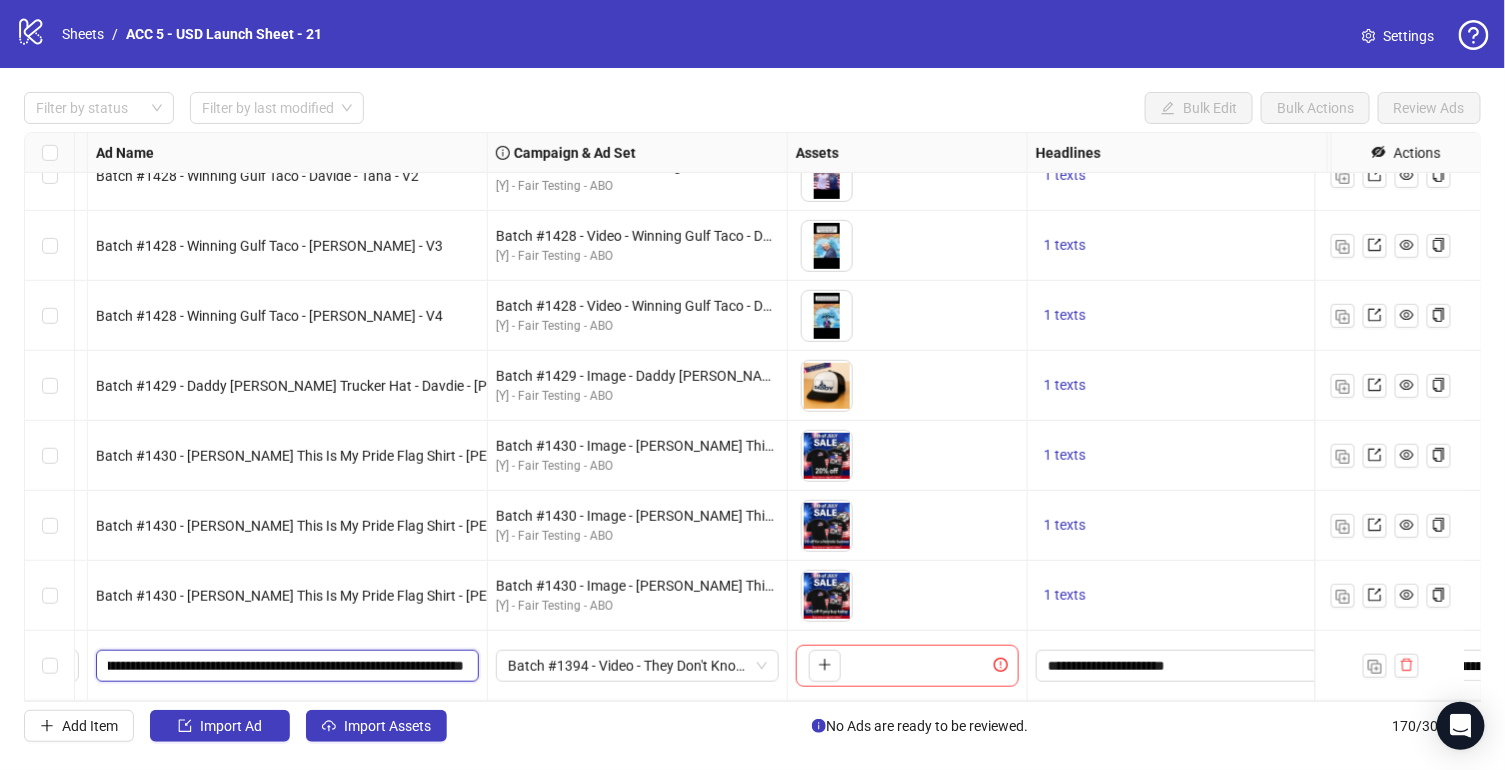 drag, startPoint x: 427, startPoint y: 647, endPoint x: 493, endPoint y: 661, distance: 67.46851 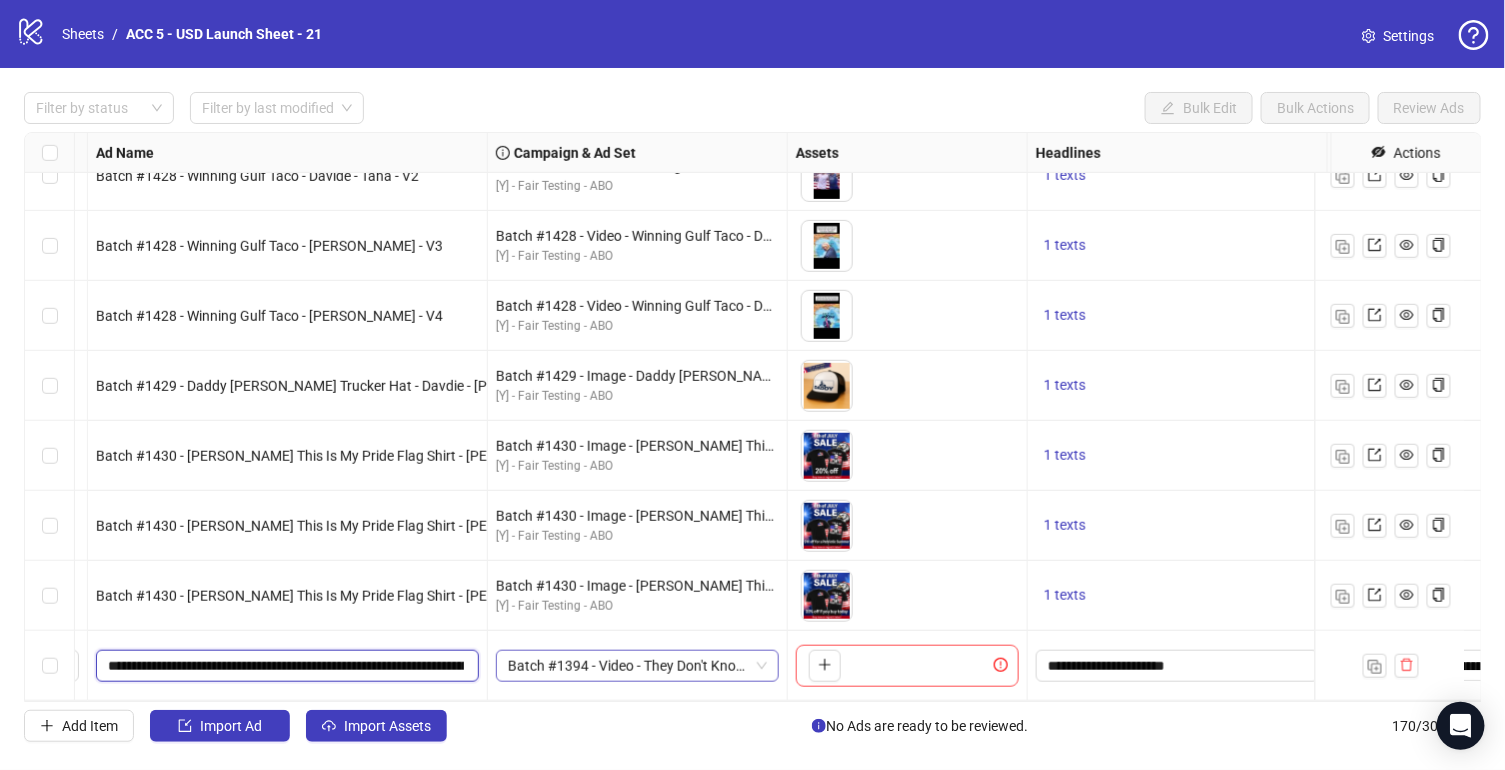 click on "Batch #1394 - Video - They Don't Know What The F** They're Doing - [PERSON_NAME] - Tiktok Video - [DATE]" at bounding box center (637, 666) 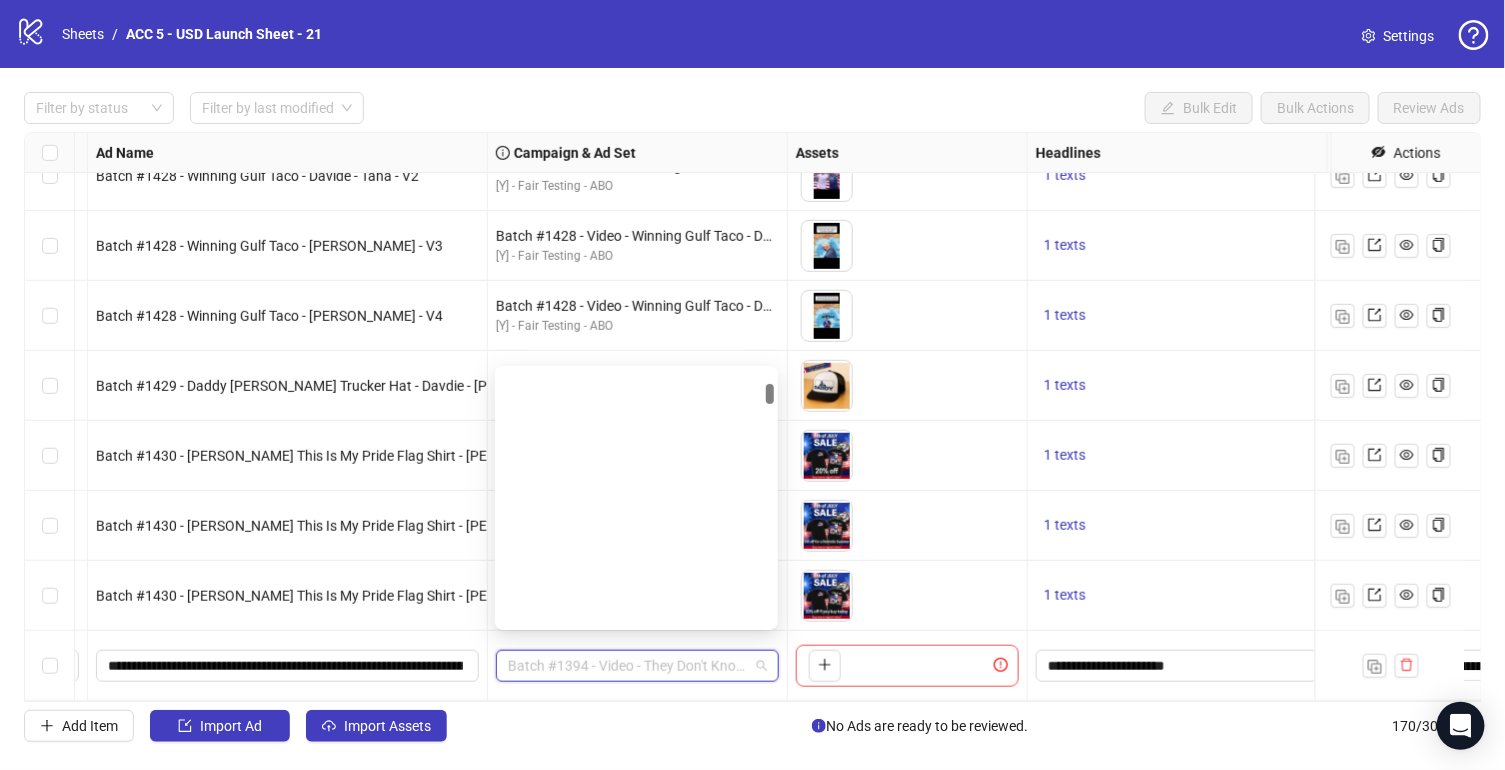 scroll, scrollTop: 1512, scrollLeft: 0, axis: vertical 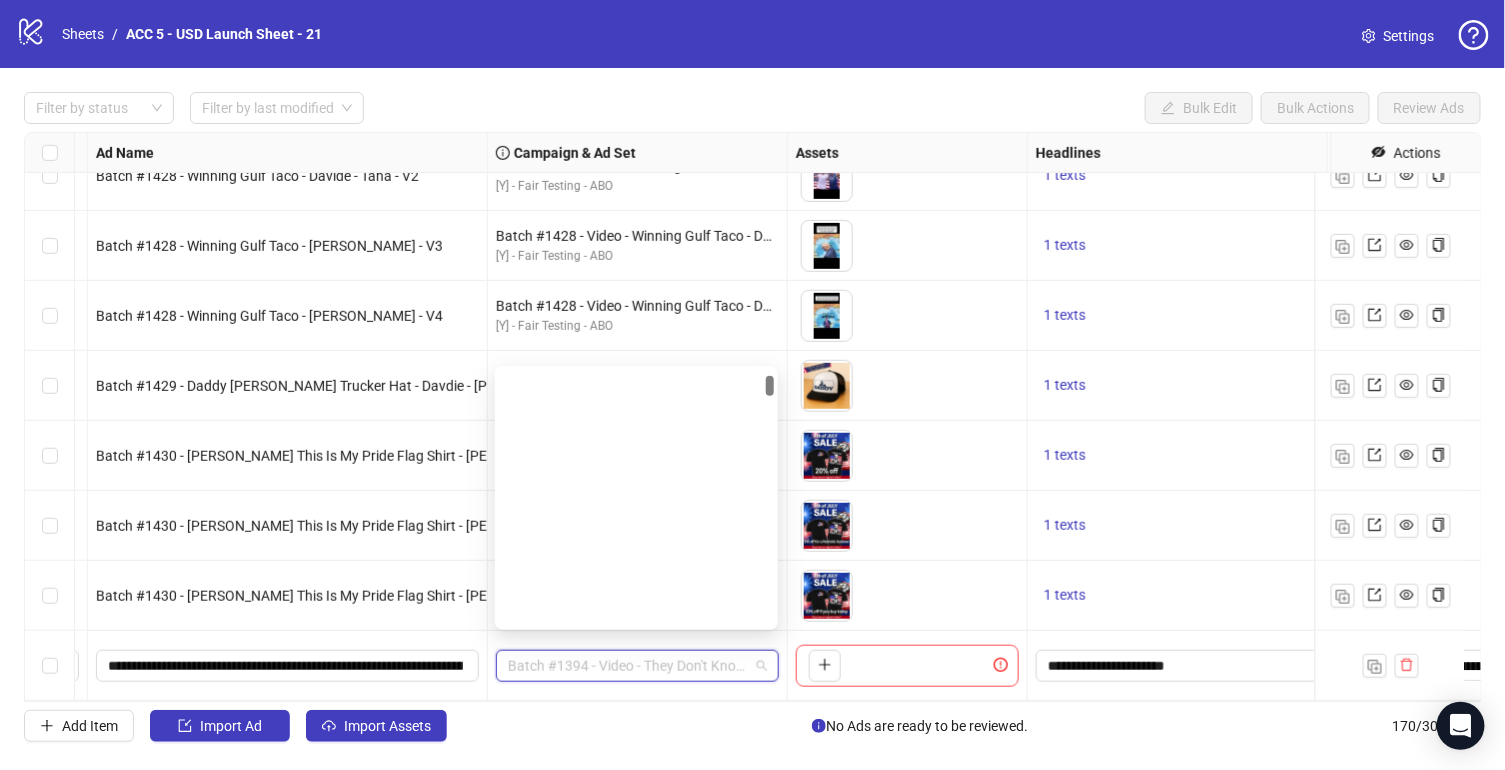 click on "logo/logo-mobile Sheets / ACC 5 - USD Launch Sheet - 21 Settings   Filter by status Filter by last modified Bulk Edit Bulk Actions Review Ads Ad Format Ad Name Campaign & Ad Set Assets Headlines Primary Texts Descriptions Destination URL App Product Page ID Display URL Leadgen Form Product Set ID Call to Action Actions Single video Batch #1428 - Winning Gulf Taco - Davide - Taha - V1 Batch #1428 - Video - Winning Gulf Taco - Davdie - Taha - [DATE] [Y] - Fair Testing - ABO
To pick up a draggable item, press the space bar.
While dragging, use the arrow keys to move the item.
Press space again to drop the item in its new position, or press escape to cancel.
1 texts 1 texts 1 texts Single video Batch #1428 - Winning Gulf Taco - Davide - Taha - V2 Batch #1428 - Video - Winning Gulf Taco - Davdie - Taha - [DATE] [Y] - Fair Testing - ABO 1 texts 1 texts 1 texts Single video Batch #1428 - Winning Gulf Taco - Davide - Taha - V3 Batch #1428 - Video - Winning Gulf Taco - Davdie - Taha - [DATE] 1 texts /" at bounding box center (752, 385) 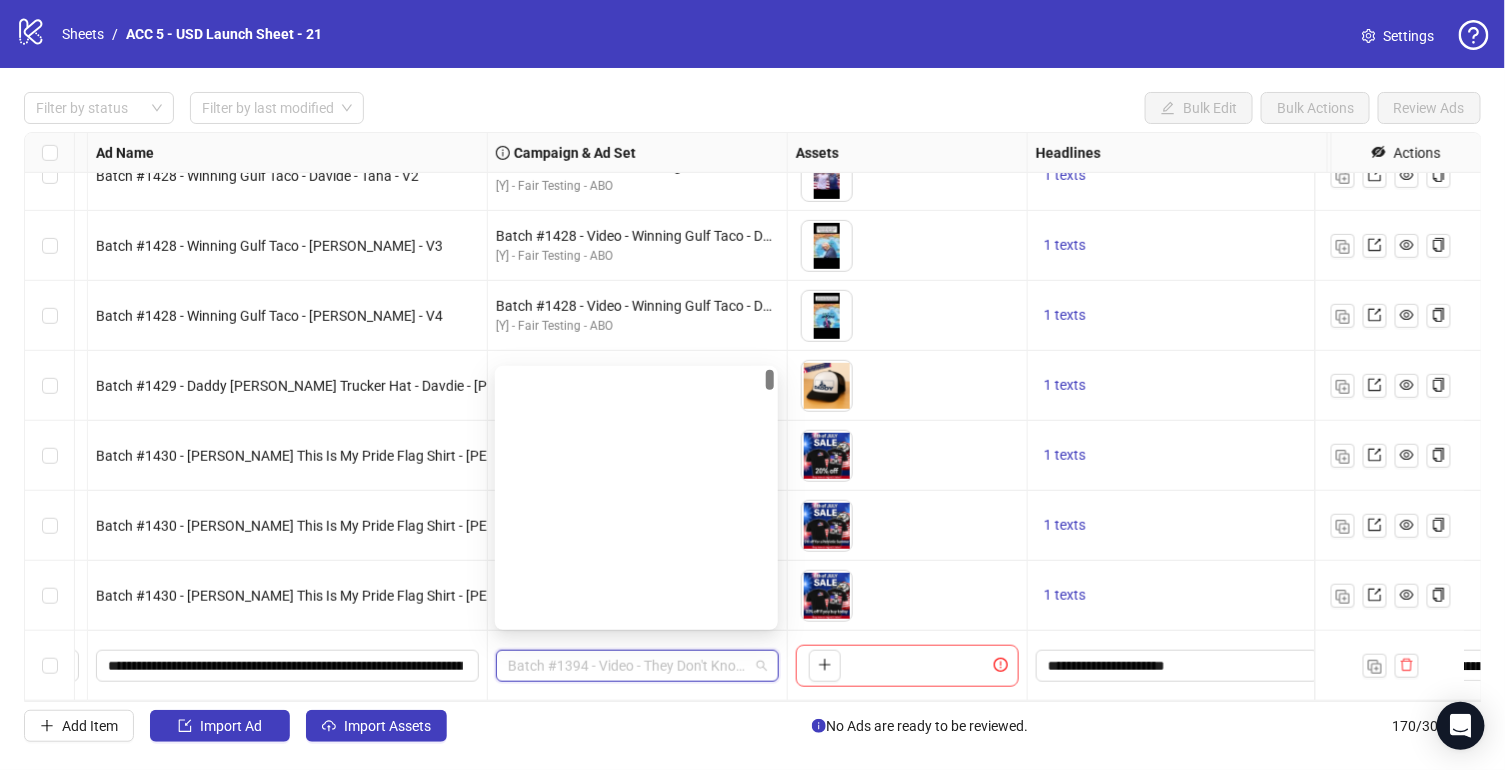 scroll, scrollTop: 0, scrollLeft: 0, axis: both 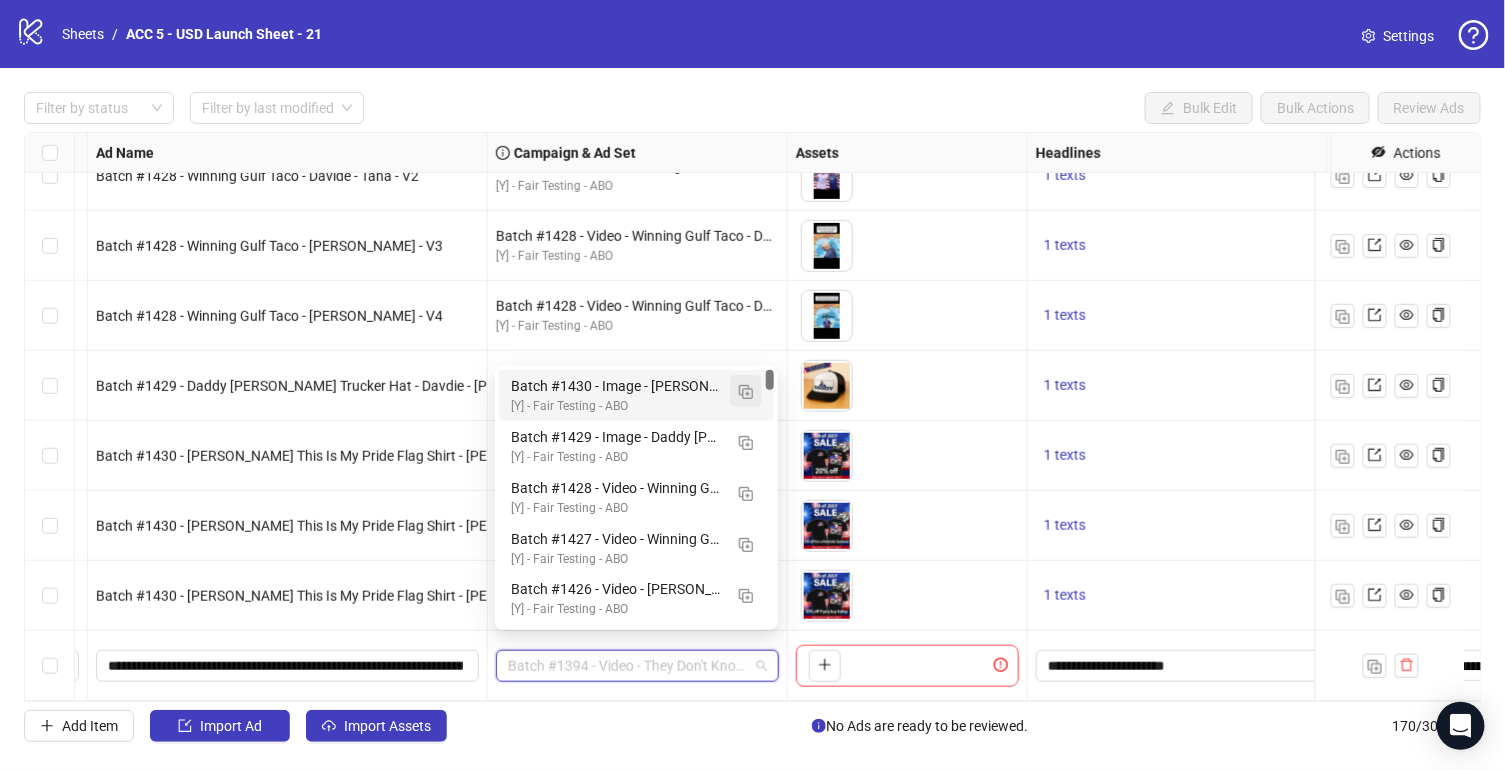 click at bounding box center [746, 392] 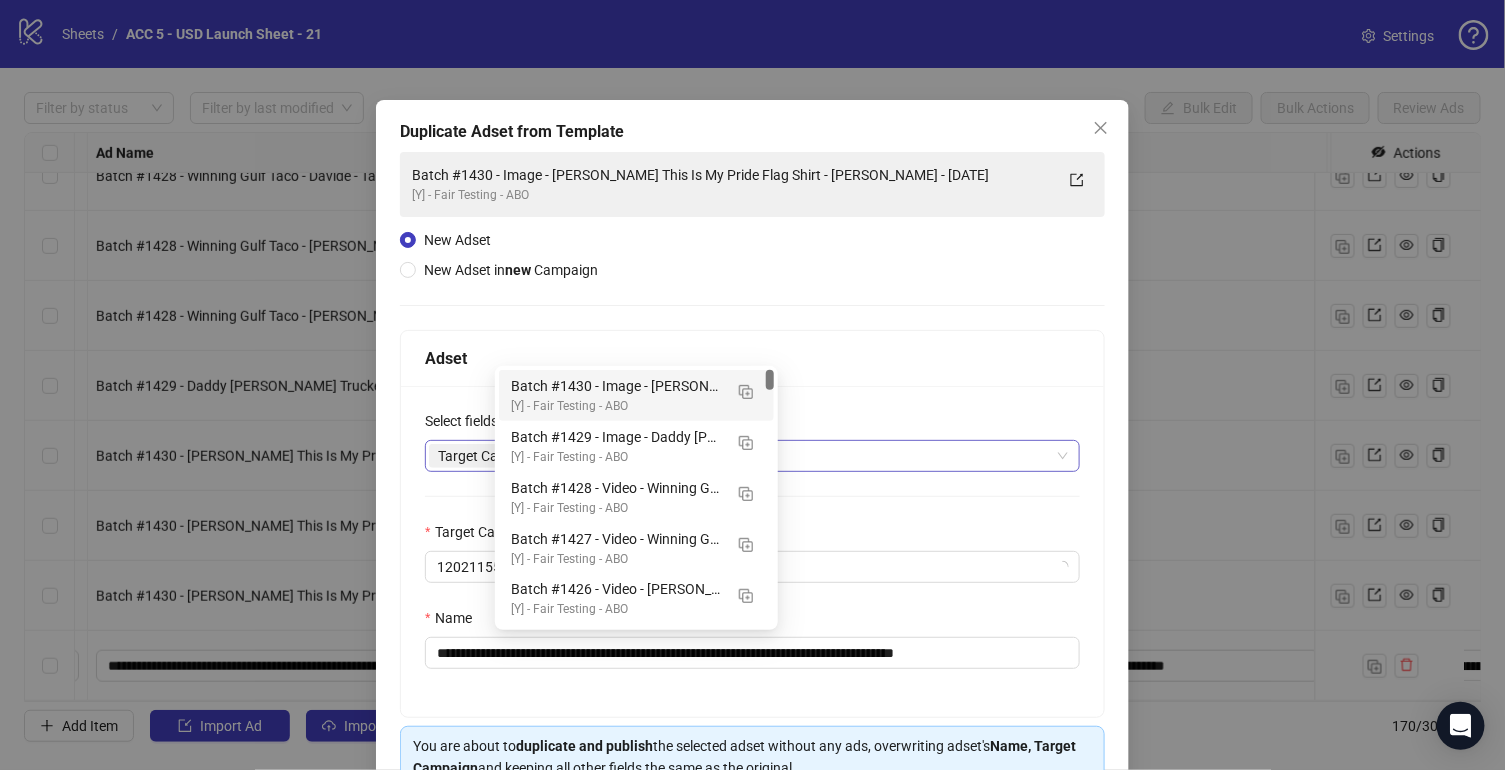 click on "Target Campaign Name" at bounding box center [742, 456] 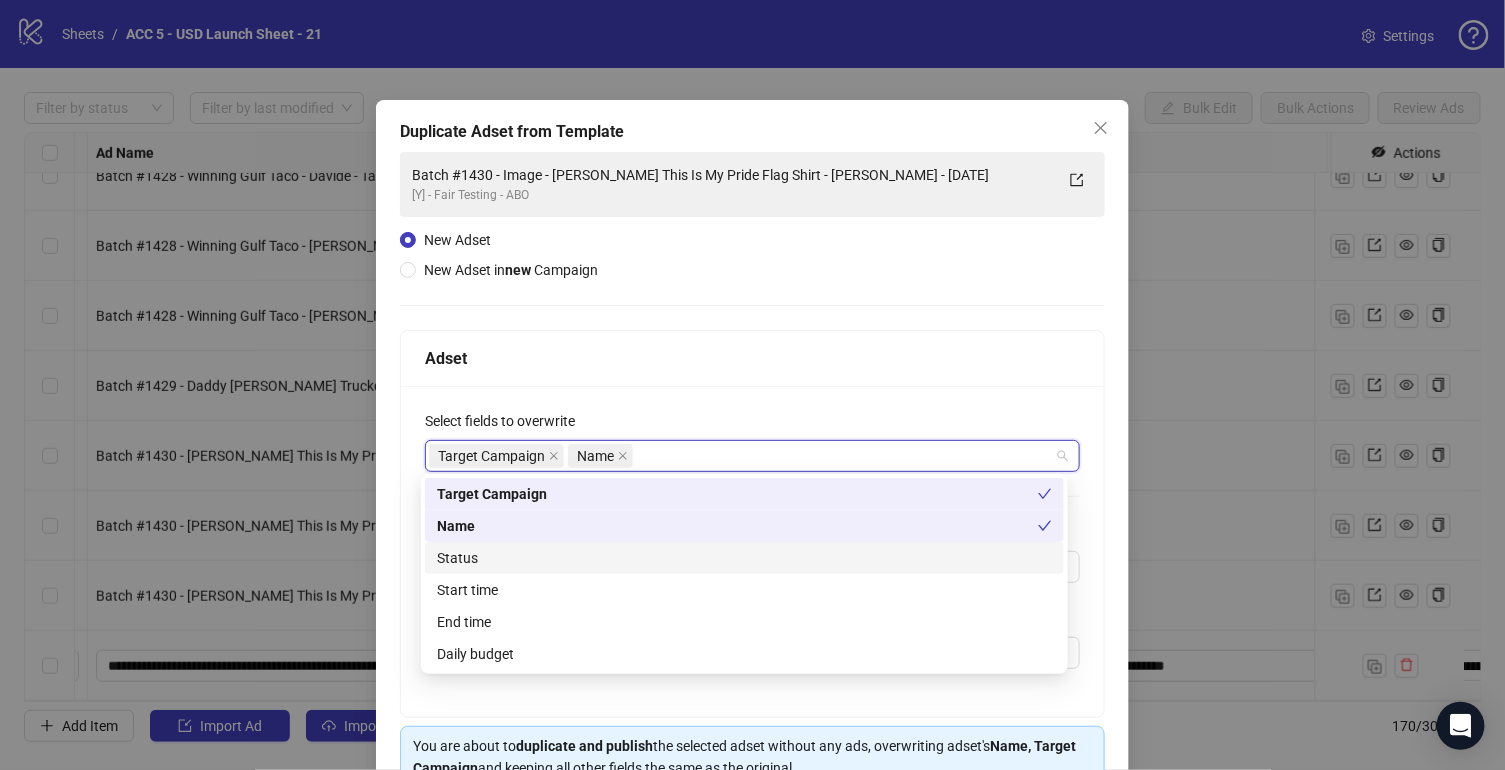 click on "Status" at bounding box center [744, 558] 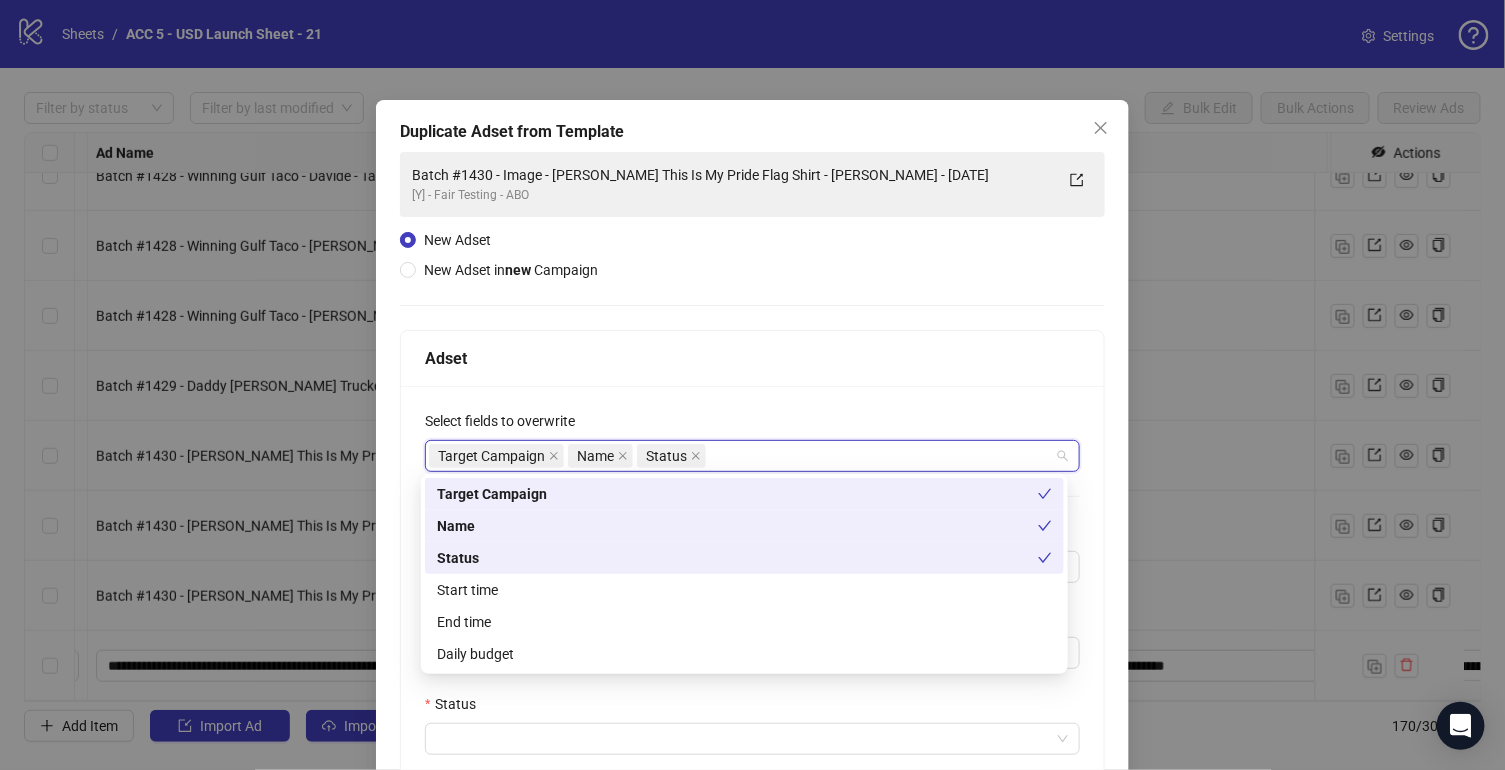 click on "Start time" at bounding box center [744, 590] 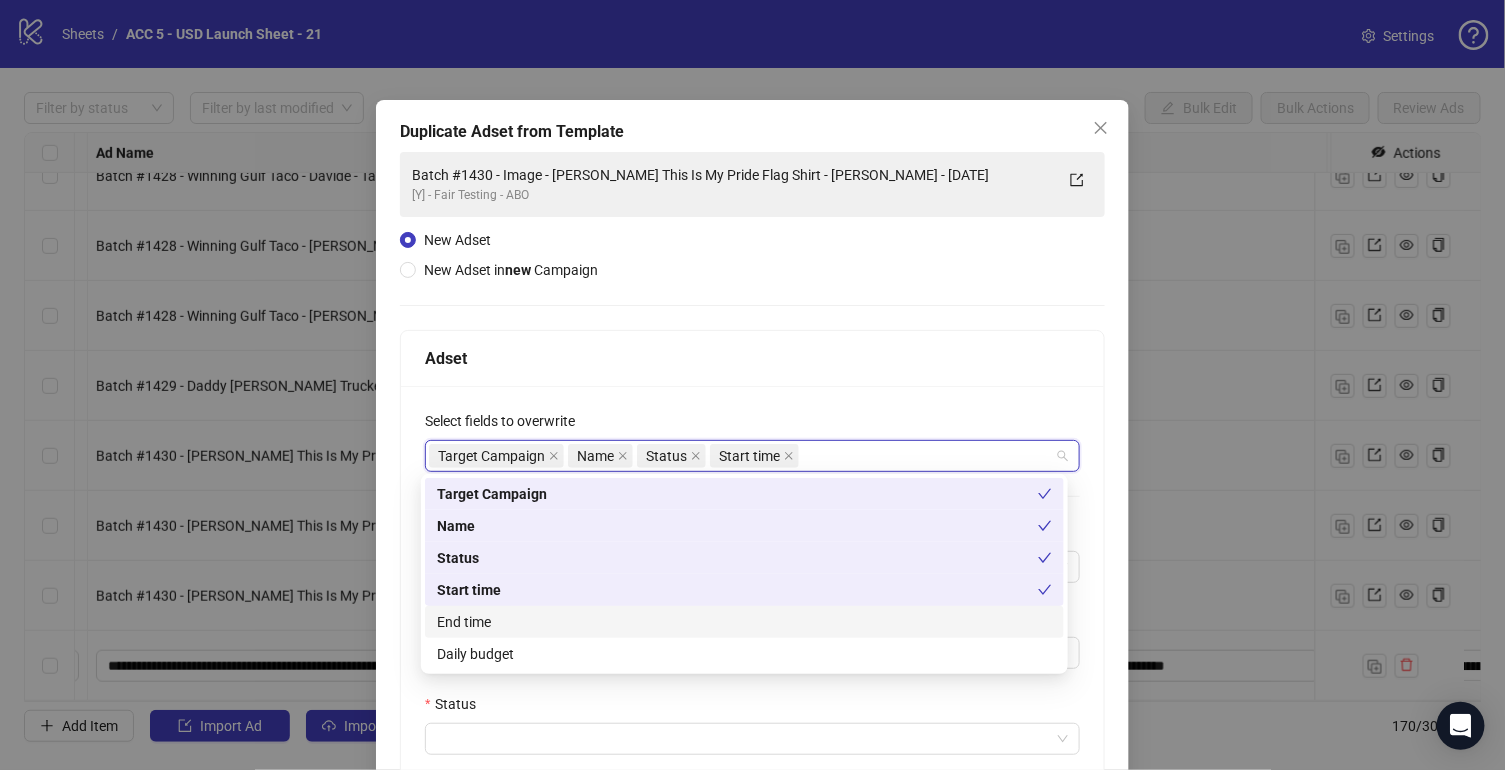 drag, startPoint x: 536, startPoint y: 630, endPoint x: 564, endPoint y: 669, distance: 48.010414 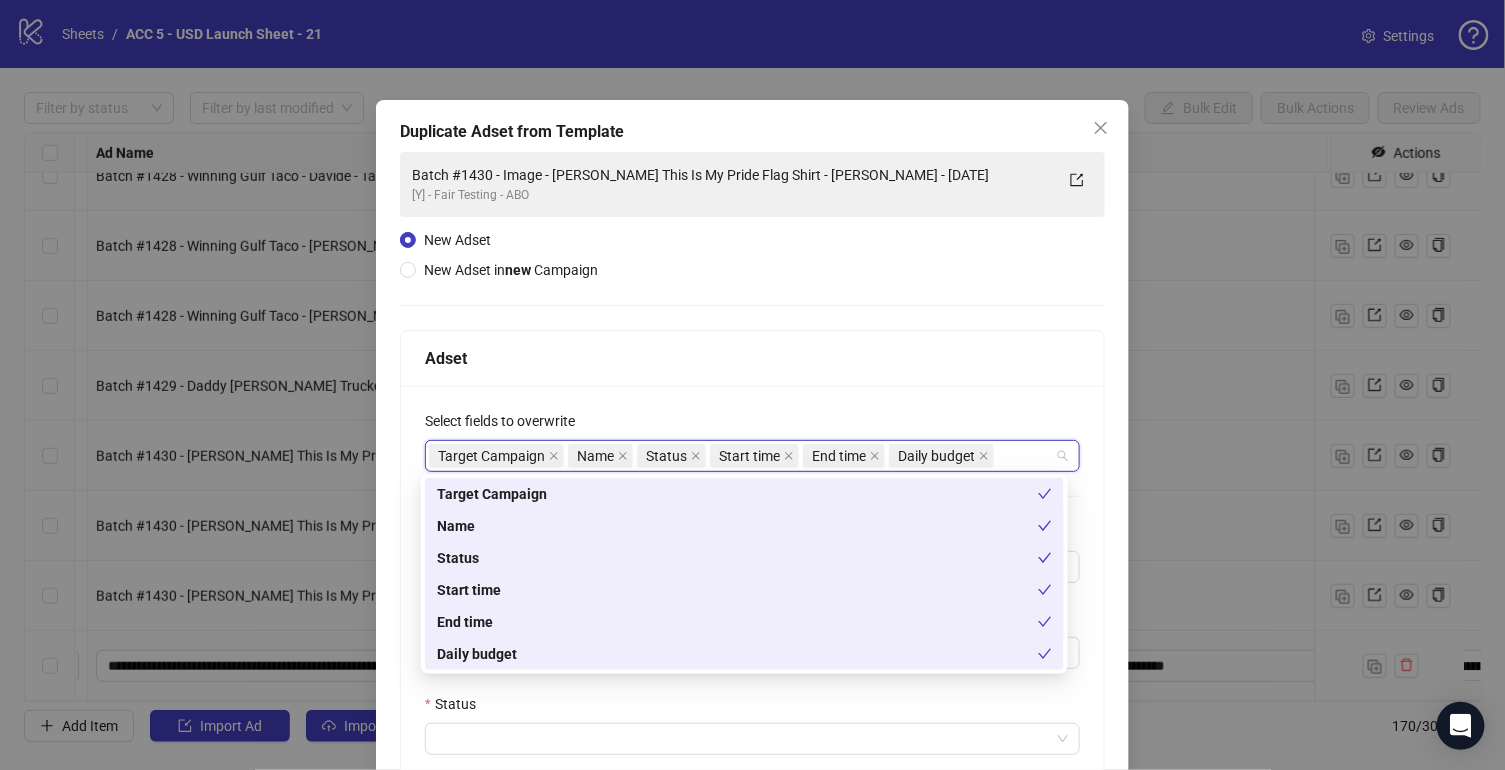 click on "**********" at bounding box center [752, 723] 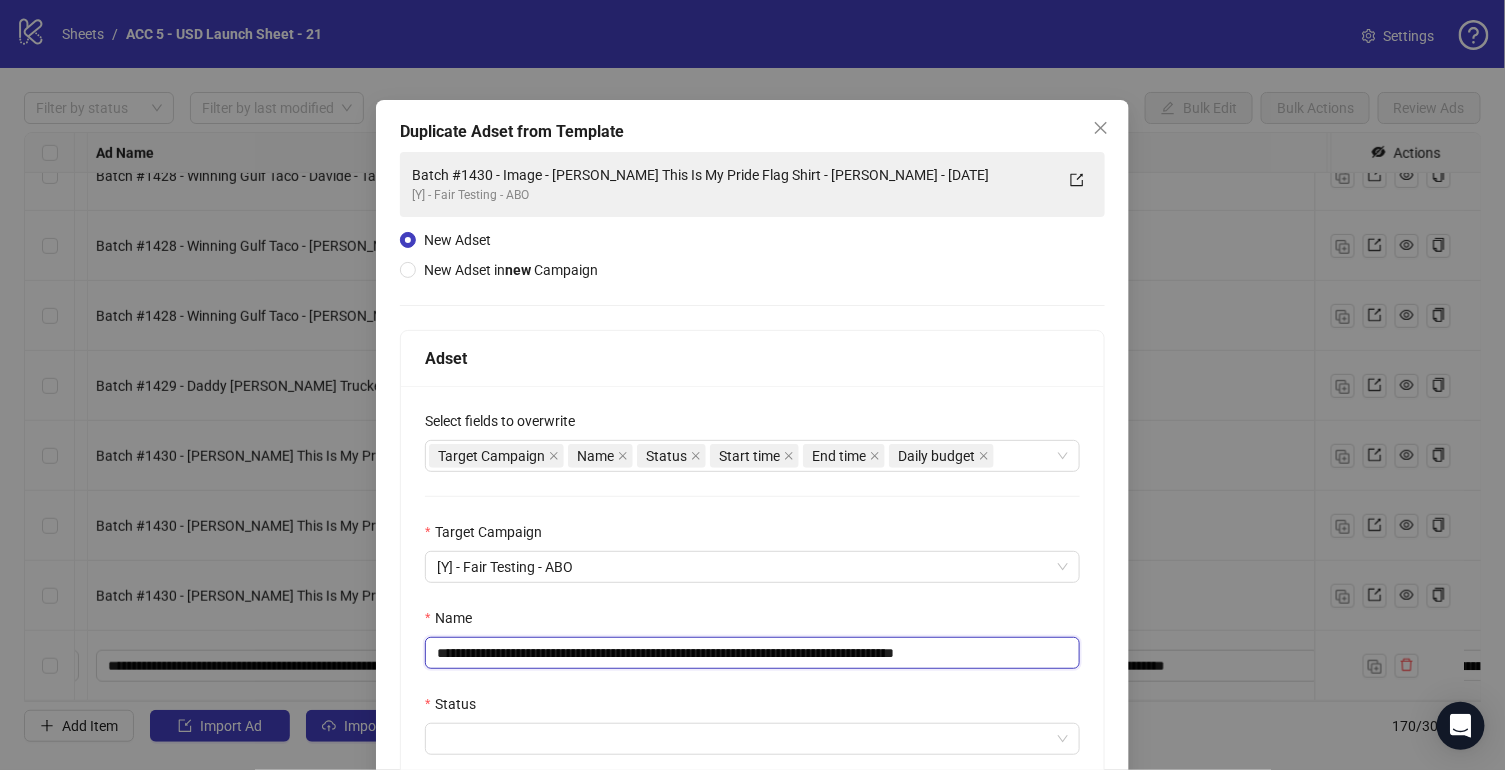 click on "**********" at bounding box center (752, 653) 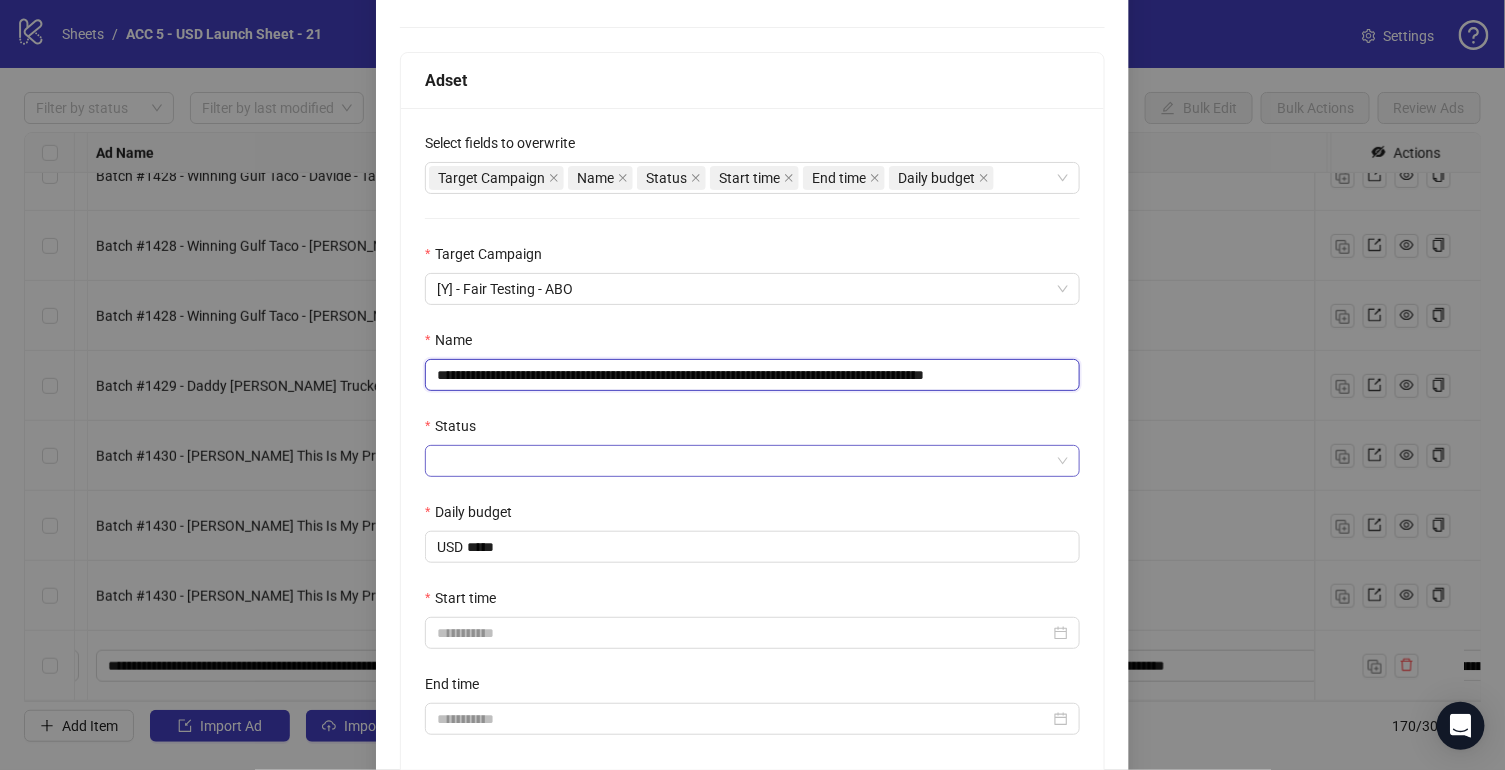 scroll, scrollTop: 280, scrollLeft: 0, axis: vertical 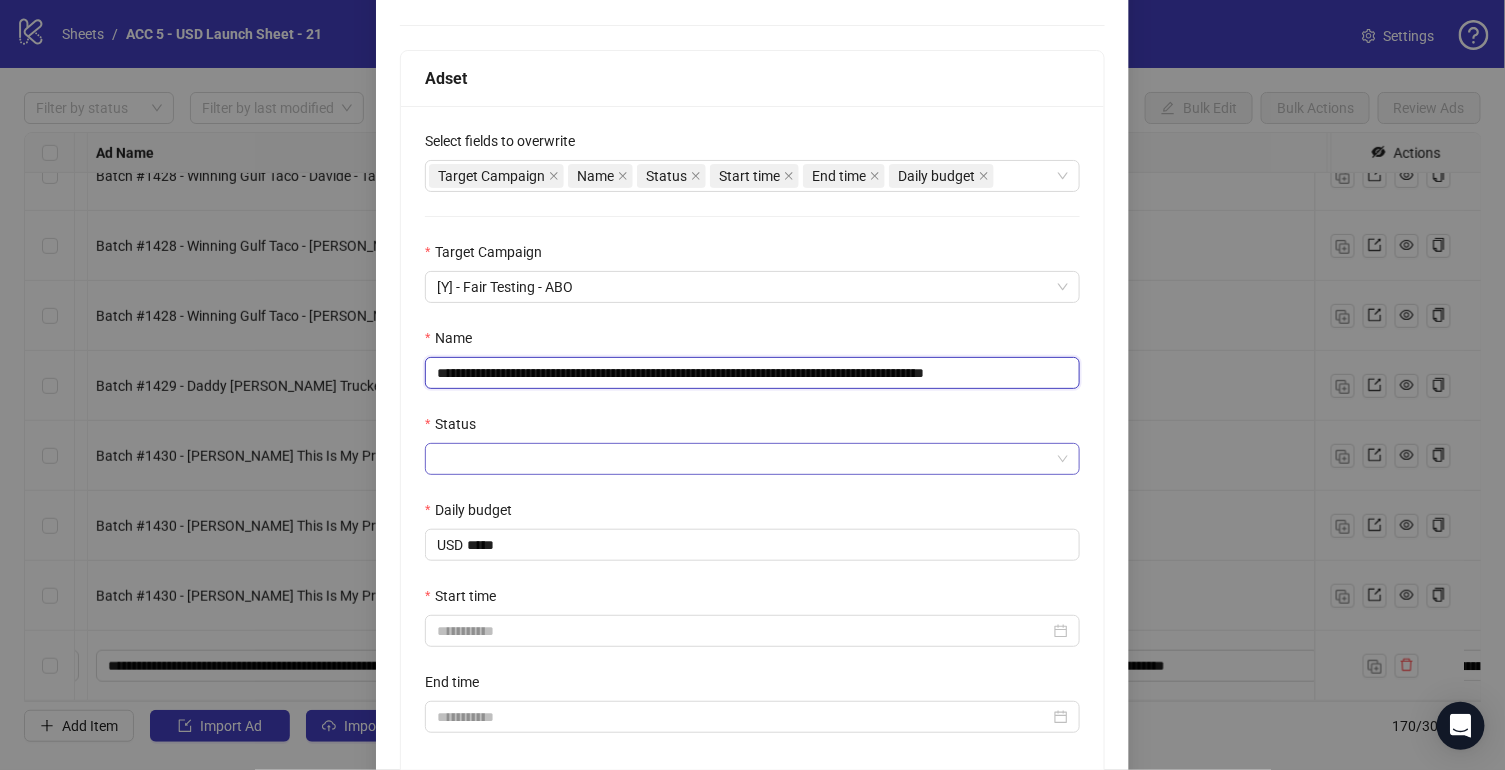 type on "**********" 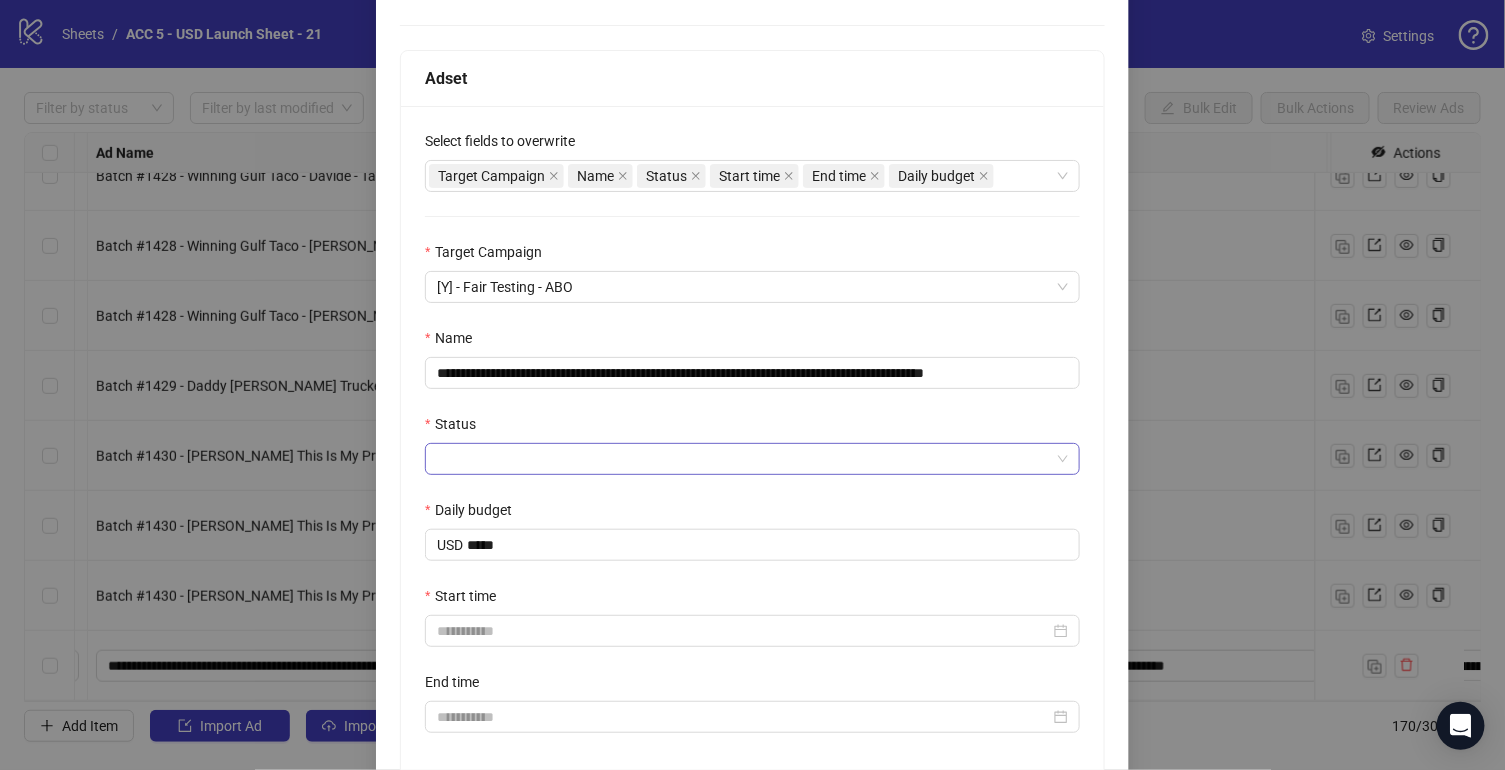 click on "Status" at bounding box center [743, 459] 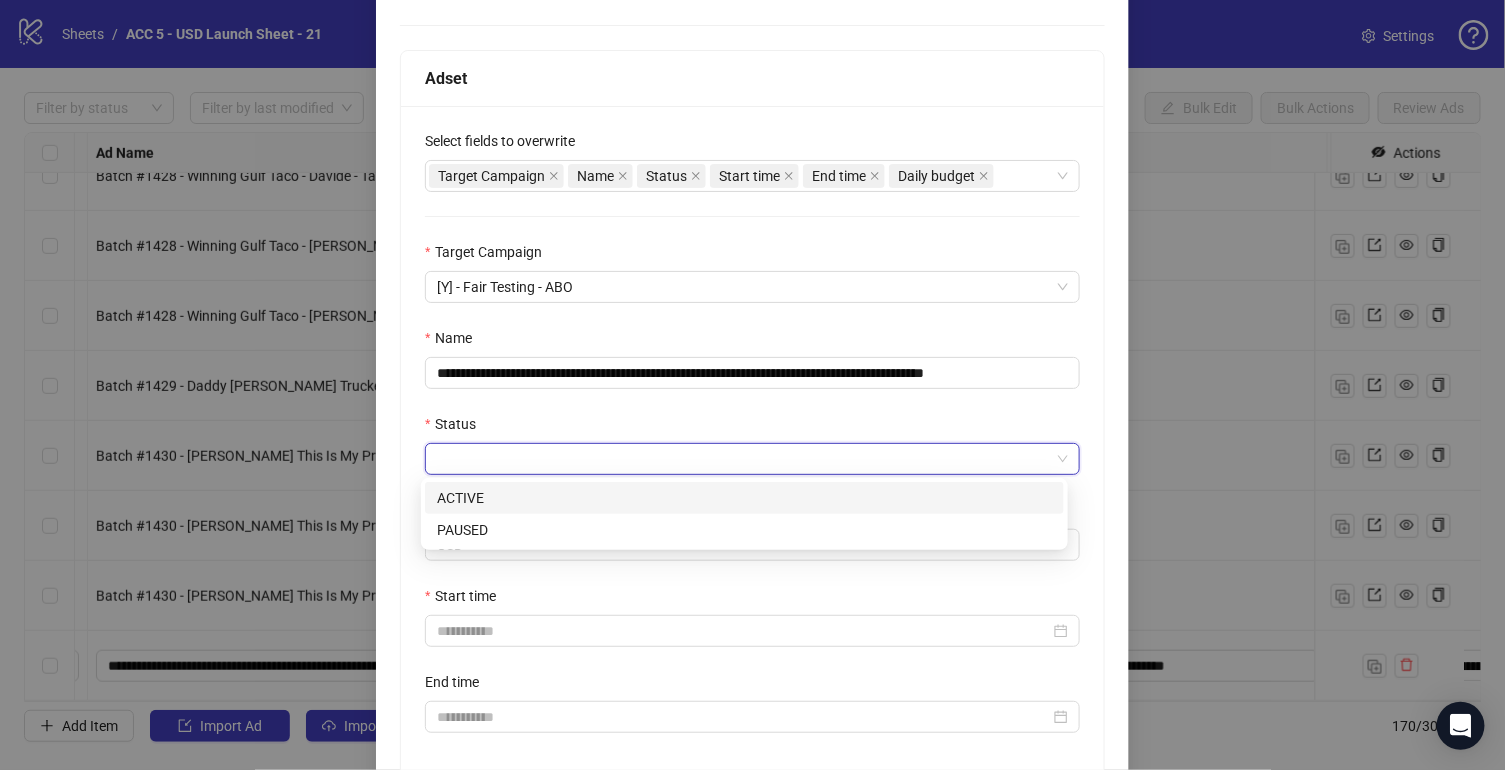 click on "ACTIVE" at bounding box center (744, 498) 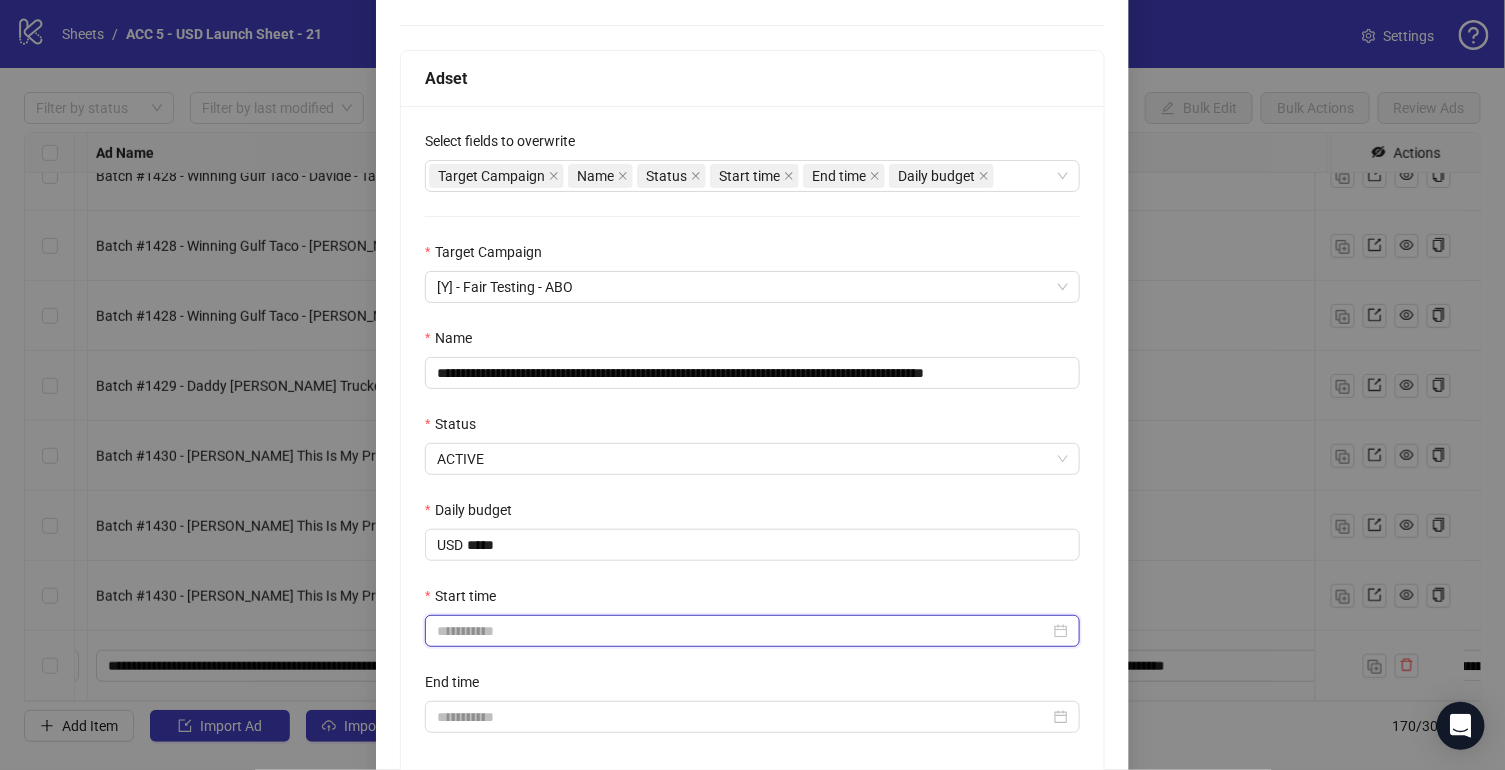 click on "Start time" at bounding box center (743, 631) 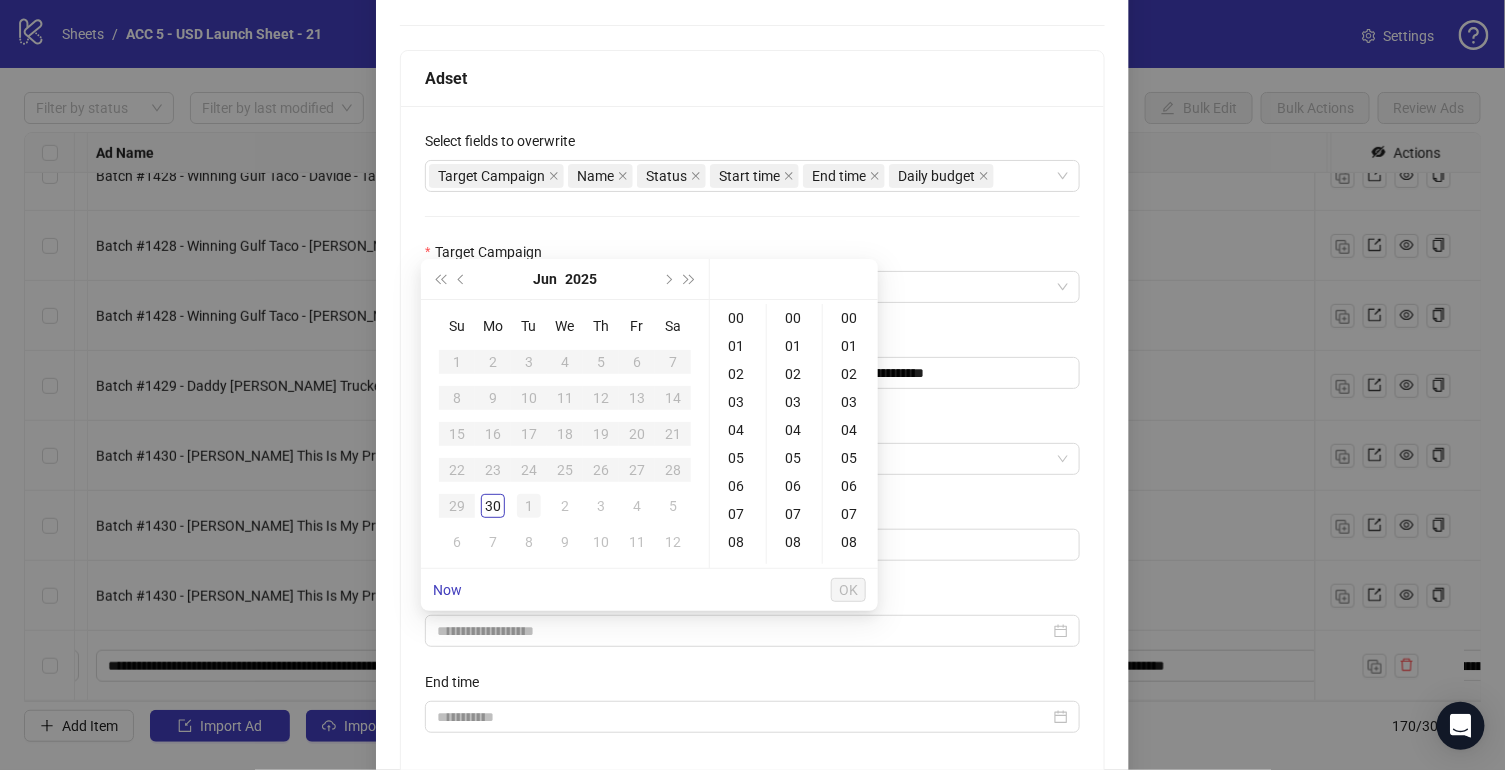 click on "1" at bounding box center (529, 506) 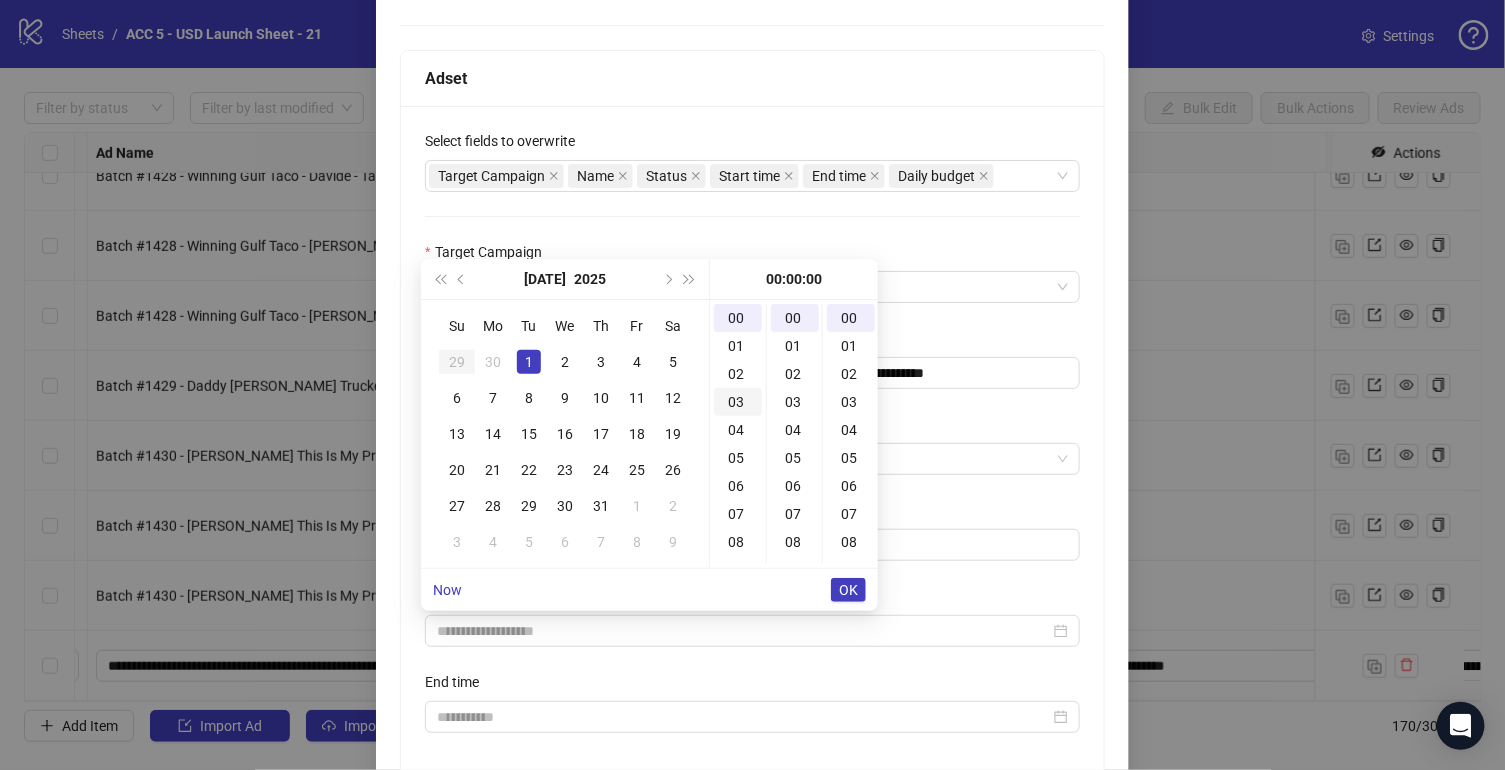click on "03" at bounding box center (738, 402) 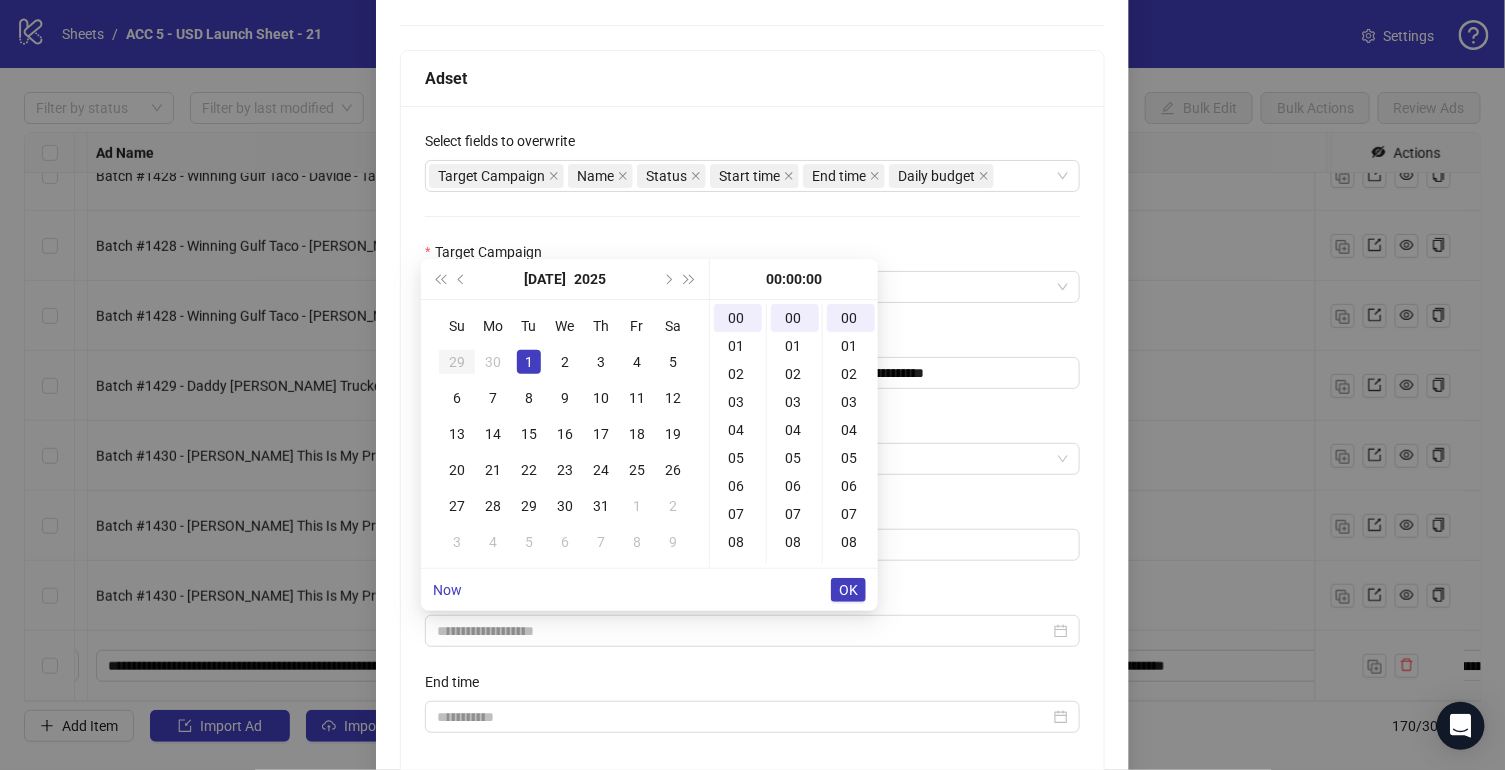 scroll, scrollTop: 83, scrollLeft: 0, axis: vertical 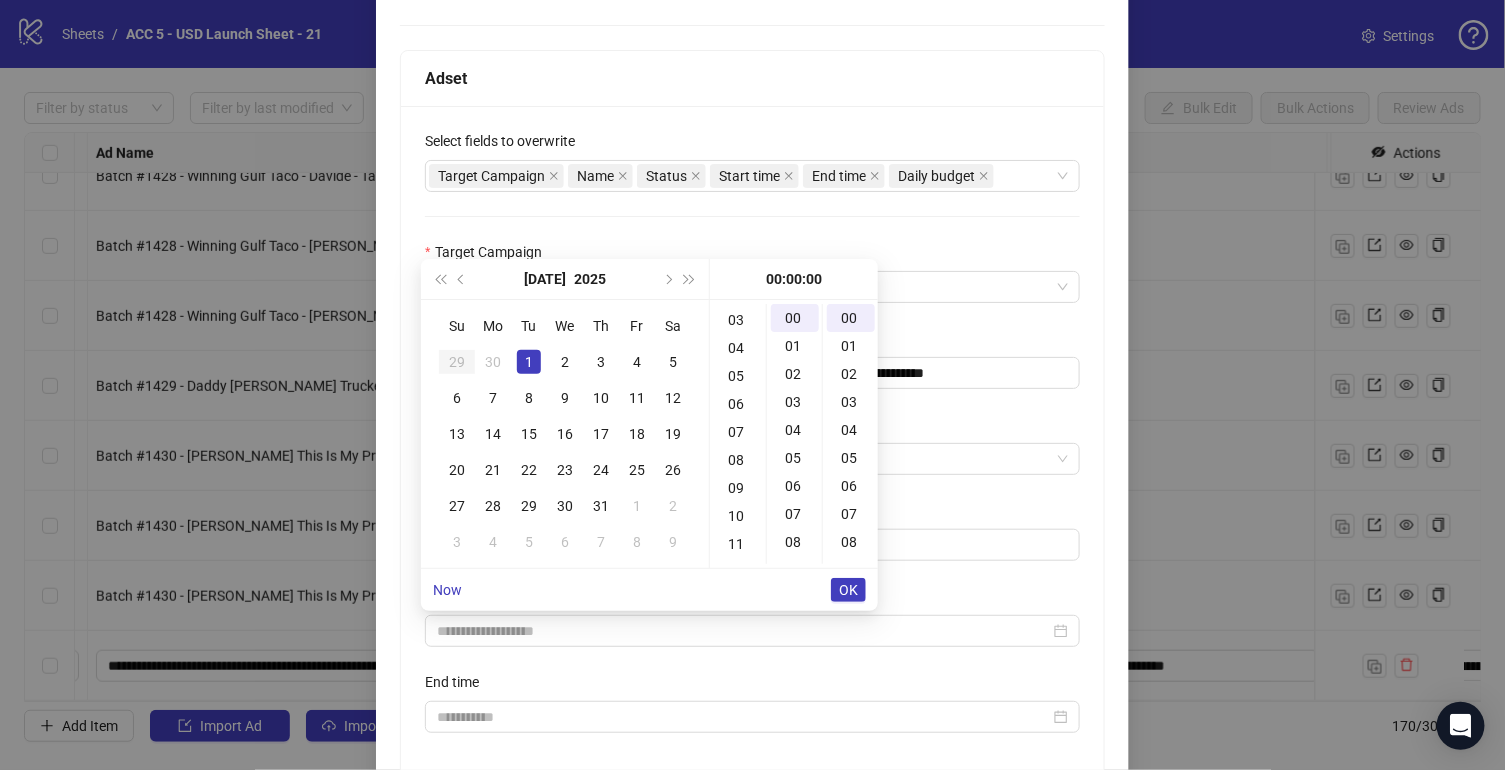type on "**********" 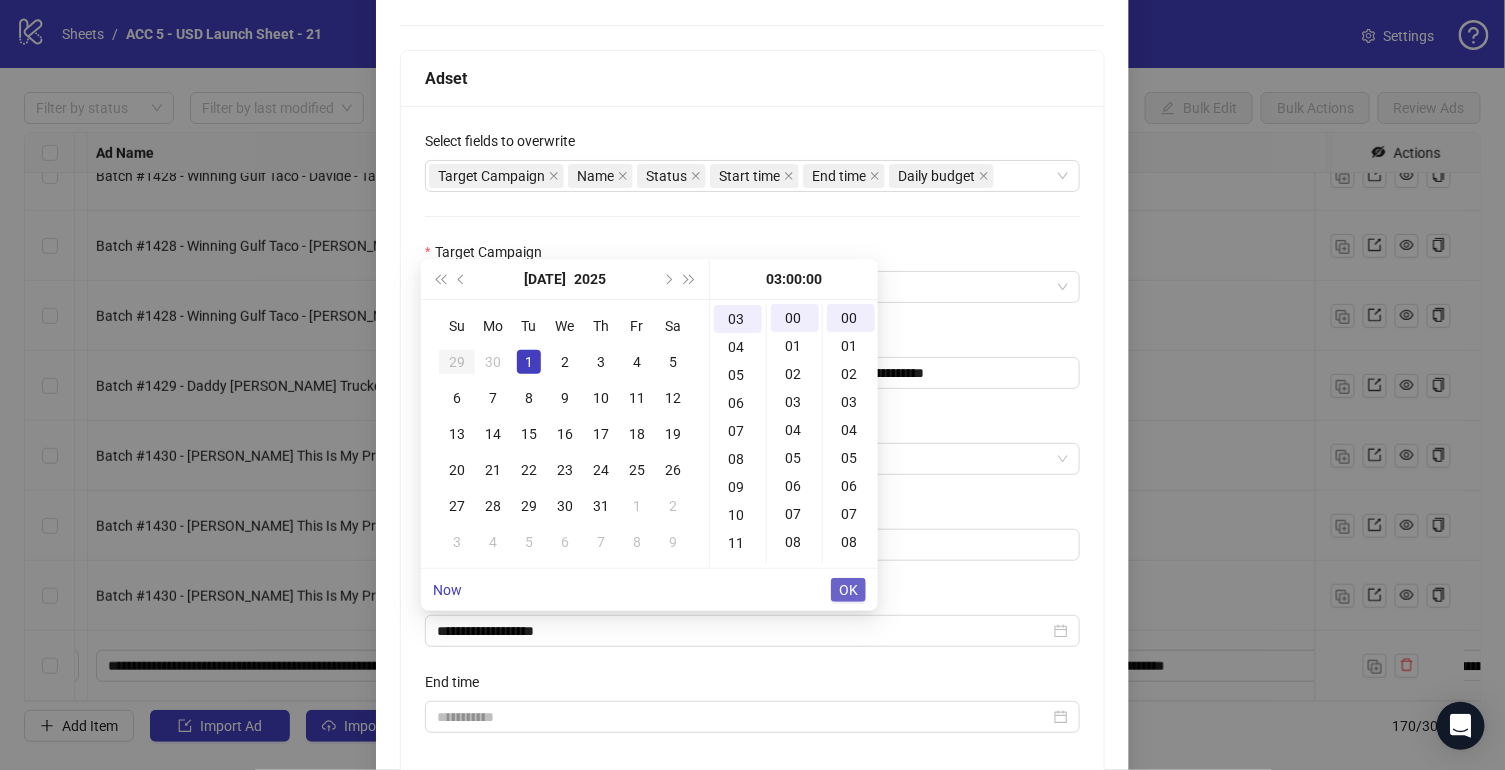 click on "OK" at bounding box center (848, 590) 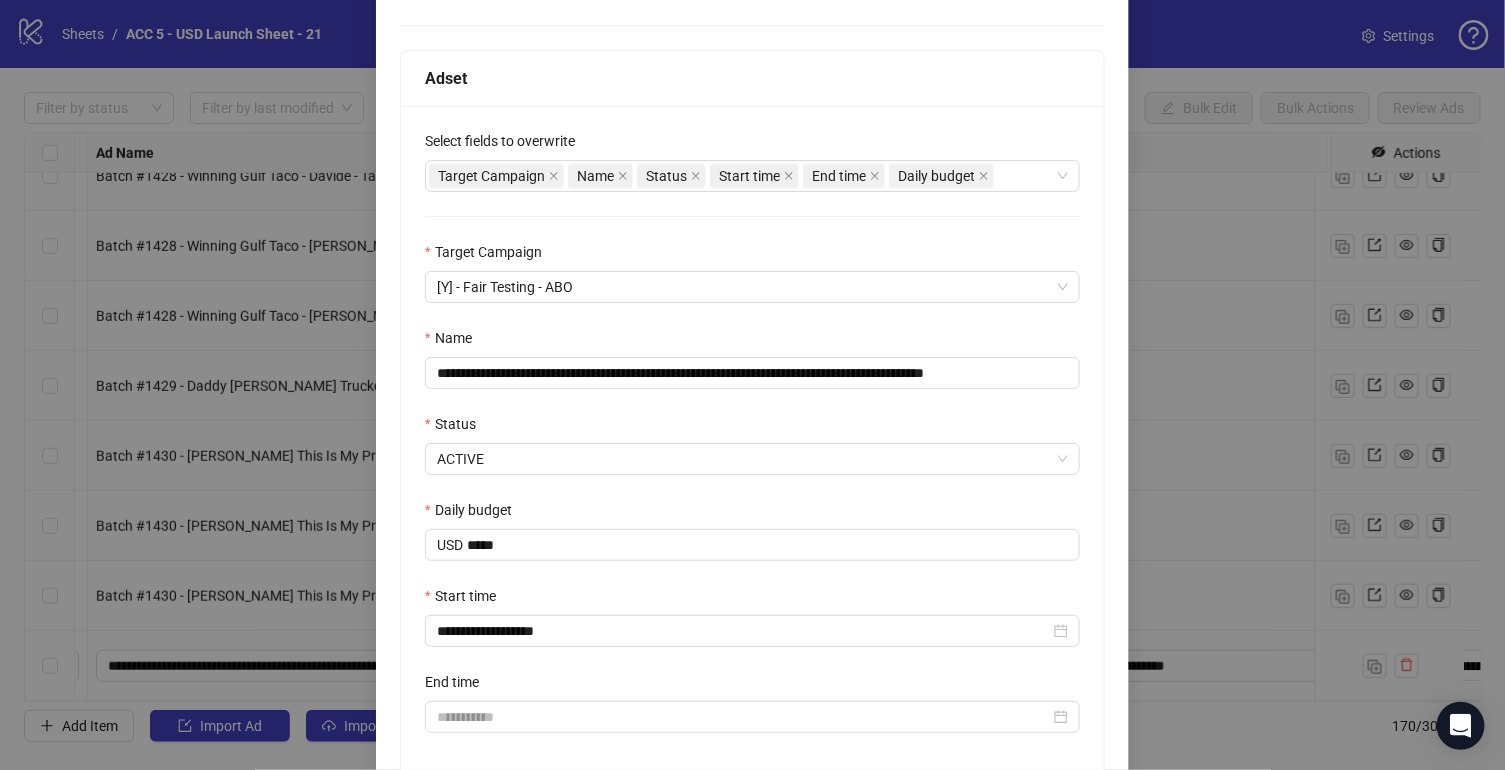 scroll, scrollTop: 447, scrollLeft: 0, axis: vertical 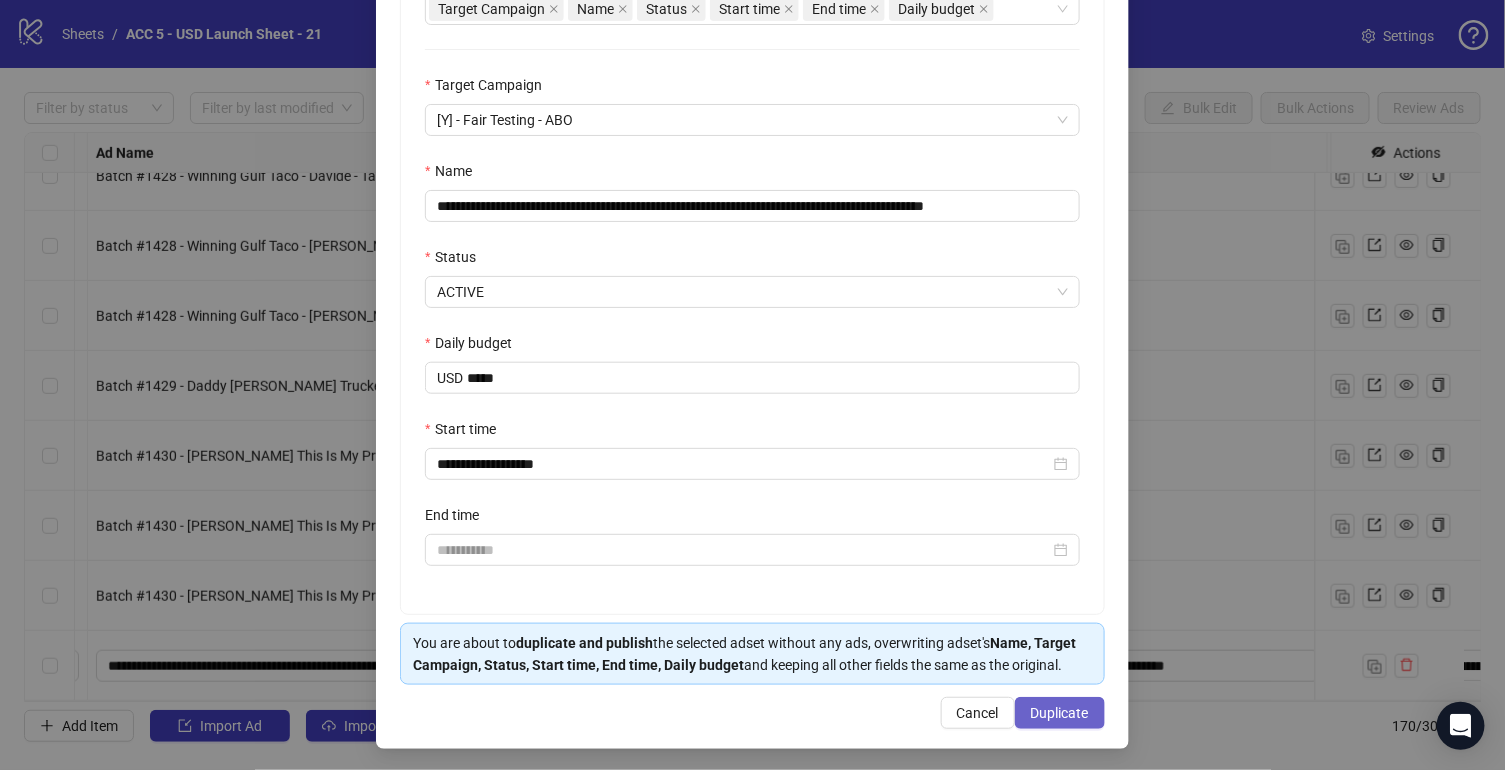 click on "Duplicate" at bounding box center (1060, 713) 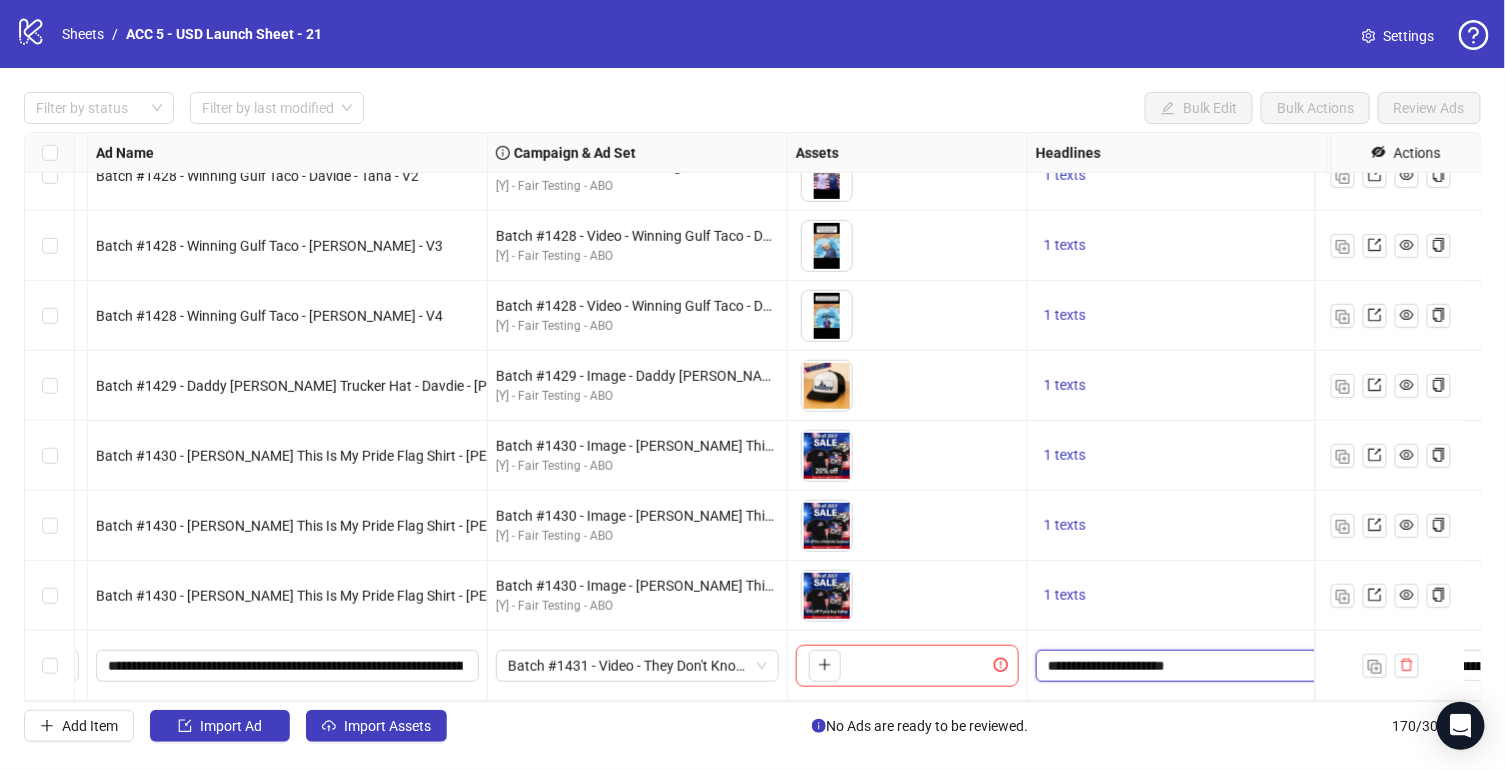 click on "**********" at bounding box center [1175, 666] 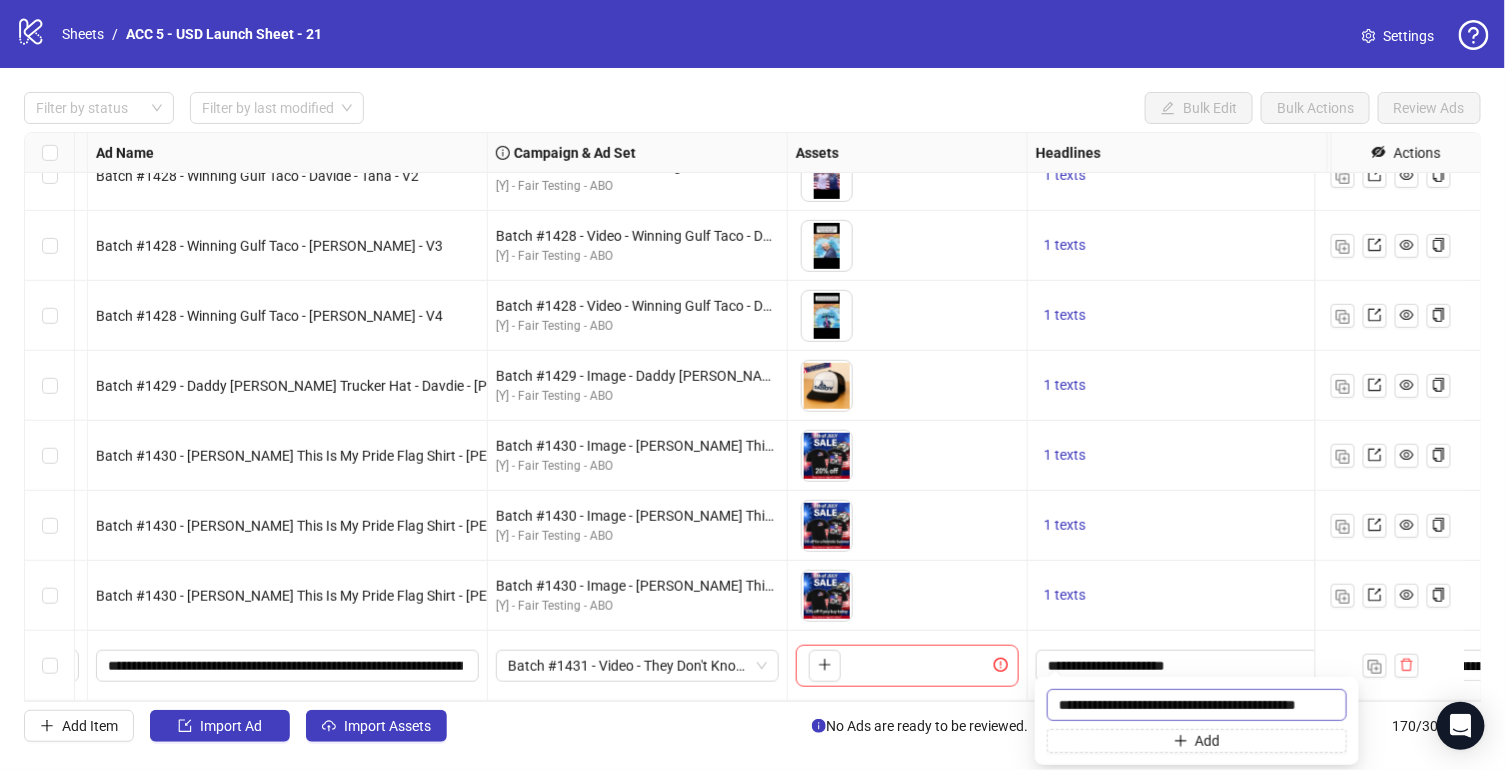 scroll, scrollTop: 0, scrollLeft: 3, axis: horizontal 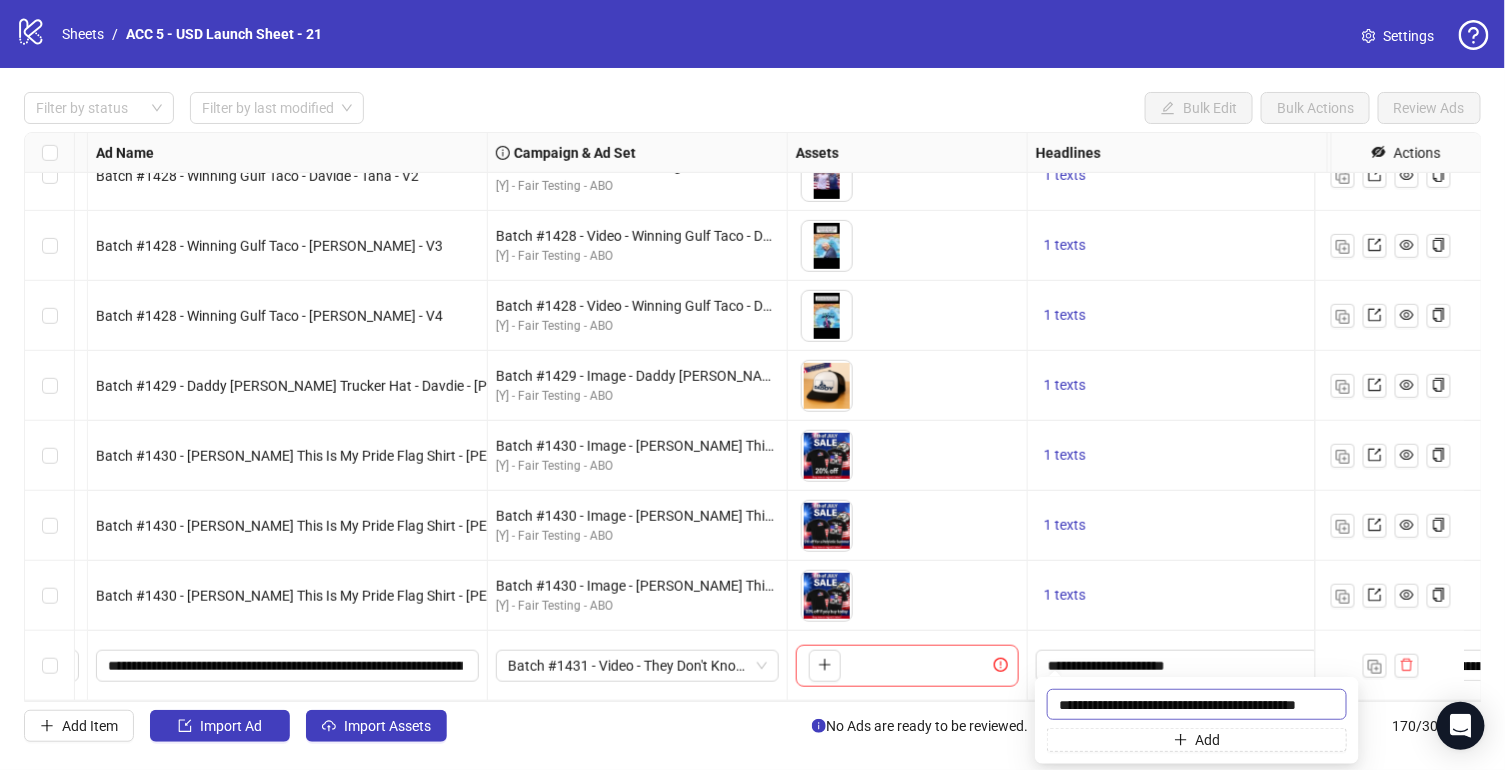 click on "**********" at bounding box center [1197, 704] 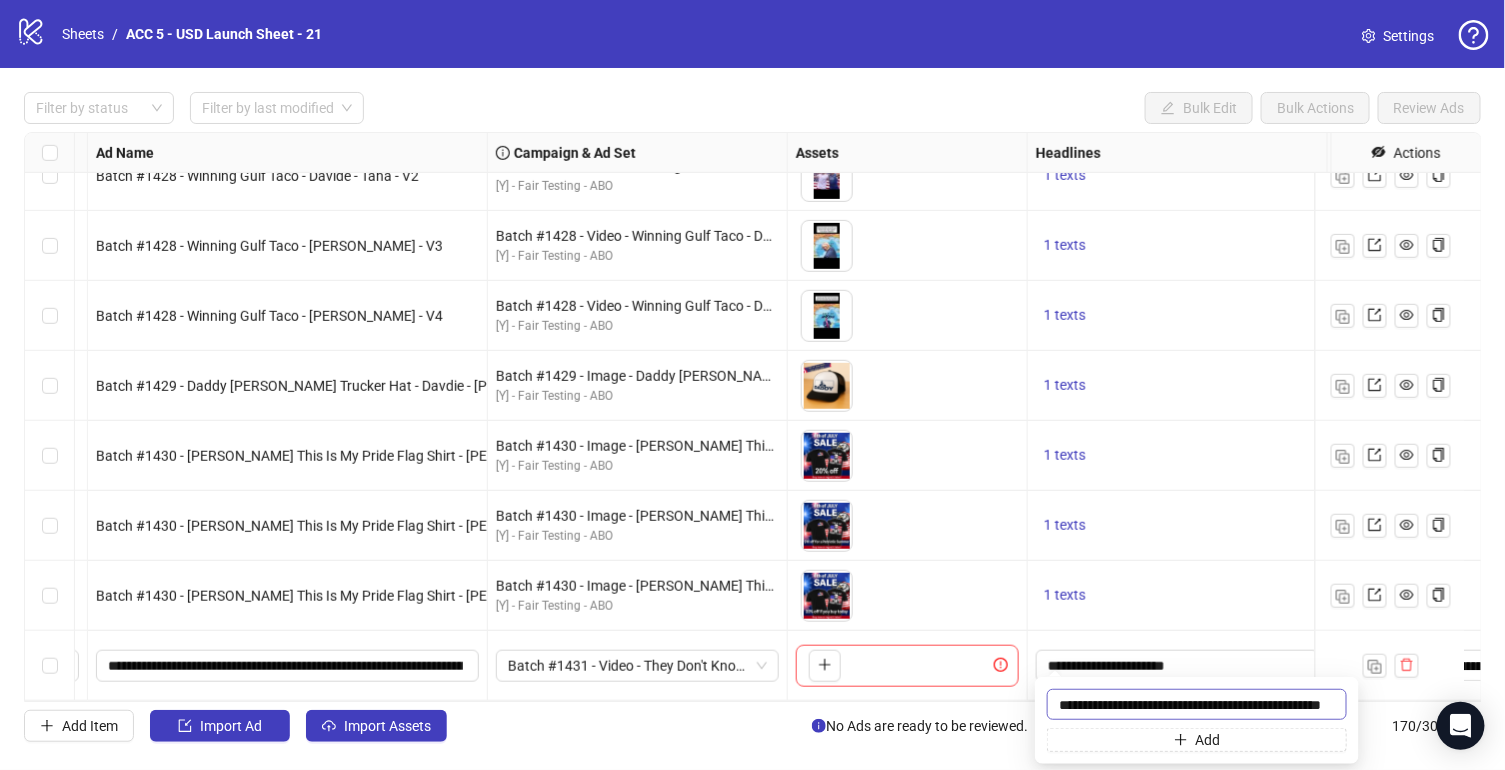 type on "**********" 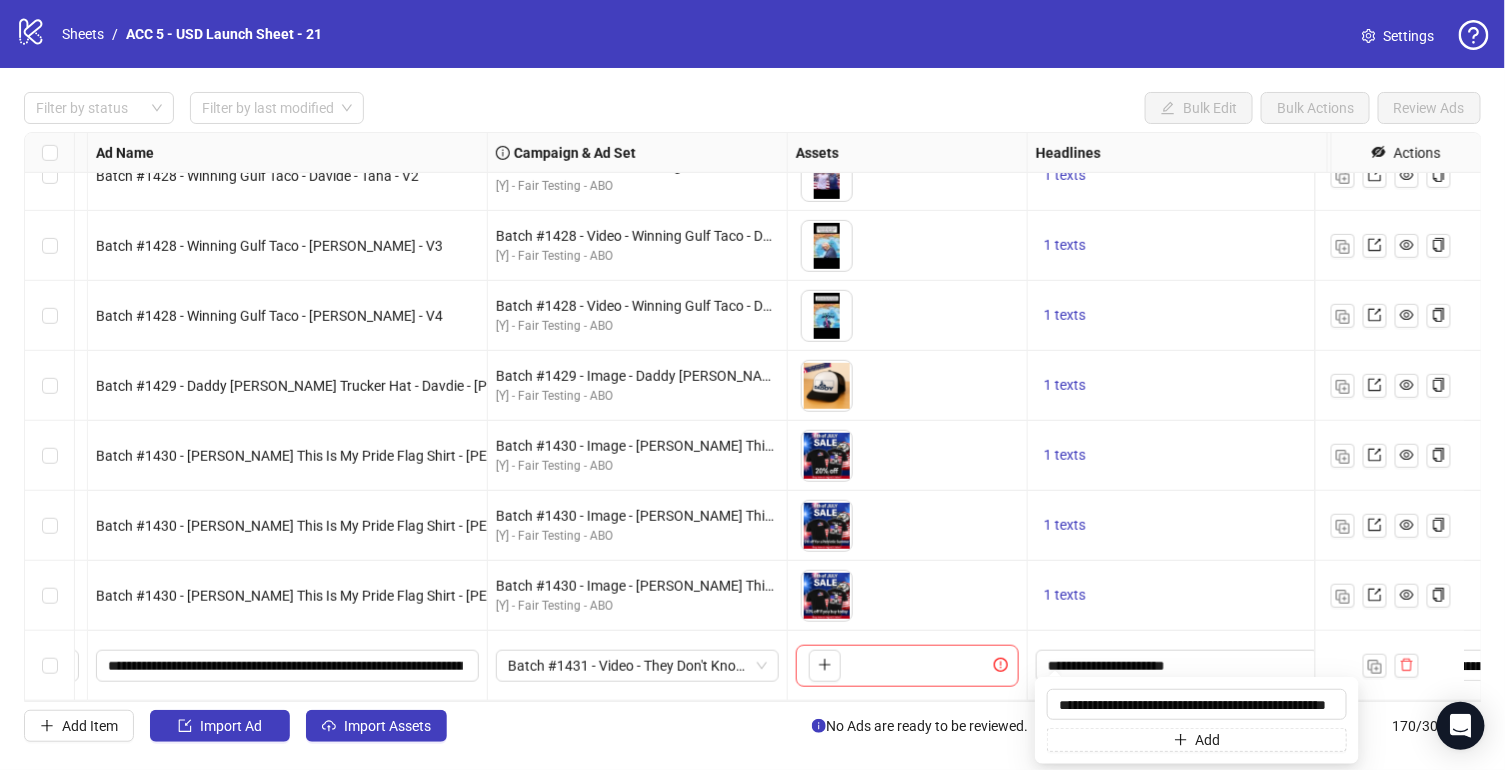 click on "1 texts" at bounding box center [1178, 596] 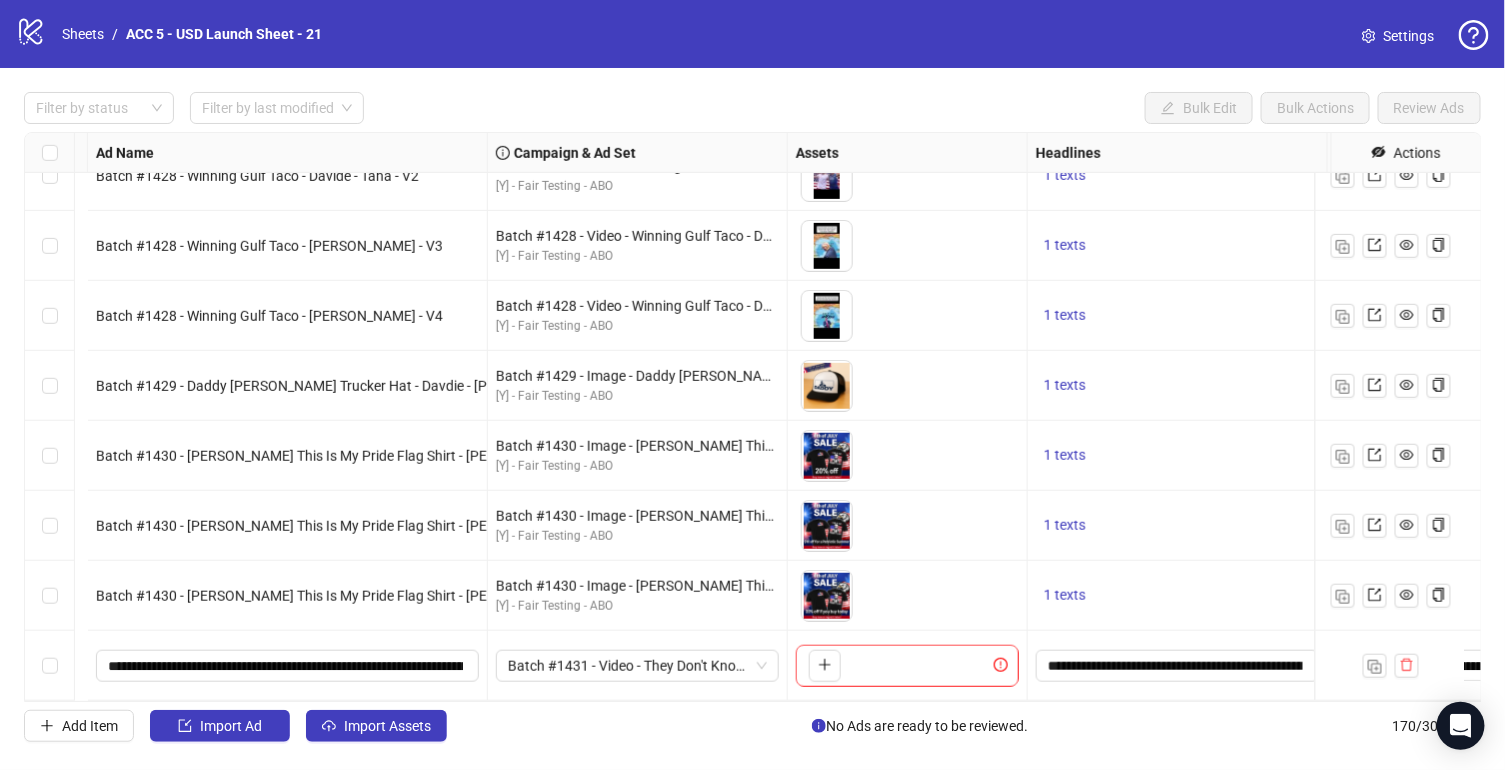 scroll, scrollTop: 11387, scrollLeft: 753, axis: both 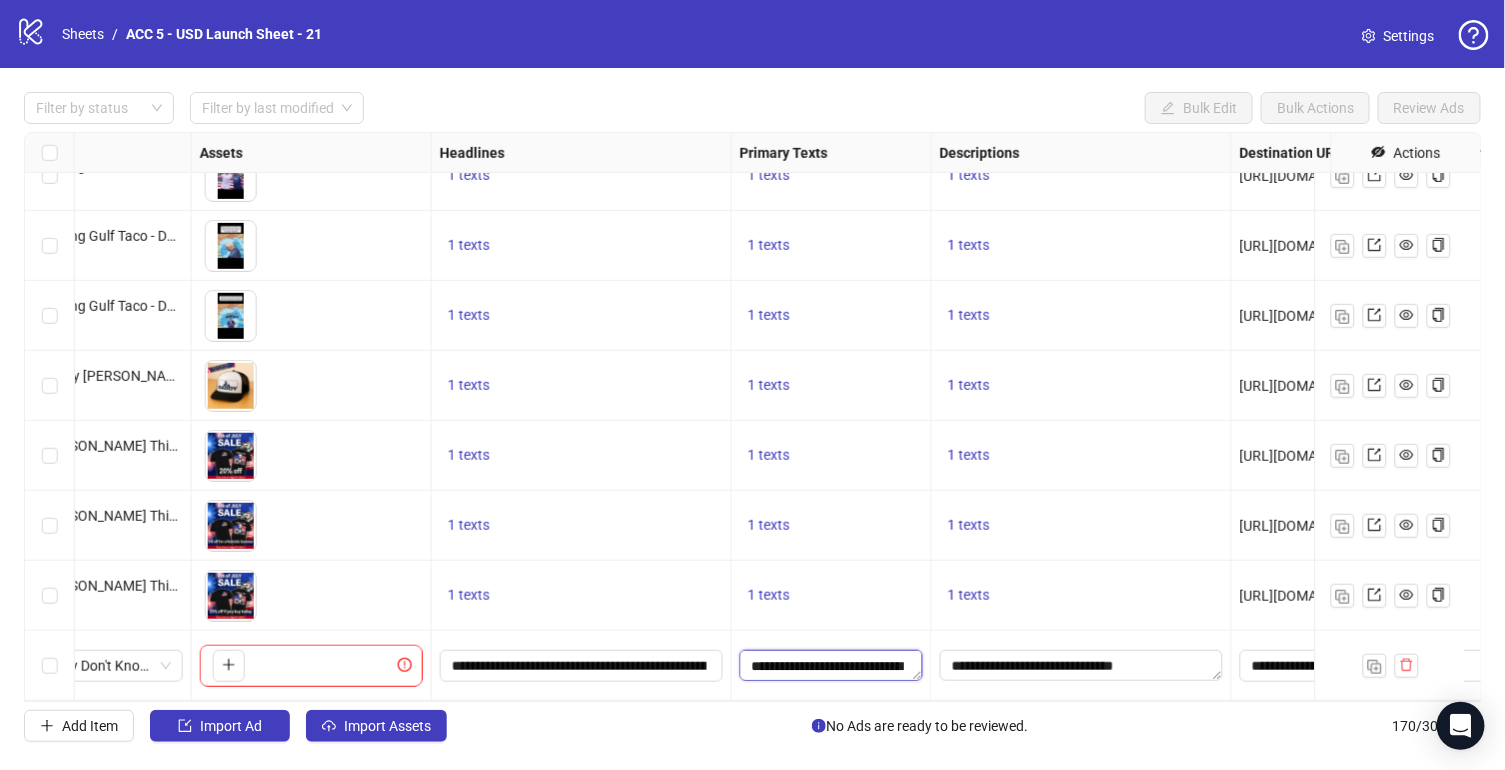 click on "**********" at bounding box center [831, 666] 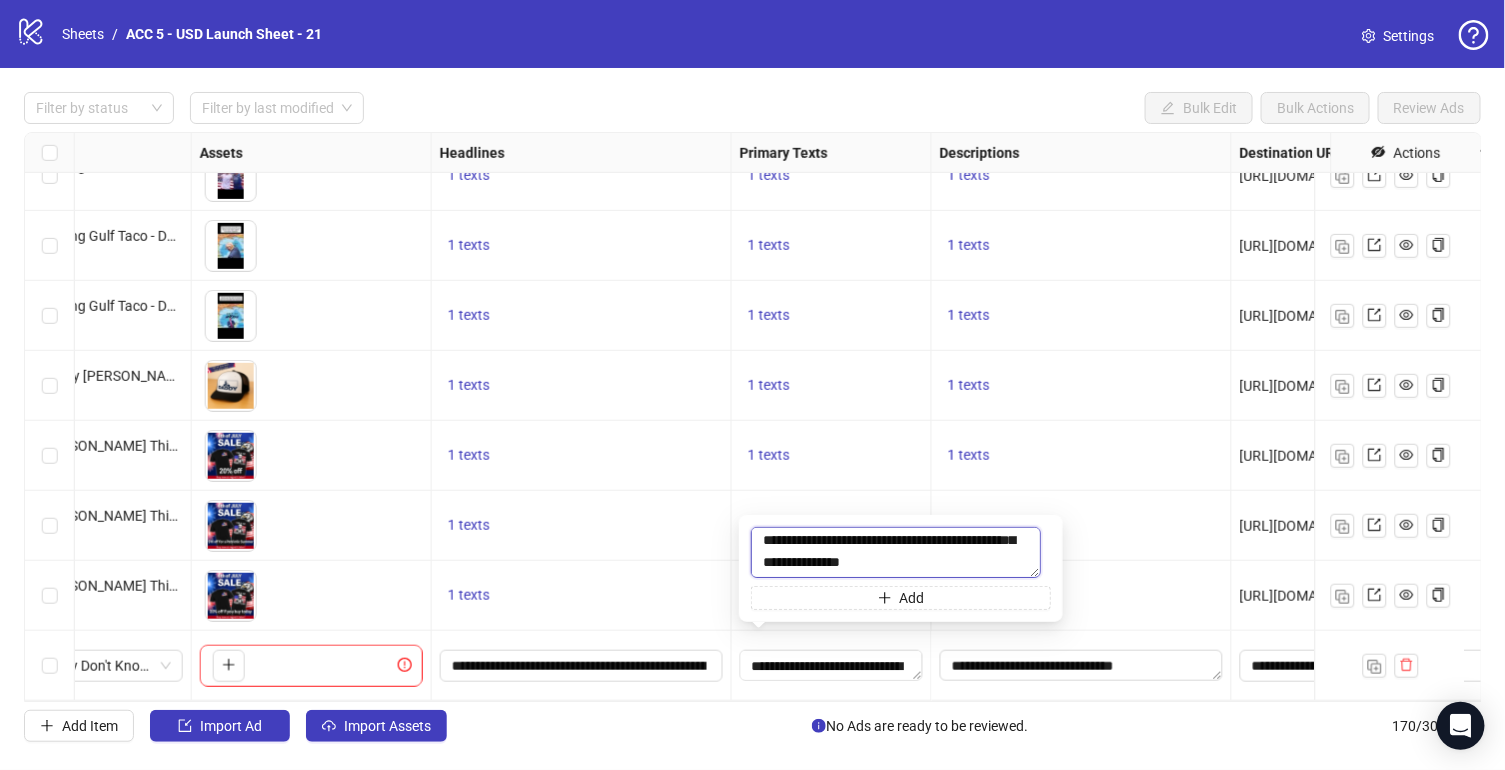 paste on "**********" 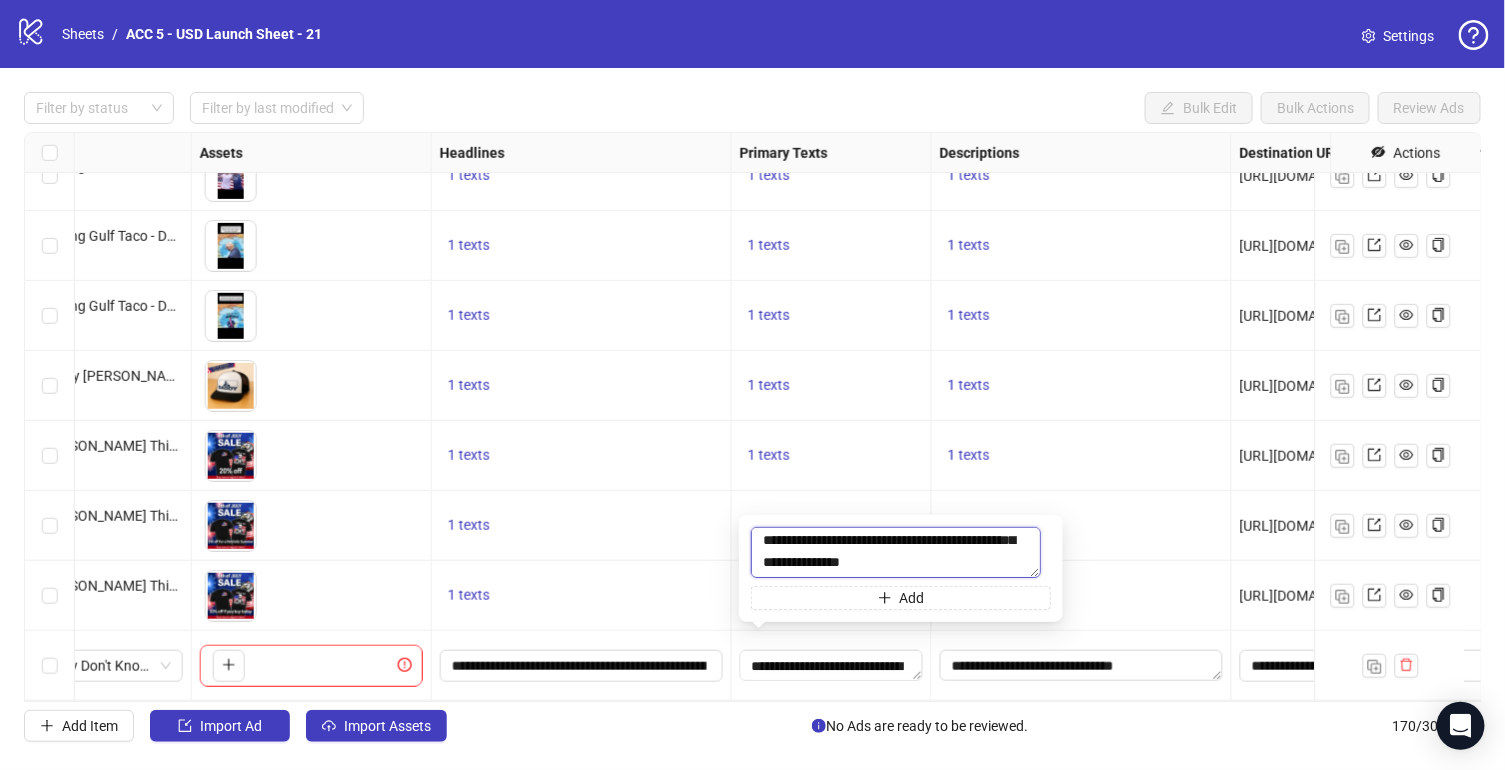 type on "**********" 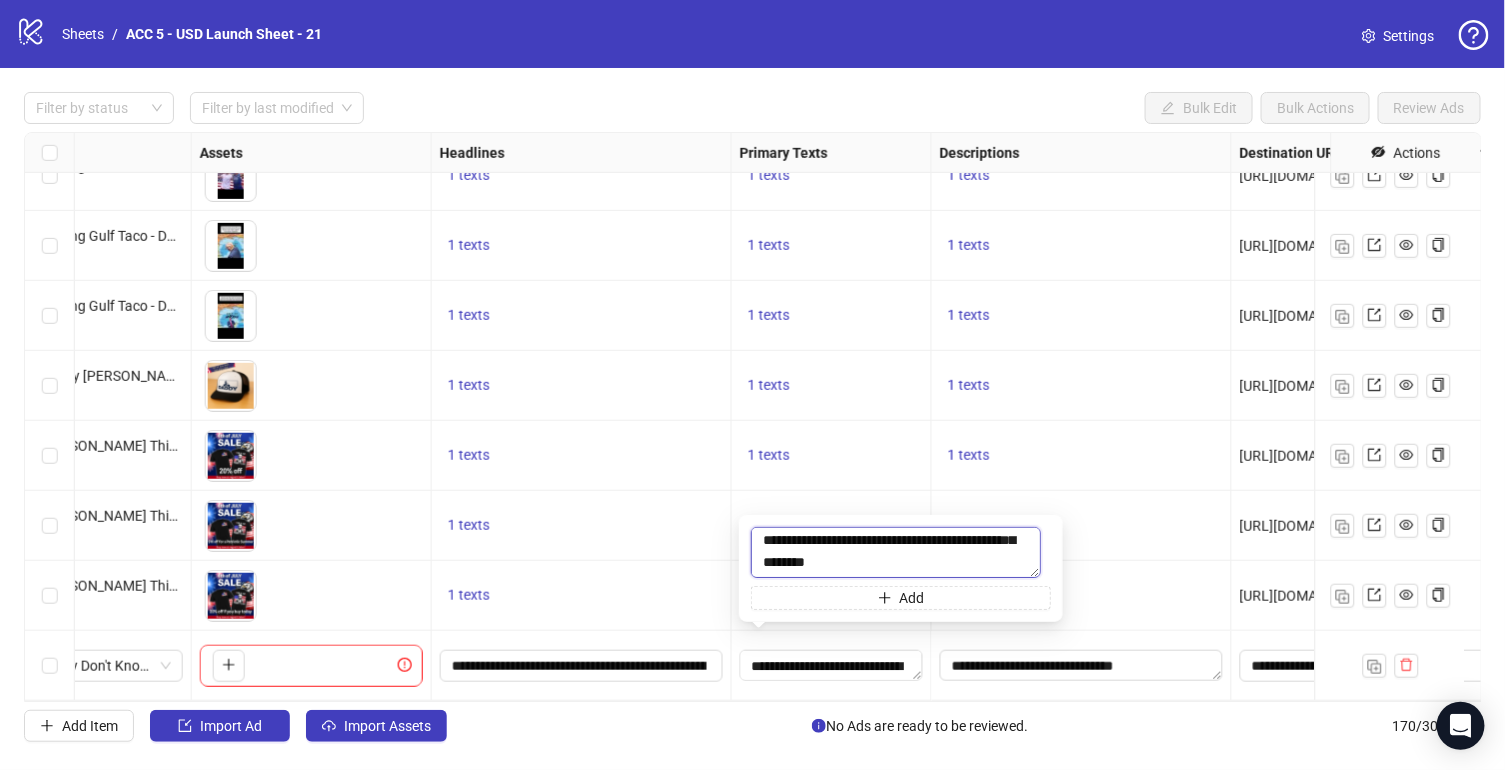 scroll, scrollTop: 220, scrollLeft: 0, axis: vertical 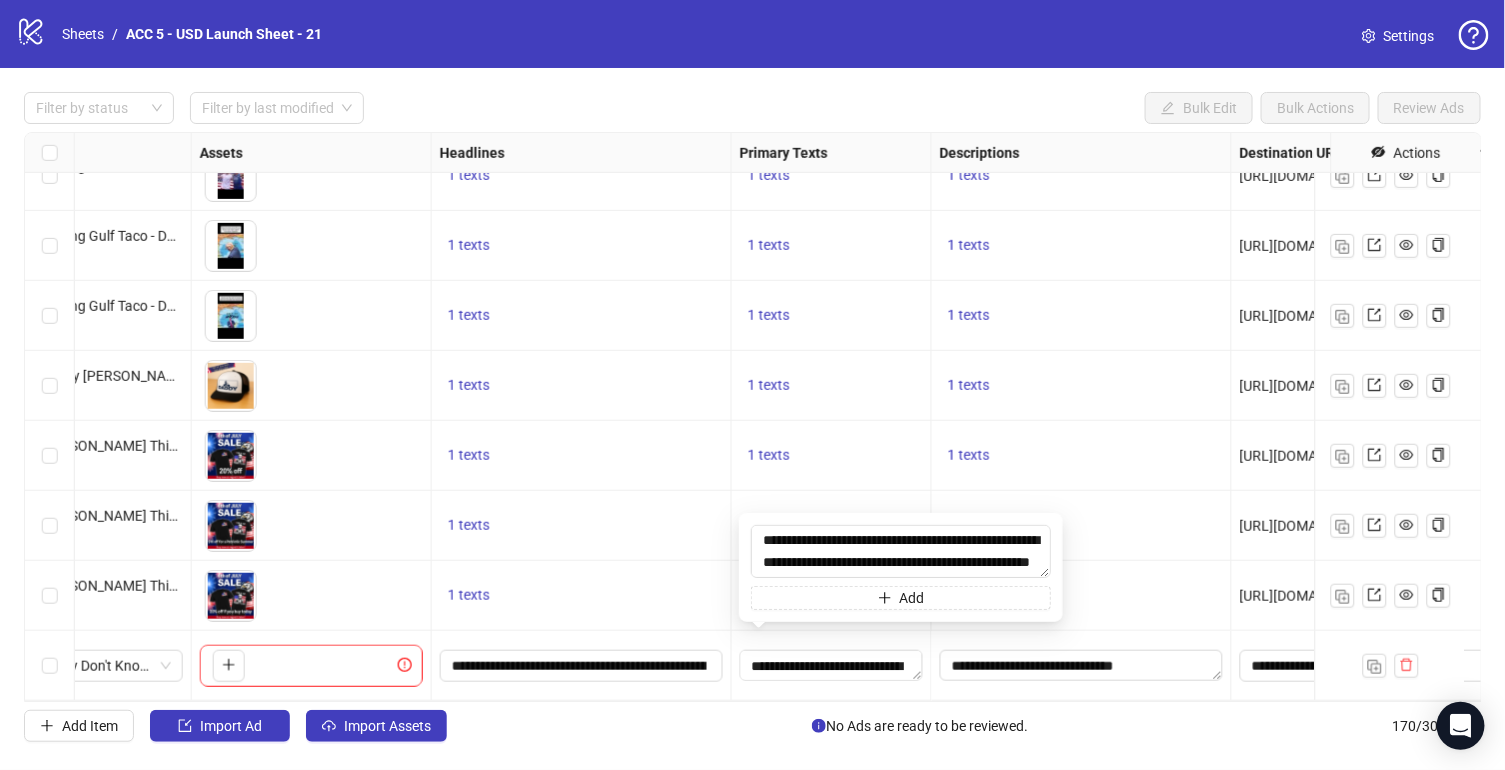 click on "1 texts" at bounding box center [1082, 526] 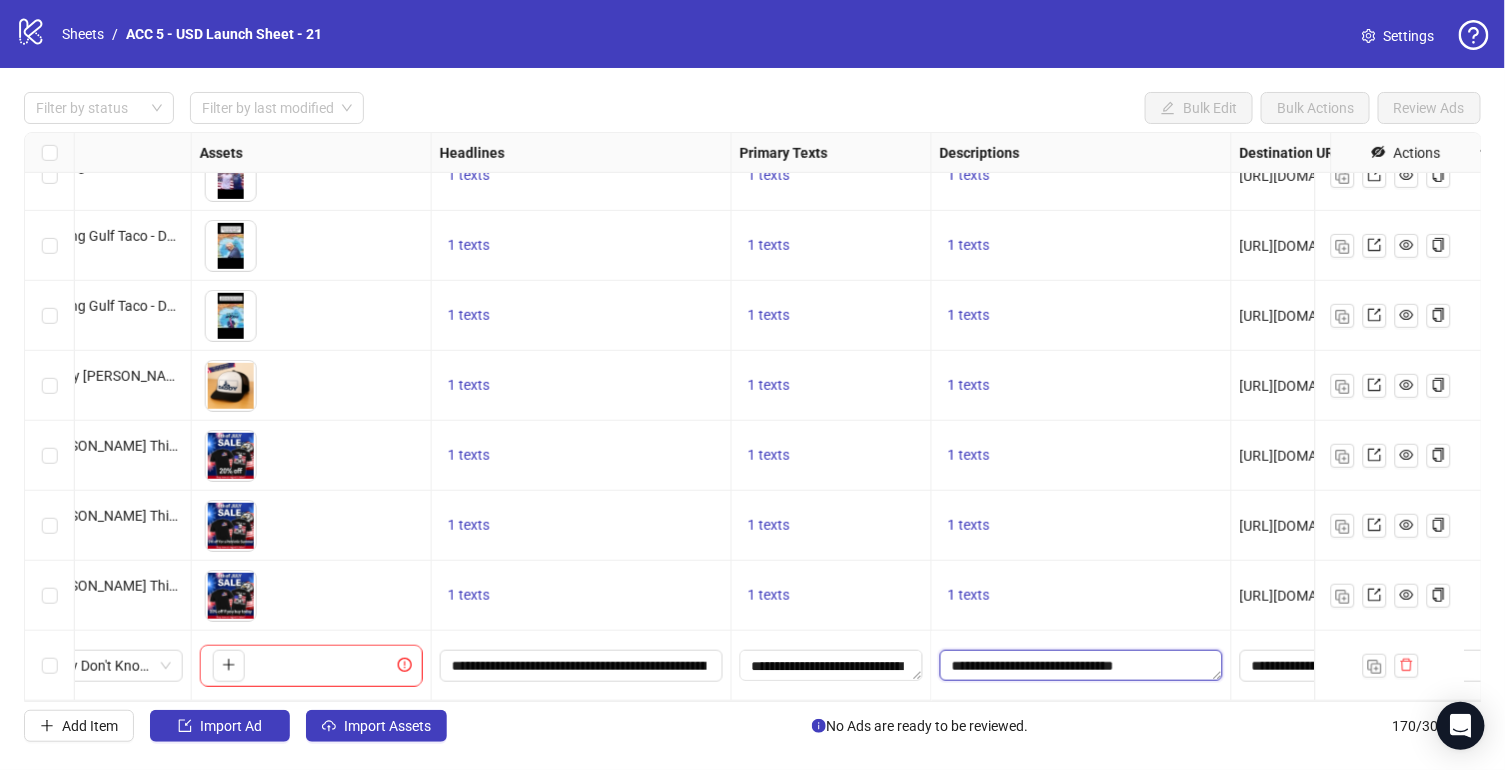 click on "**********" at bounding box center [1081, 666] 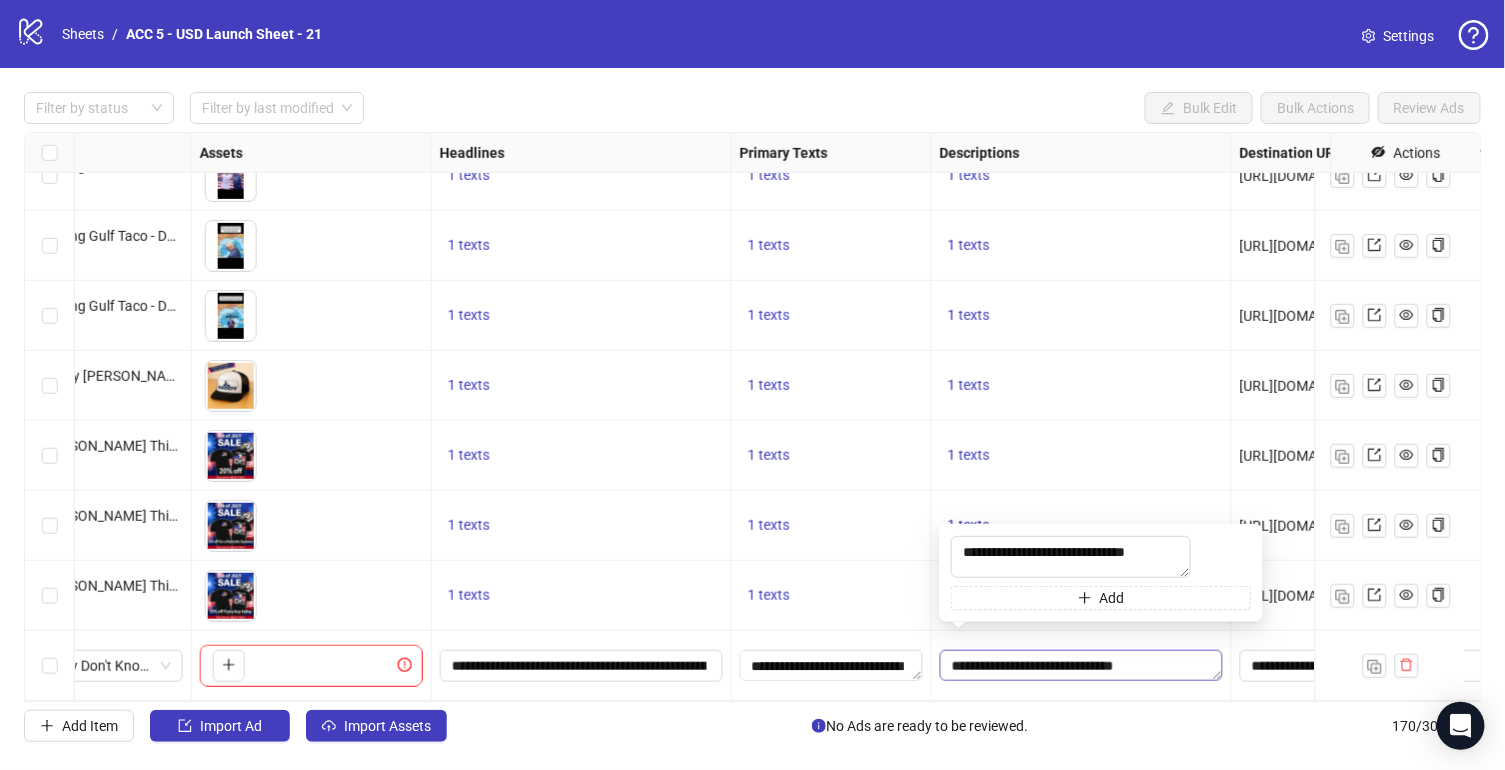 type on "**********" 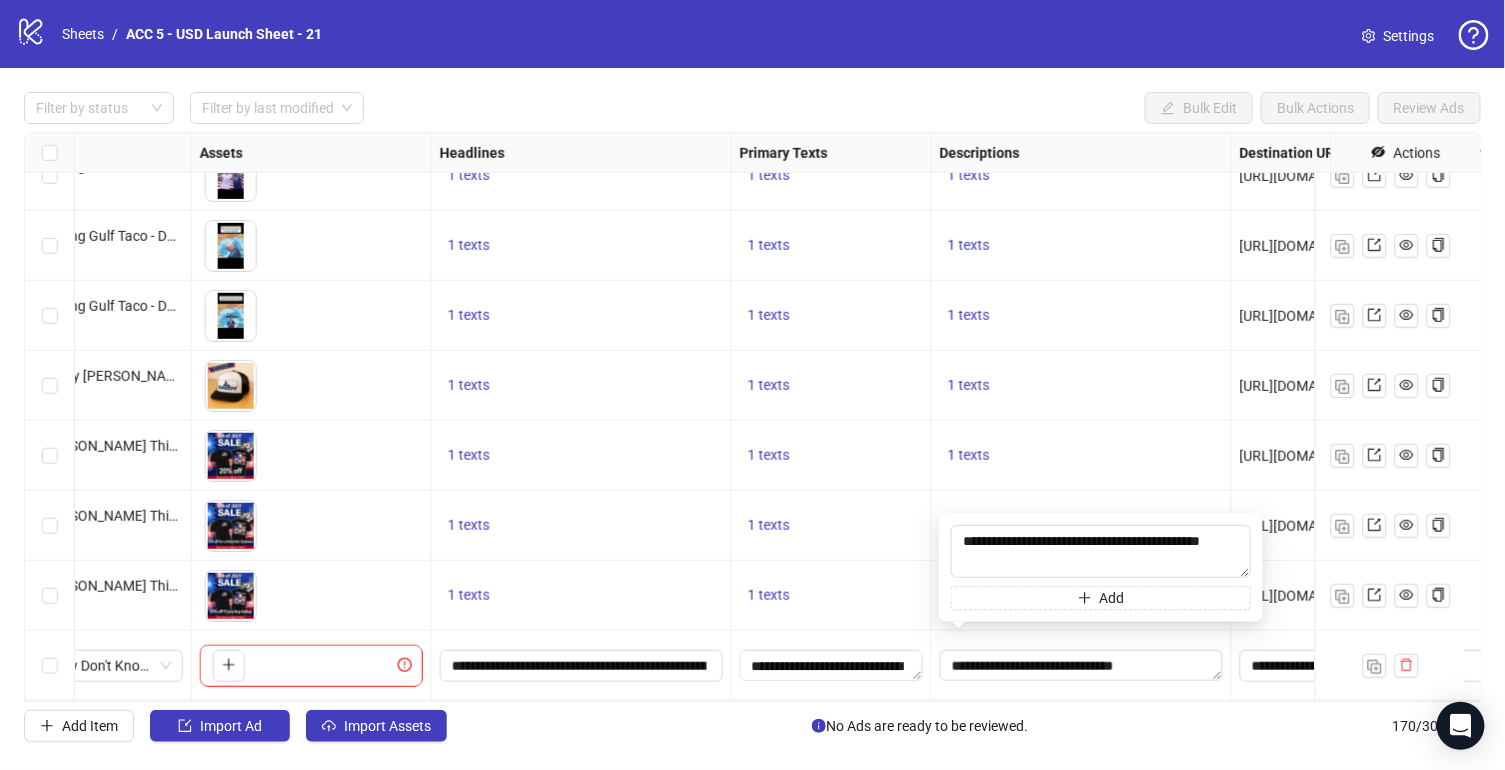click on "1 texts" at bounding box center (1081, 386) 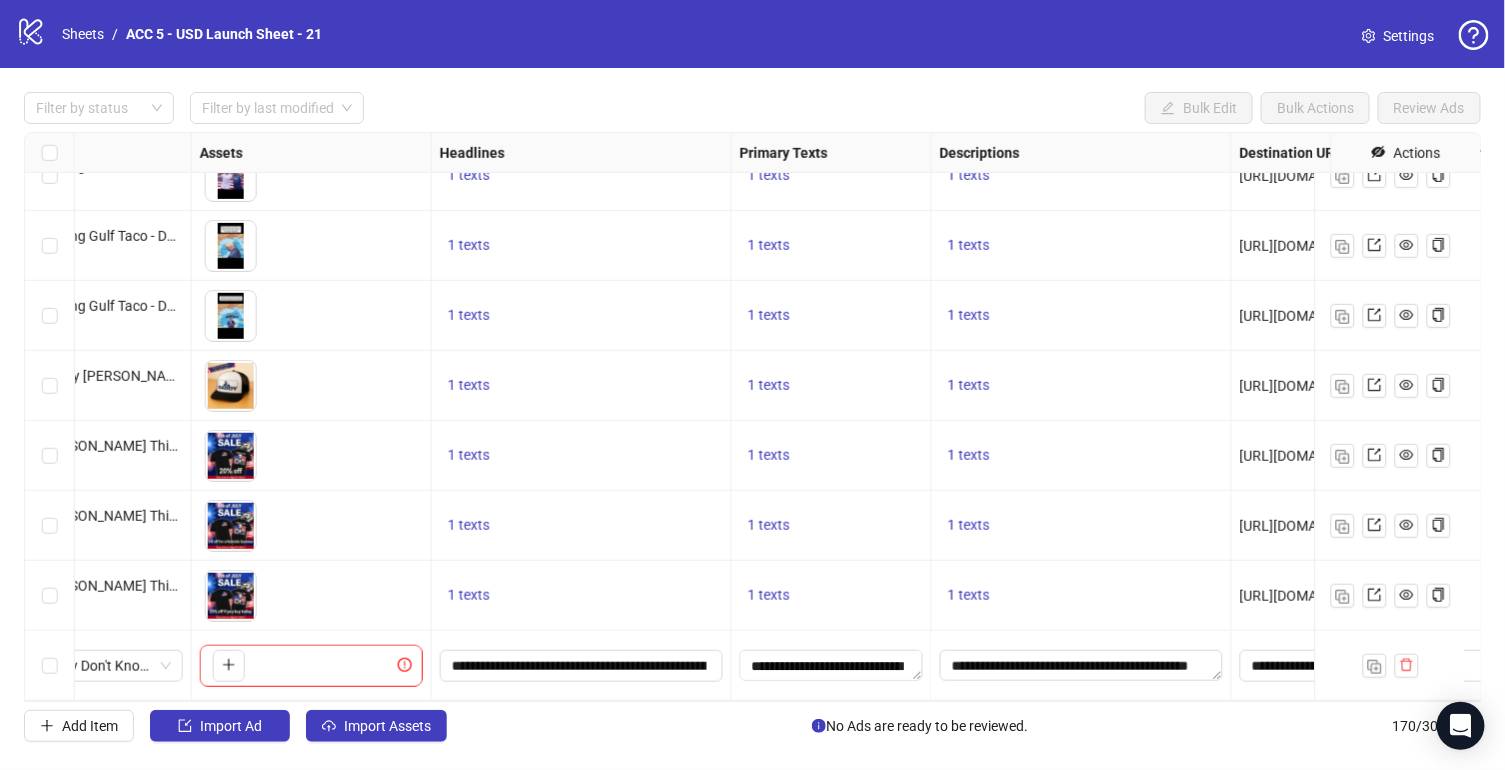 scroll, scrollTop: 11387, scrollLeft: 1336, axis: both 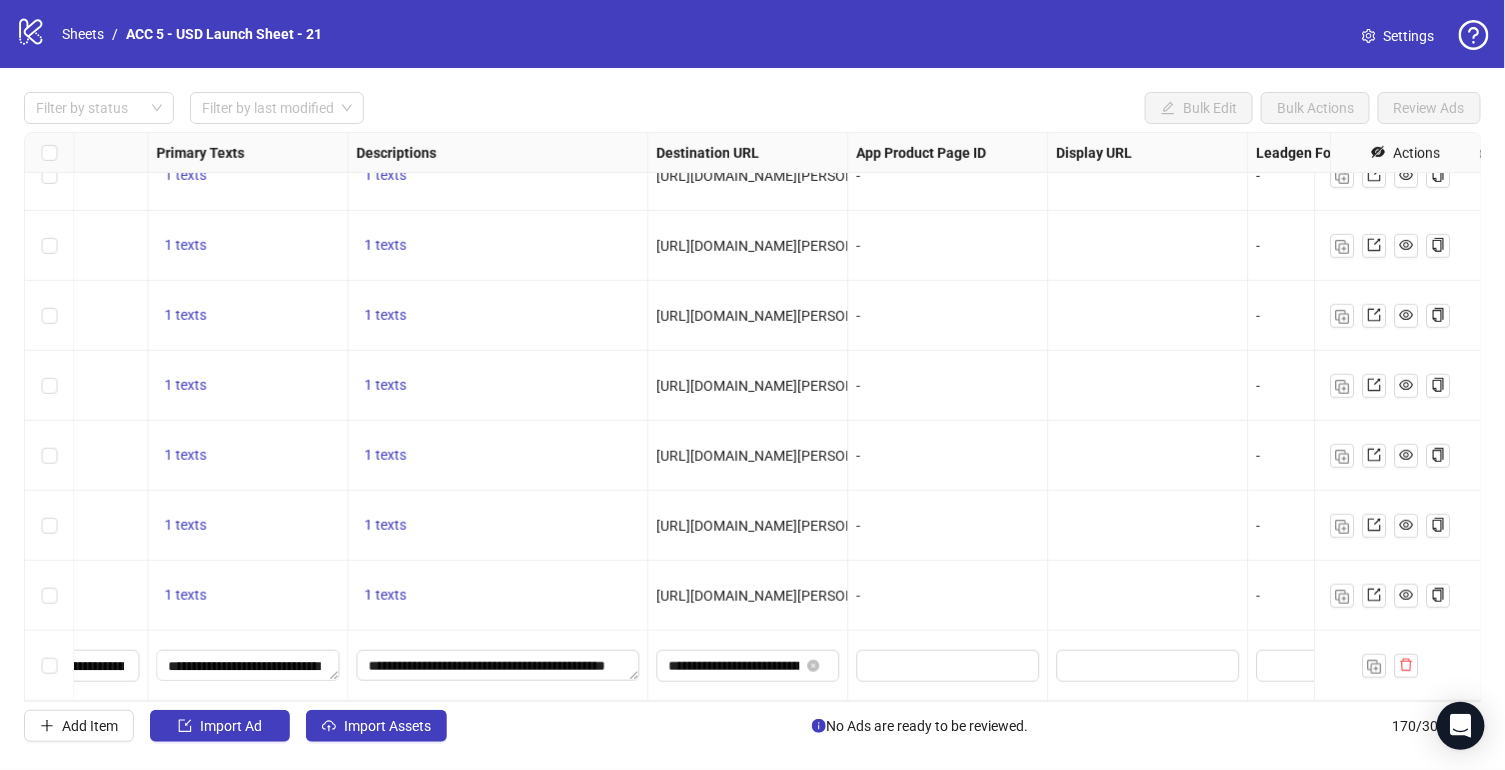 click on "Ad Format Ad Name Campaign & Ad Set Assets Headlines Primary Texts Descriptions Destination URL App Product Page ID Display URL Leadgen Form Product Set ID Call to Action Actions
To pick up a draggable item, press the space bar.
While dragging, use the arrow keys to move the item.
Press space again to drop the item in its new position, or press escape to cancel.
1 texts 1 texts 1 texts [URL][DOMAIN_NAME][PERSON_NAME] - - - Learn more
To pick up a draggable item, press the space bar.
While dragging, use the arrow keys to move the item.
Press space again to drop the item in its new position, or press escape to cancel.
1 texts 1 texts 1 texts [URL][DOMAIN_NAME][PERSON_NAME] - - - Learn more 1 texts 1 texts 1 texts [URL][DOMAIN_NAME][PERSON_NAME] - - - Learn more 1 texts 1 texts 1 texts - - - Learn more 1 texts 1 texts - - -" at bounding box center (753, 417) 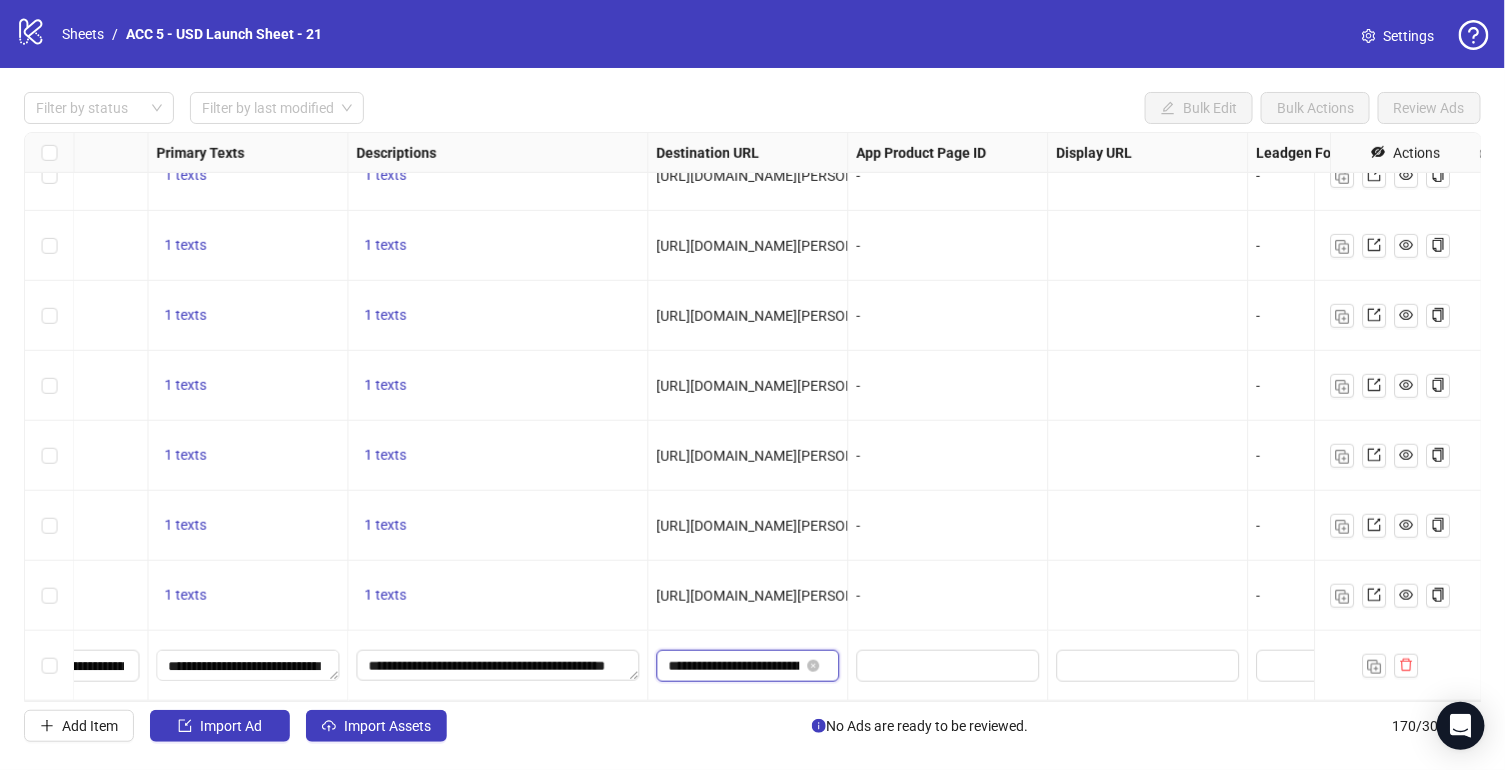 click on "**********" at bounding box center [734, 666] 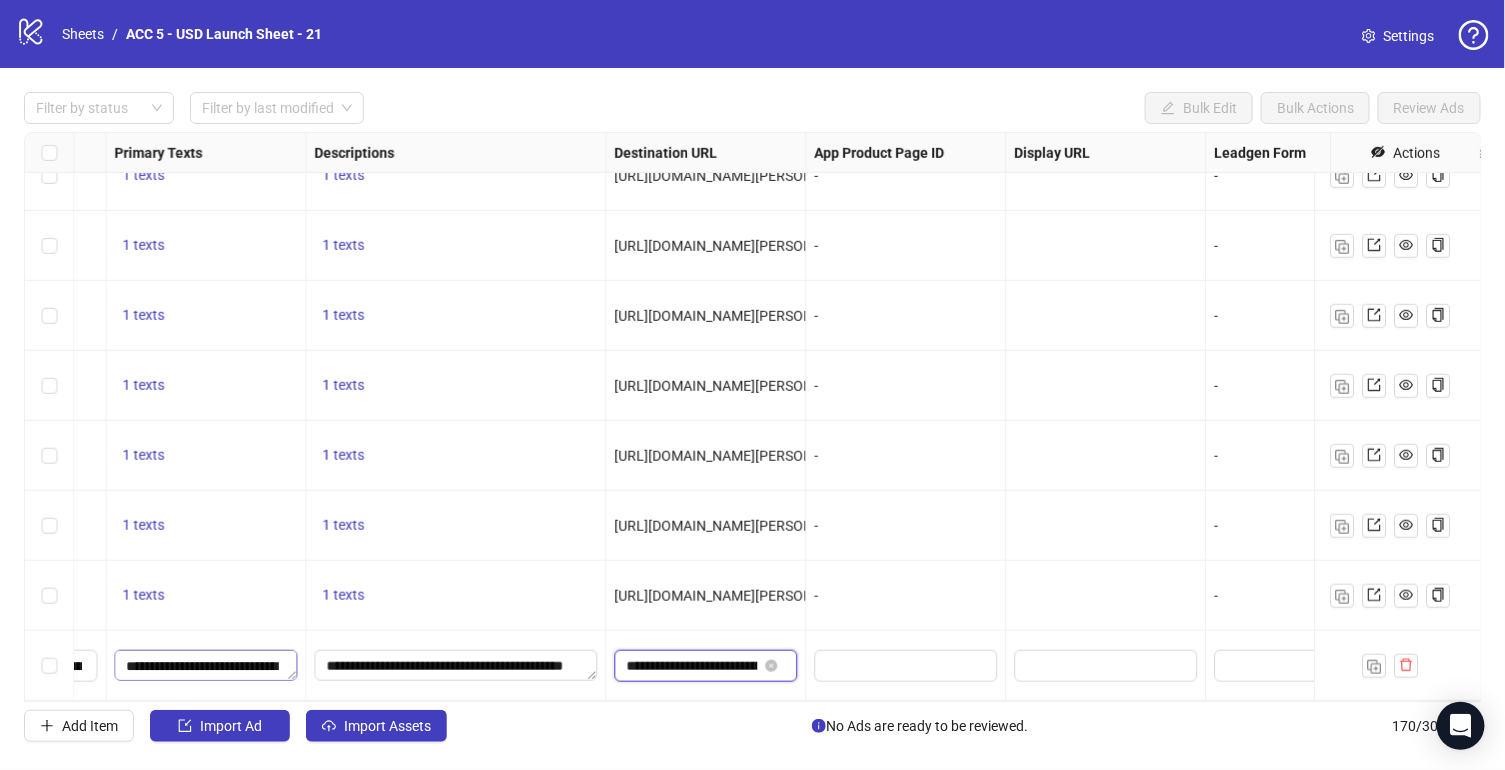 click on "**********" at bounding box center (456, 666) 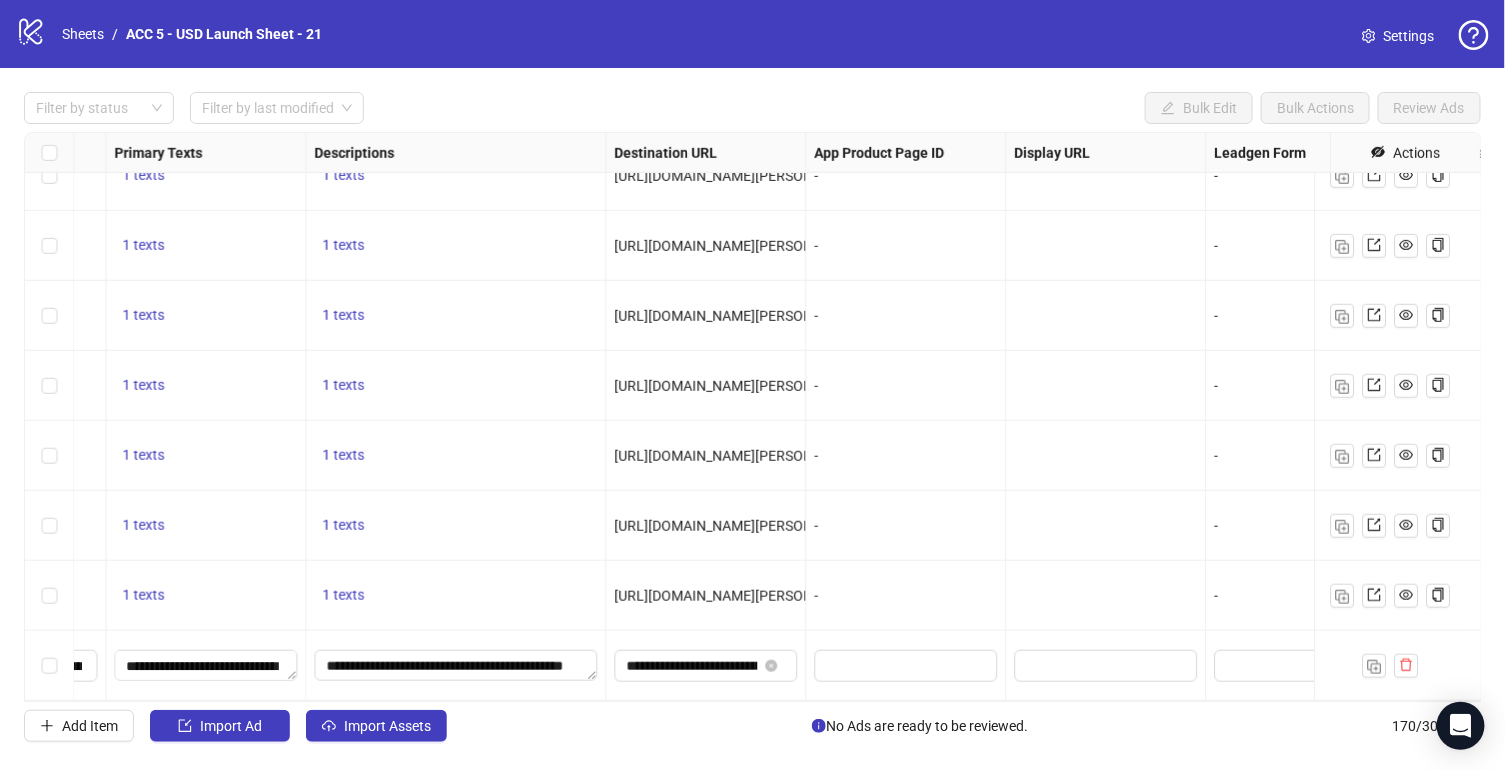 click on "Ad Format Ad Name Campaign & Ad Set Assets Headlines Primary Texts Descriptions Destination URL App Product Page ID Display URL Leadgen Form Product Set ID Call to Action Actions
To pick up a draggable item, press the space bar.
While dragging, use the arrow keys to move the item.
Press space again to drop the item in its new position, or press escape to cancel.
1 texts 1 texts 1 texts [URL][DOMAIN_NAME][PERSON_NAME] - - - Learn more
To pick up a draggable item, press the space bar.
While dragging, use the arrow keys to move the item.
Press space again to drop the item in its new position, or press escape to cancel.
1 texts 1 texts 1 texts [URL][DOMAIN_NAME][PERSON_NAME] - - - Learn more 1 texts 1 texts 1 texts [URL][DOMAIN_NAME][PERSON_NAME] - - - Learn more 1 texts 1 texts 1 texts - - - Learn more 1 texts 1 texts - - -" at bounding box center [753, 417] 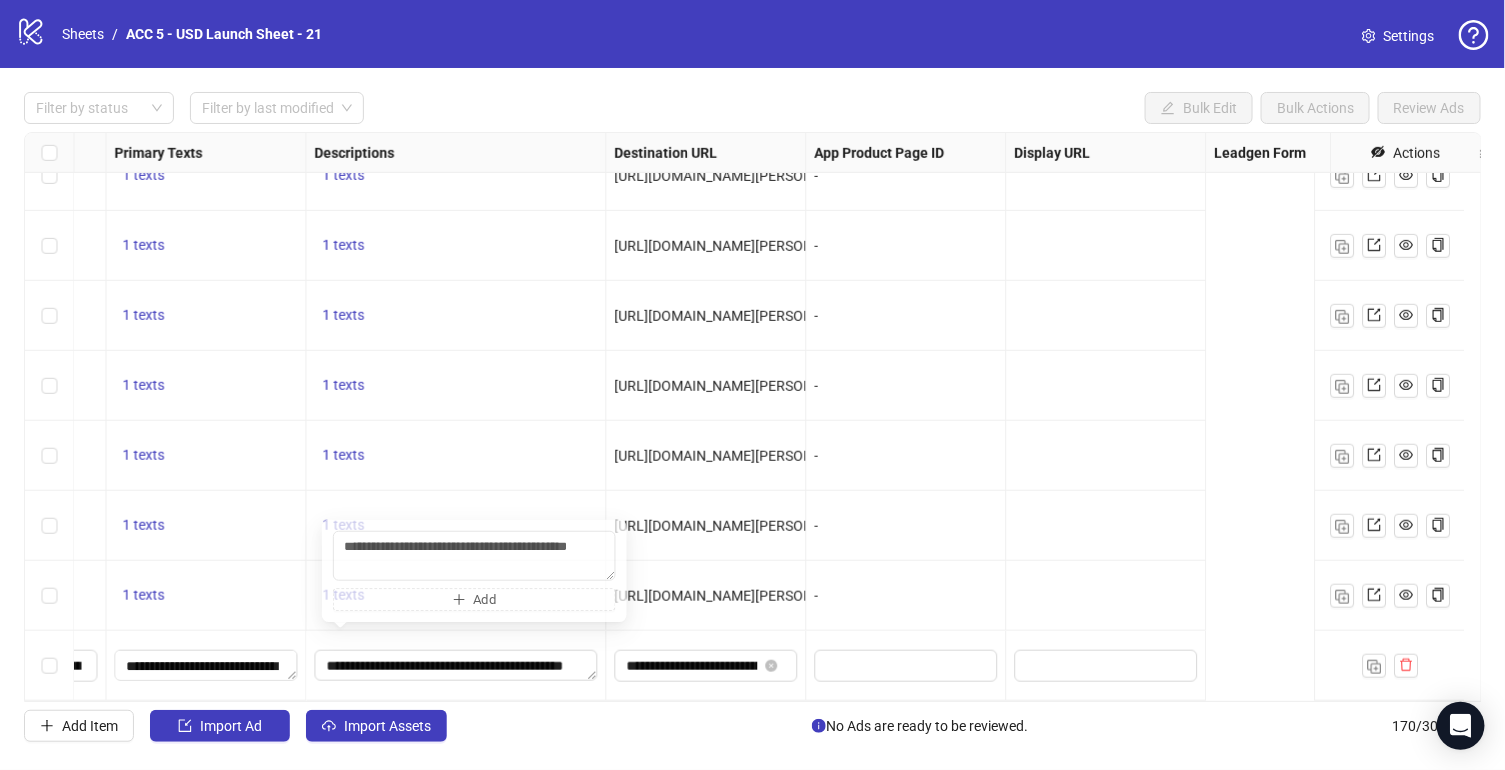 scroll, scrollTop: 11387, scrollLeft: 751, axis: both 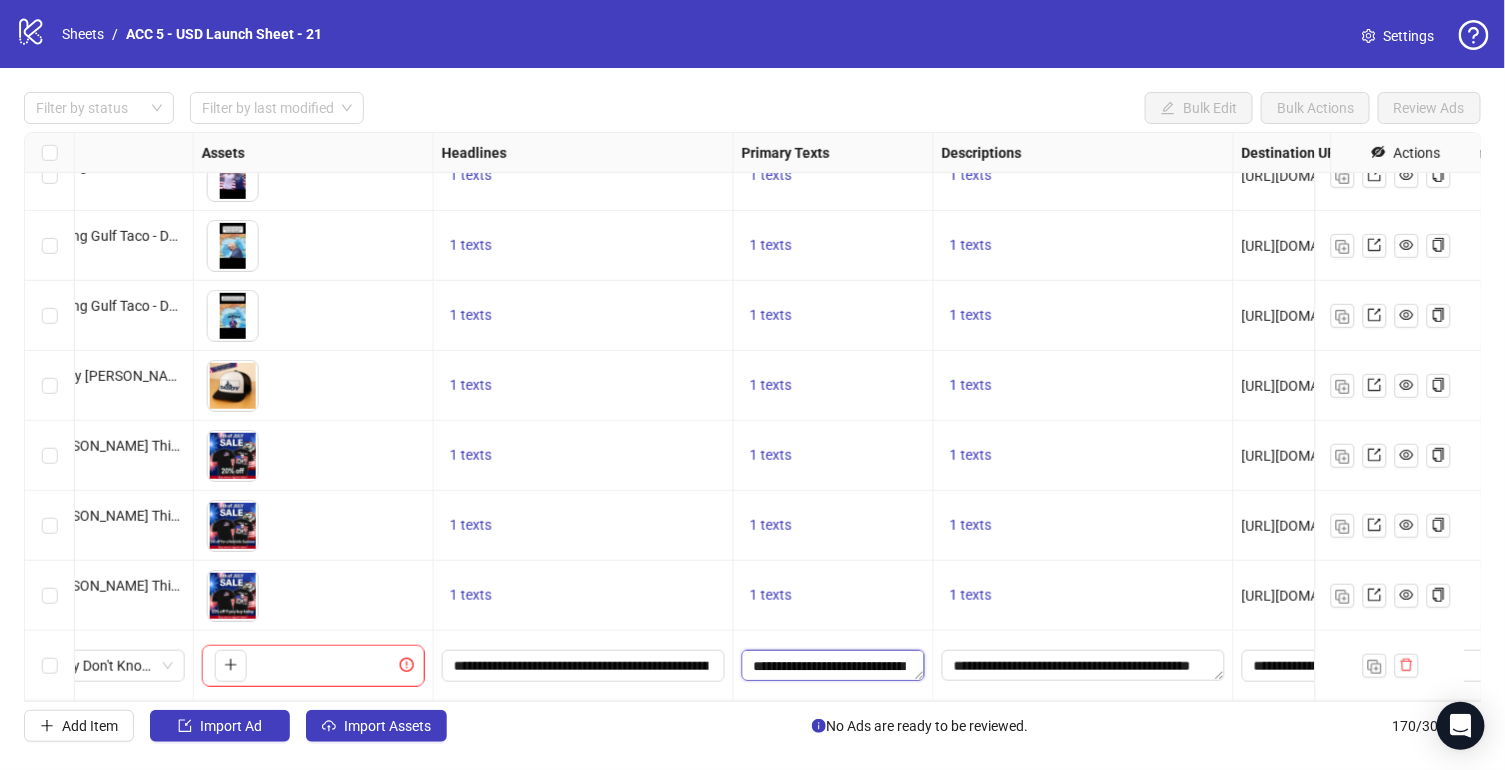 click on "**********" at bounding box center (833, 666) 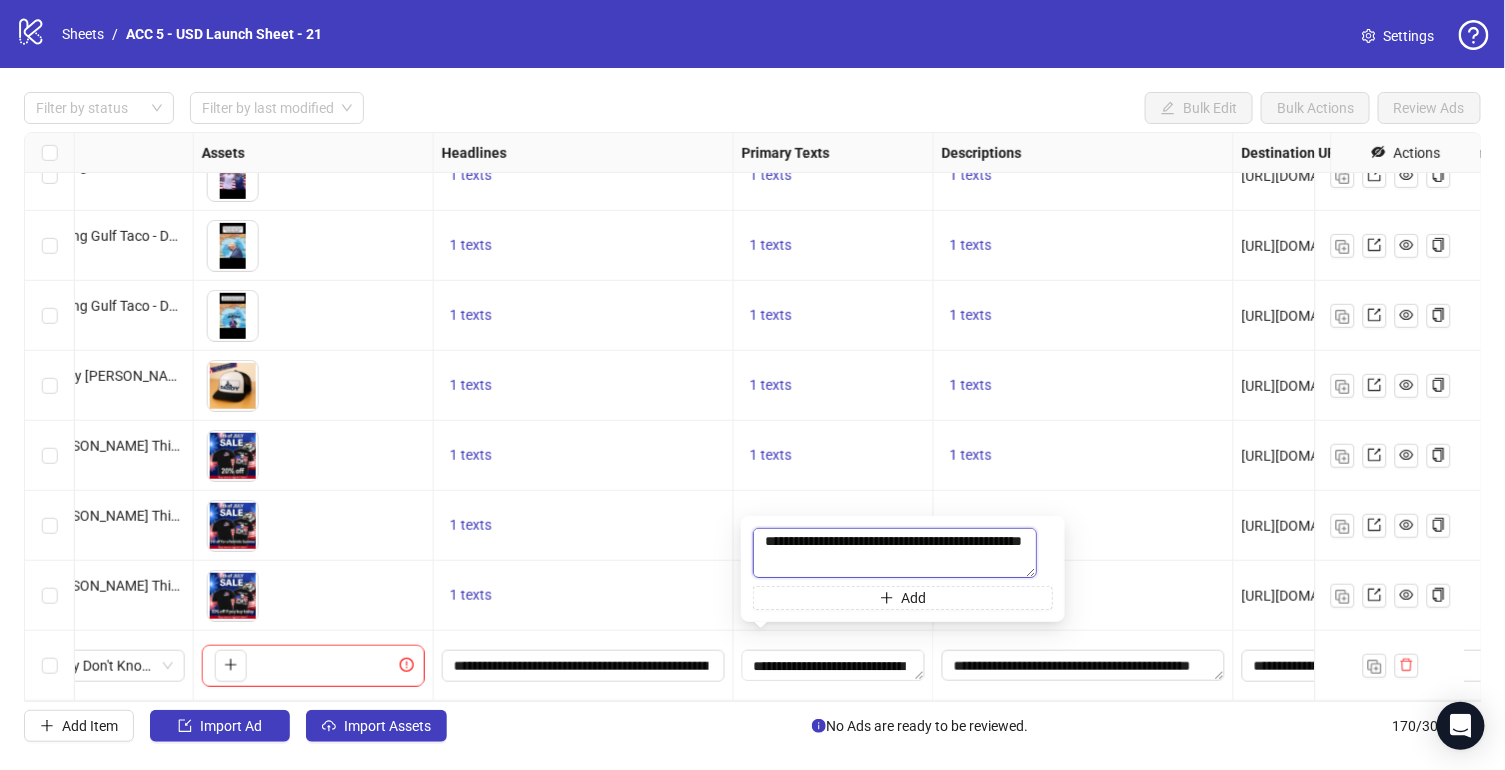scroll, scrollTop: 0, scrollLeft: 0, axis: both 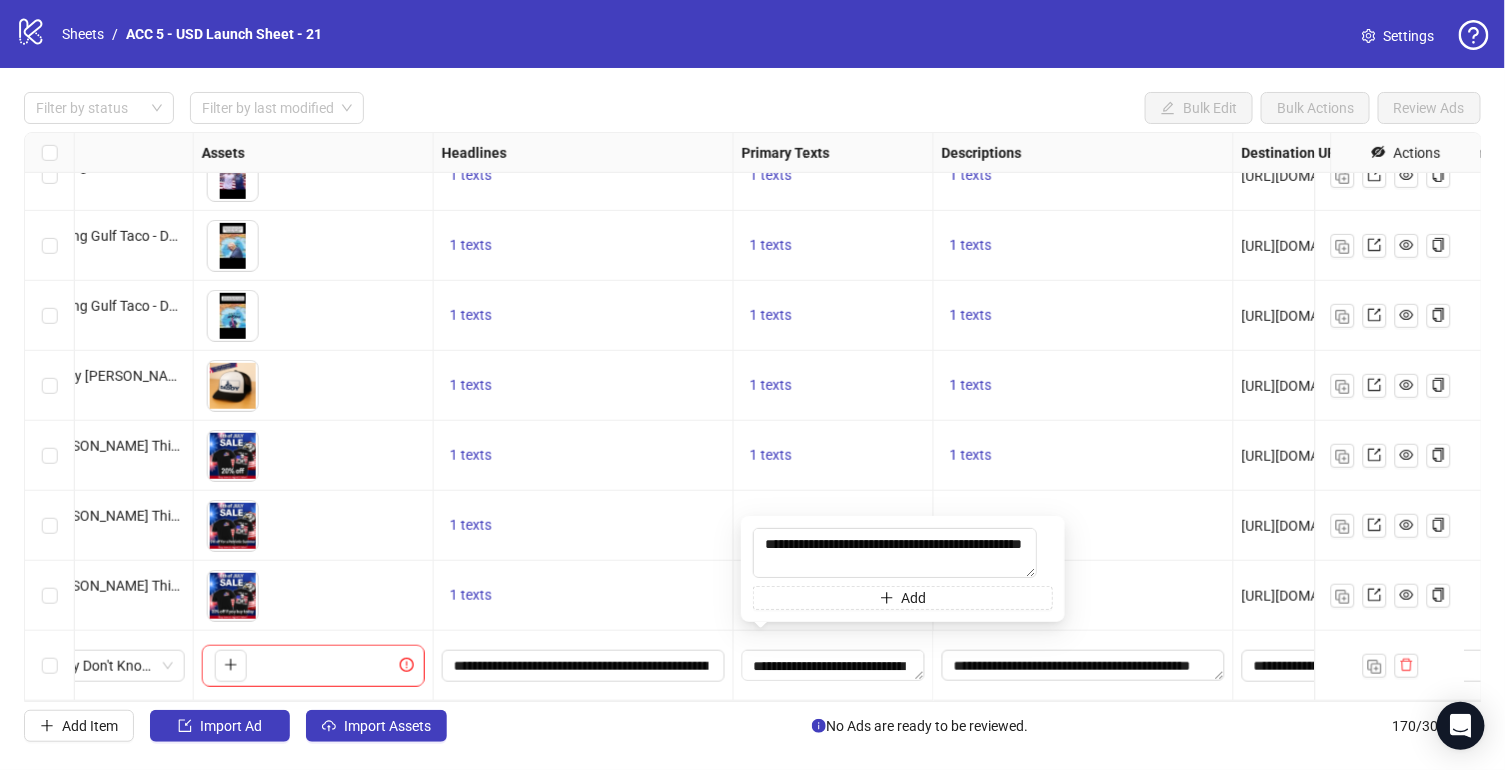 click on "1 texts" at bounding box center [1084, 386] 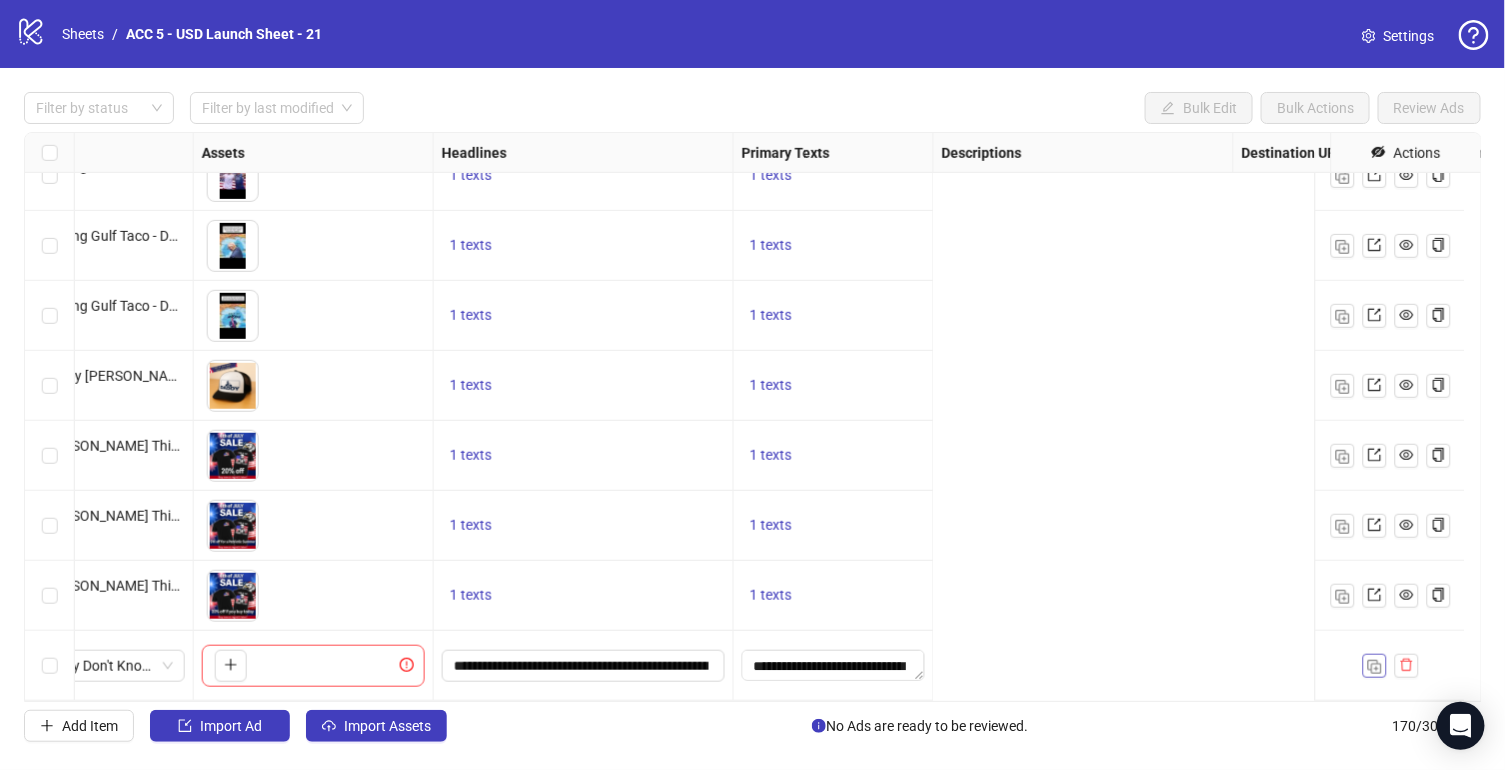 scroll, scrollTop: 11387, scrollLeft: 0, axis: vertical 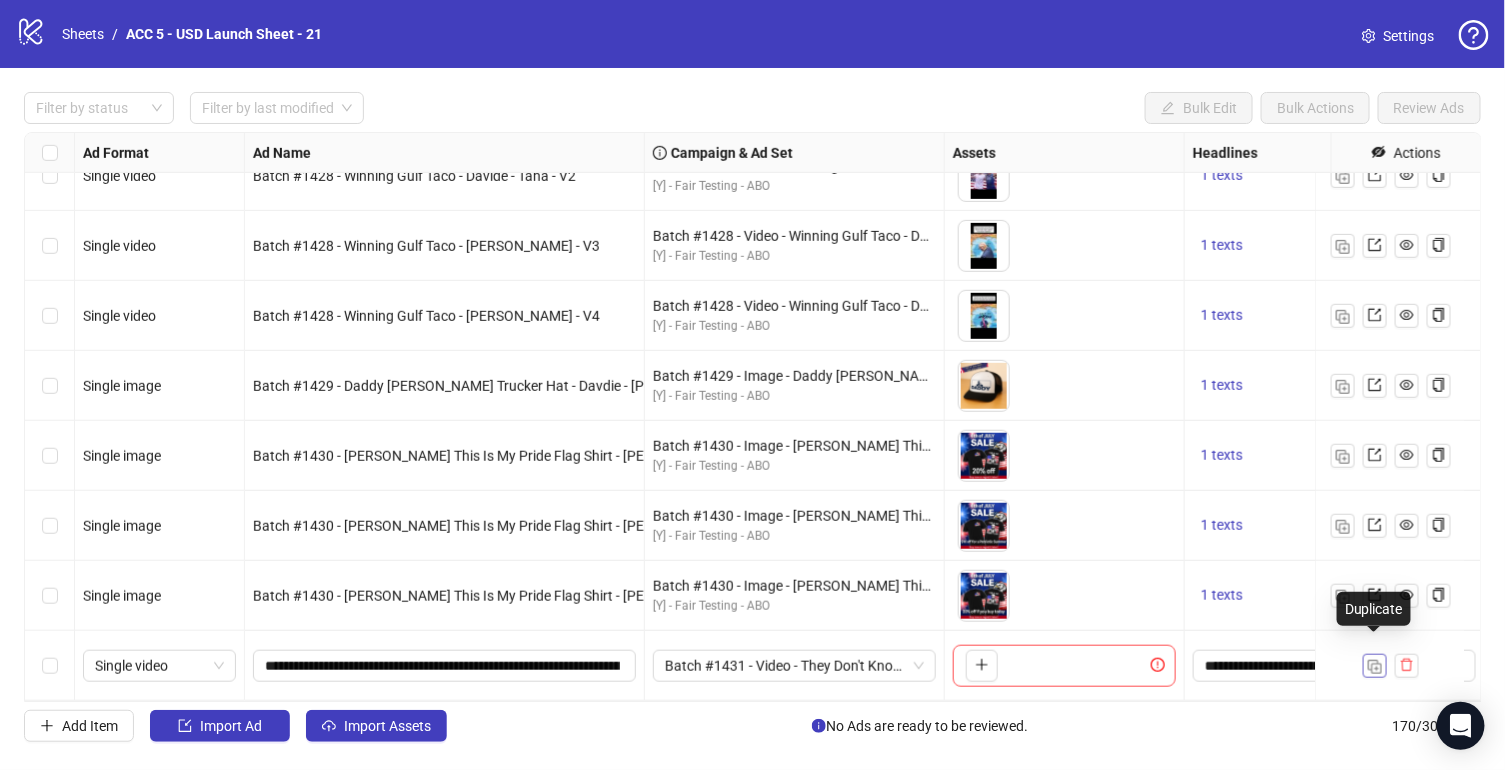 click at bounding box center (1375, 667) 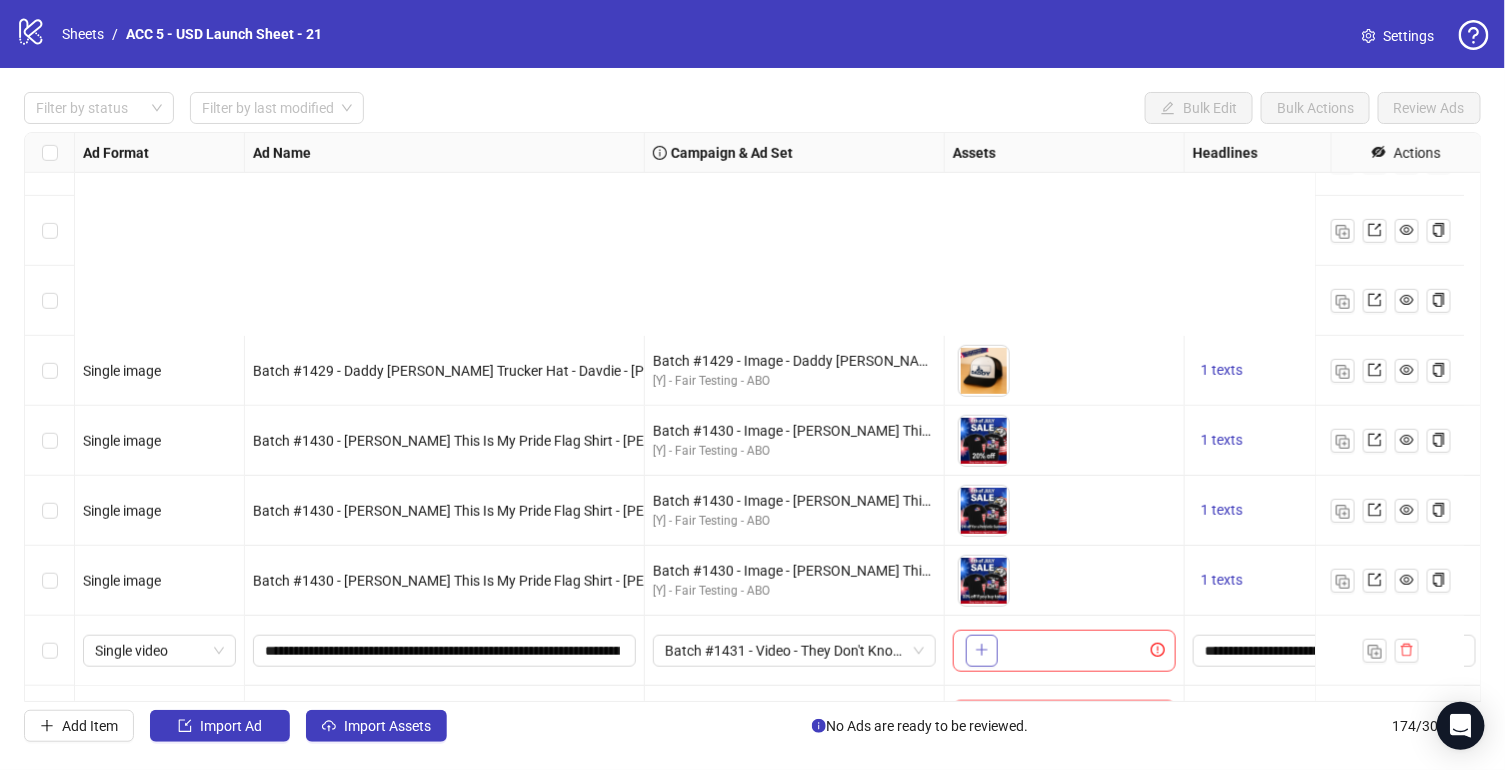 scroll, scrollTop: 11667, scrollLeft: 0, axis: vertical 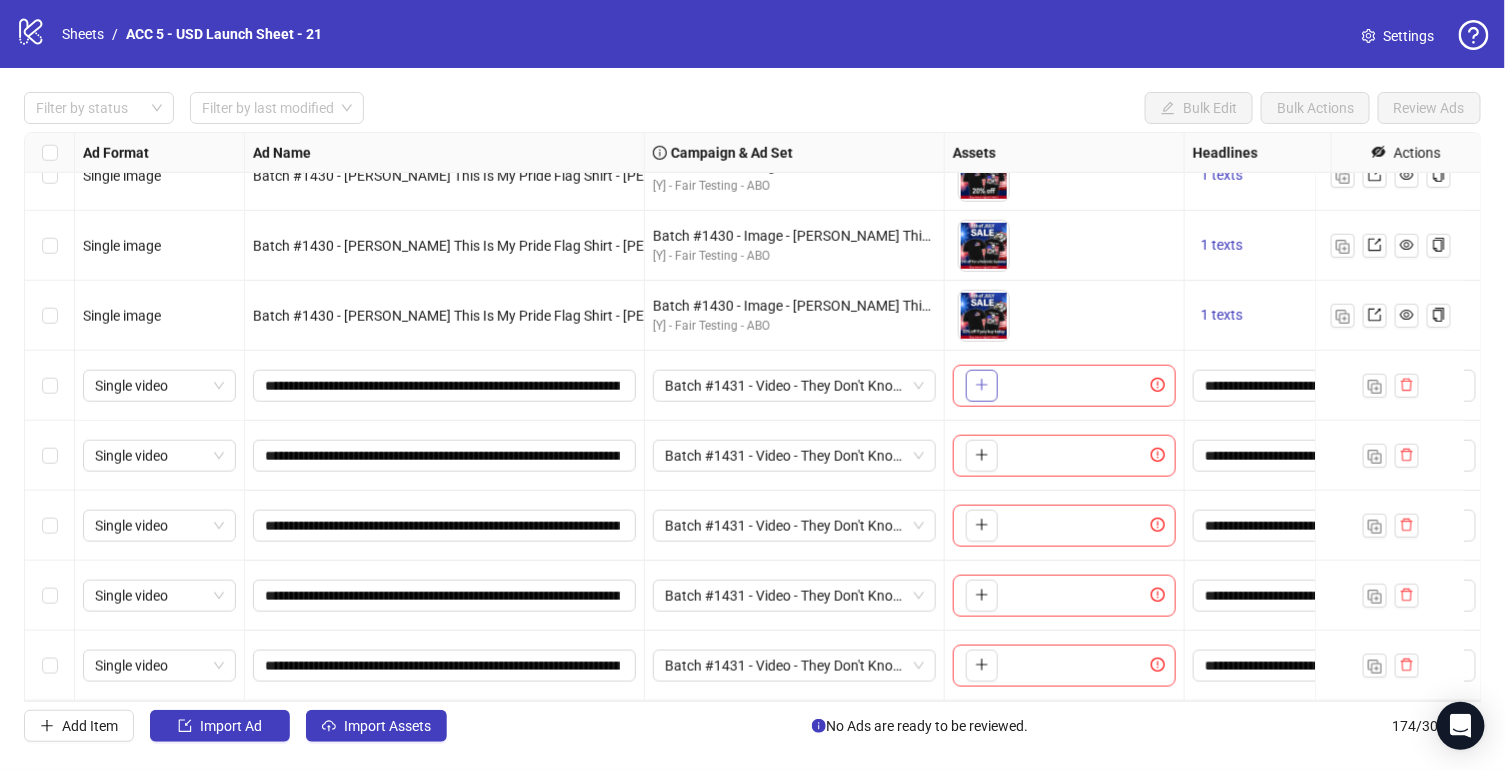 click 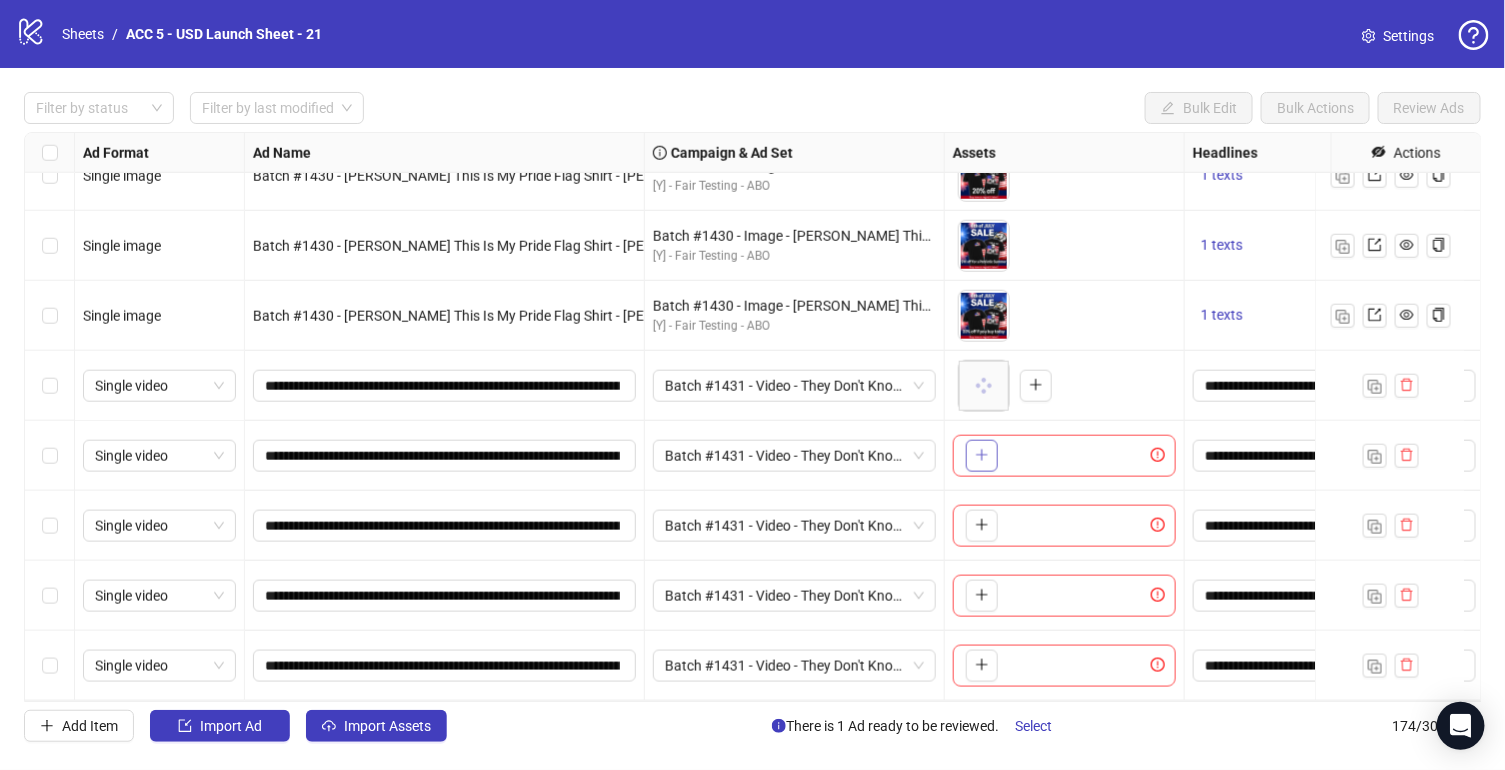 click 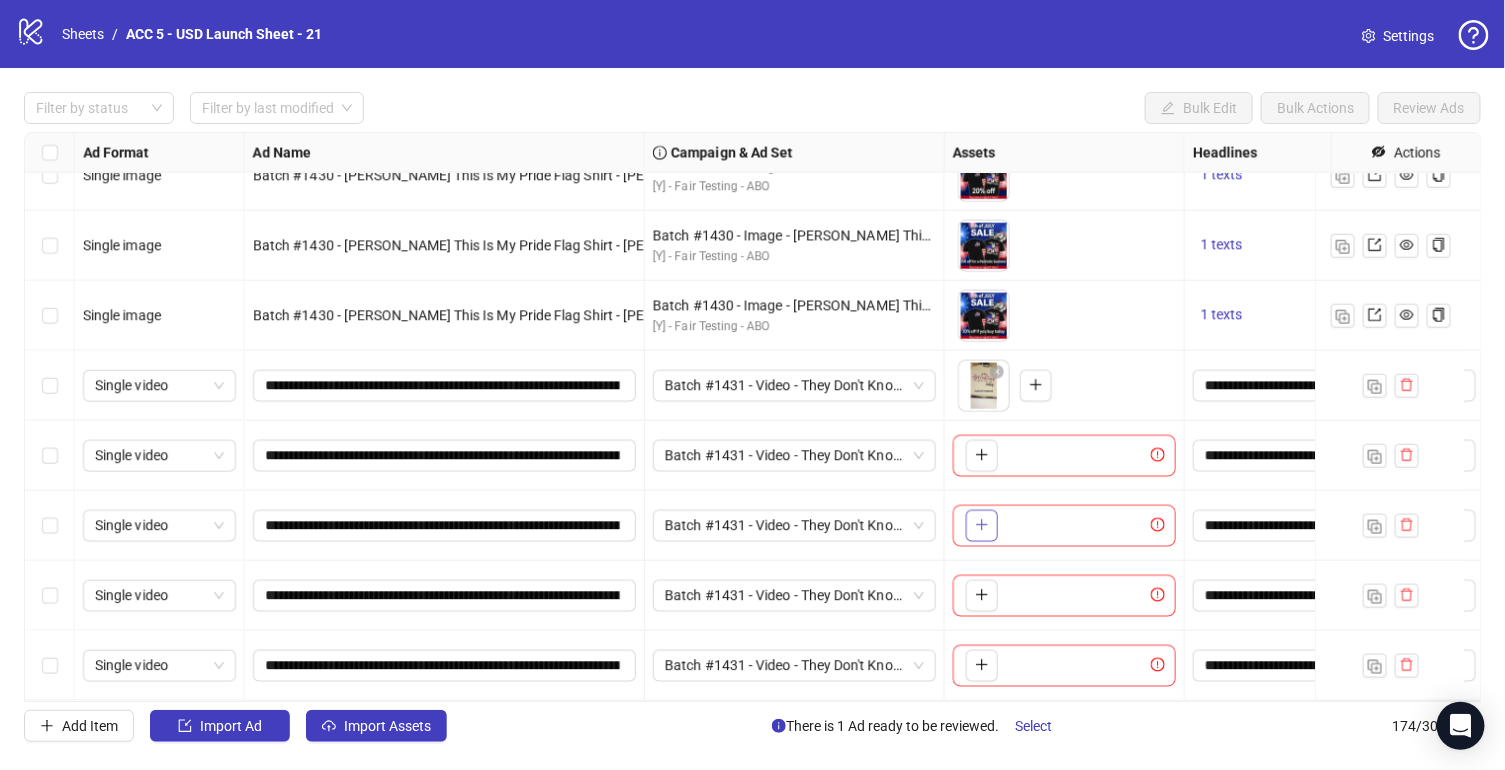 click at bounding box center [982, 526] 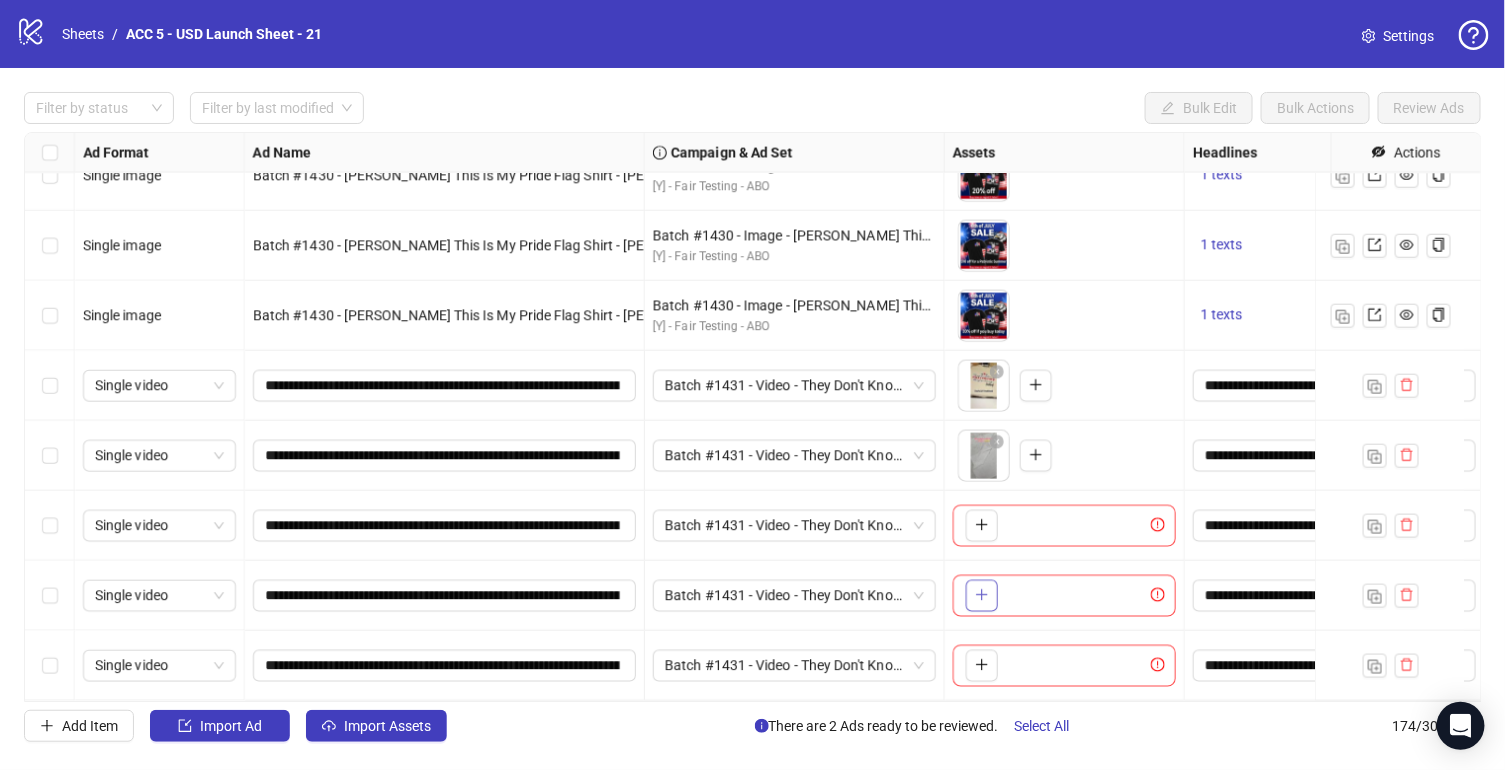click at bounding box center (982, 596) 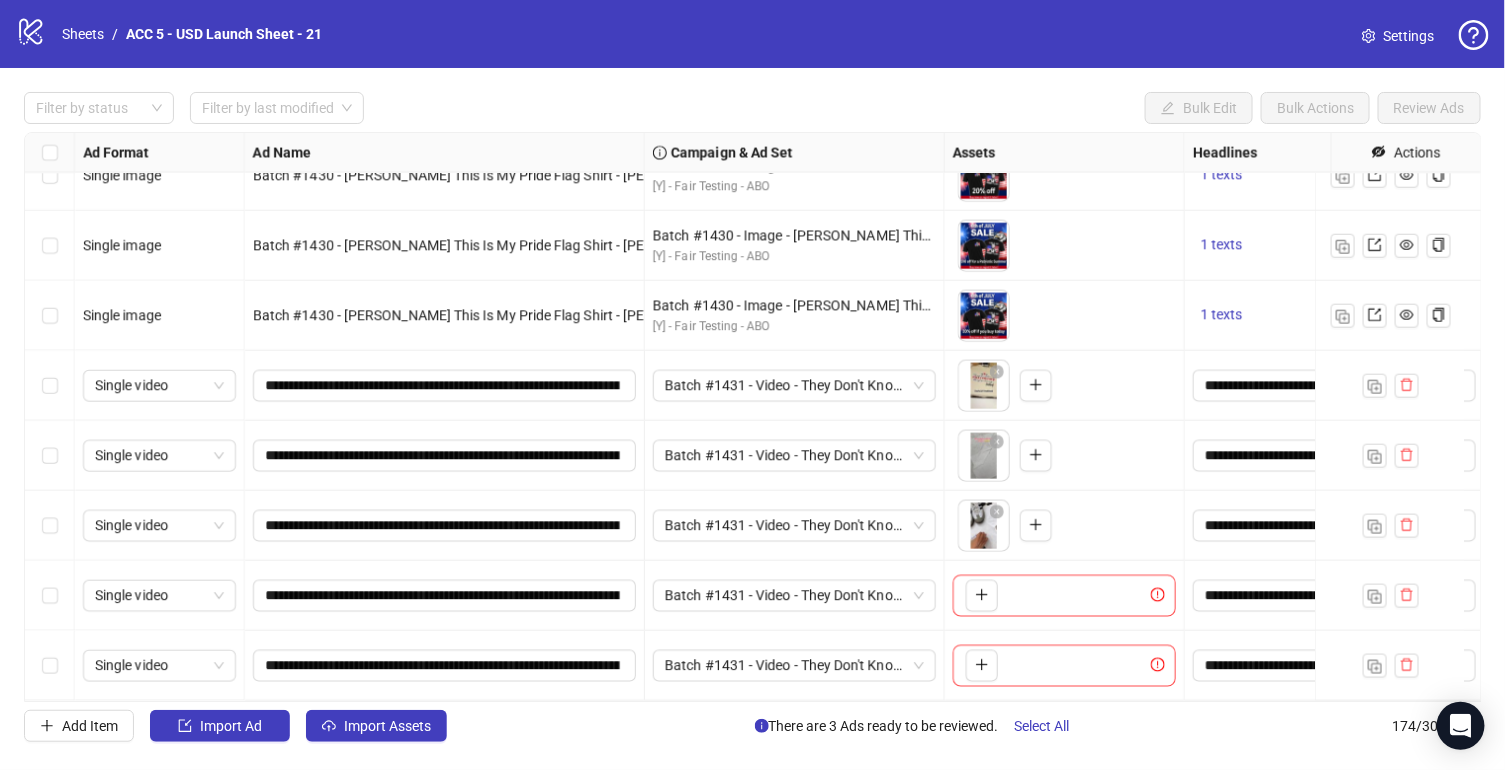 click on "To pick up a draggable item, press the space bar.
While dragging, use the arrow keys to move the item.
Press space again to drop the item in its new position, or press escape to cancel." at bounding box center (978, 666) 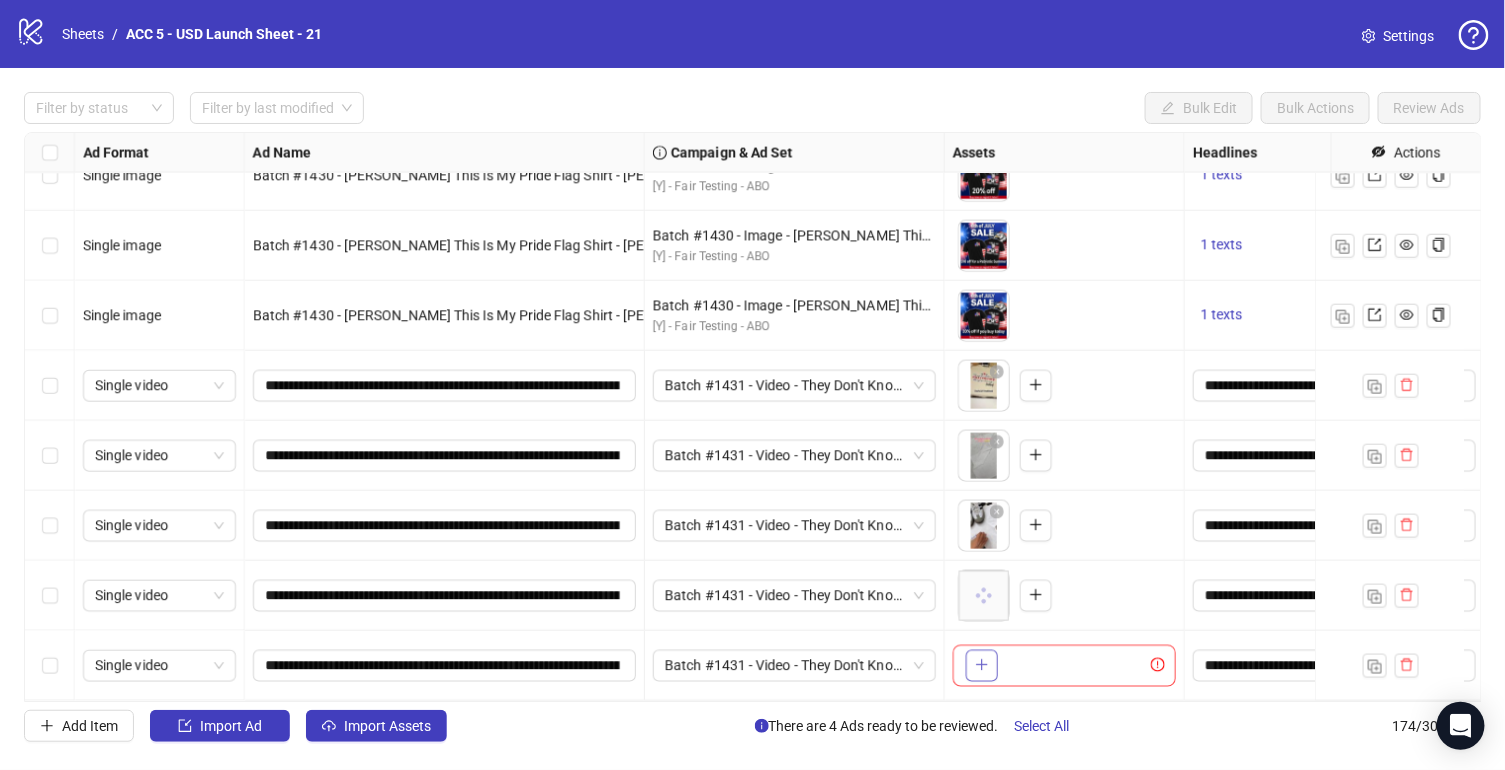 click 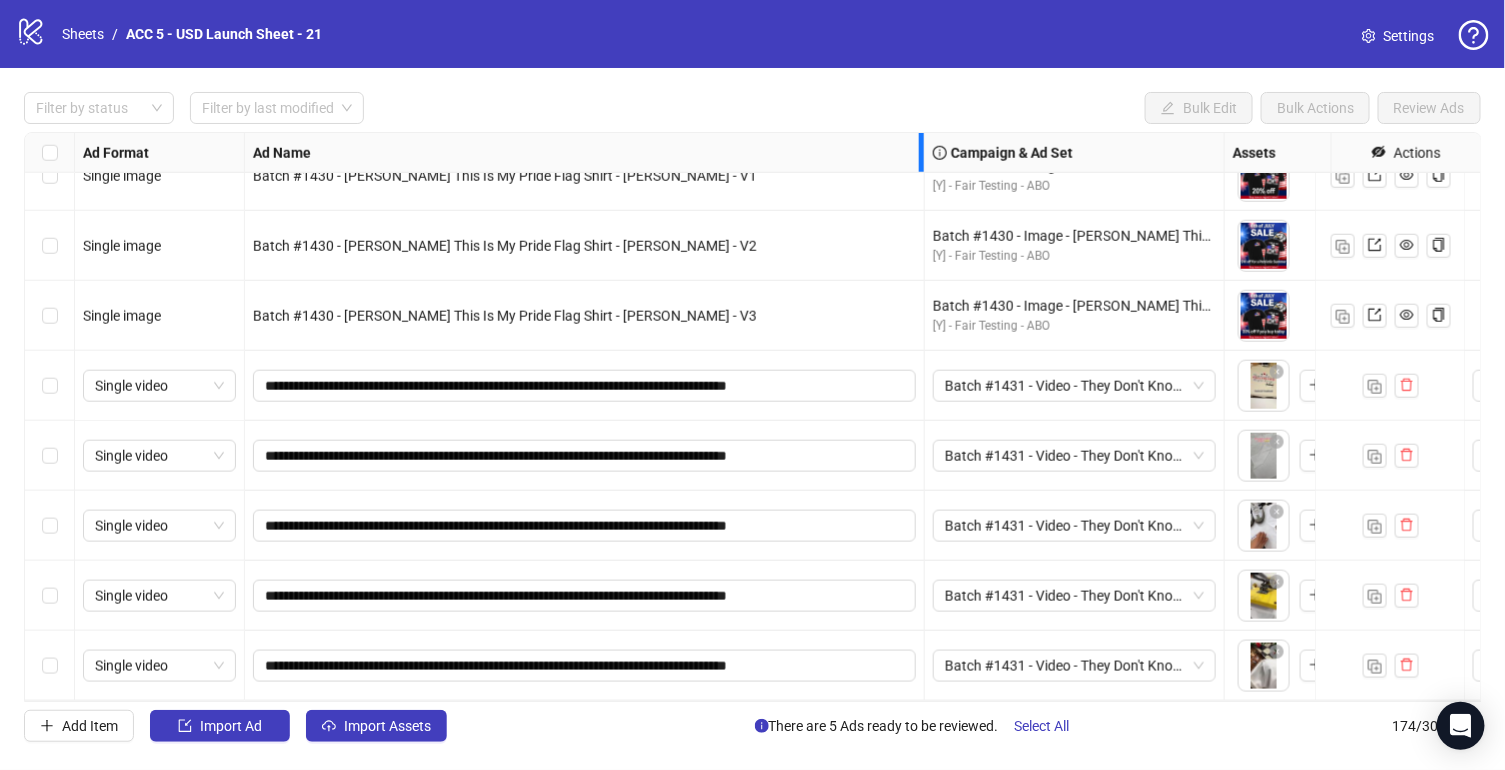 drag, startPoint x: 643, startPoint y: 148, endPoint x: 923, endPoint y: 172, distance: 281.0267 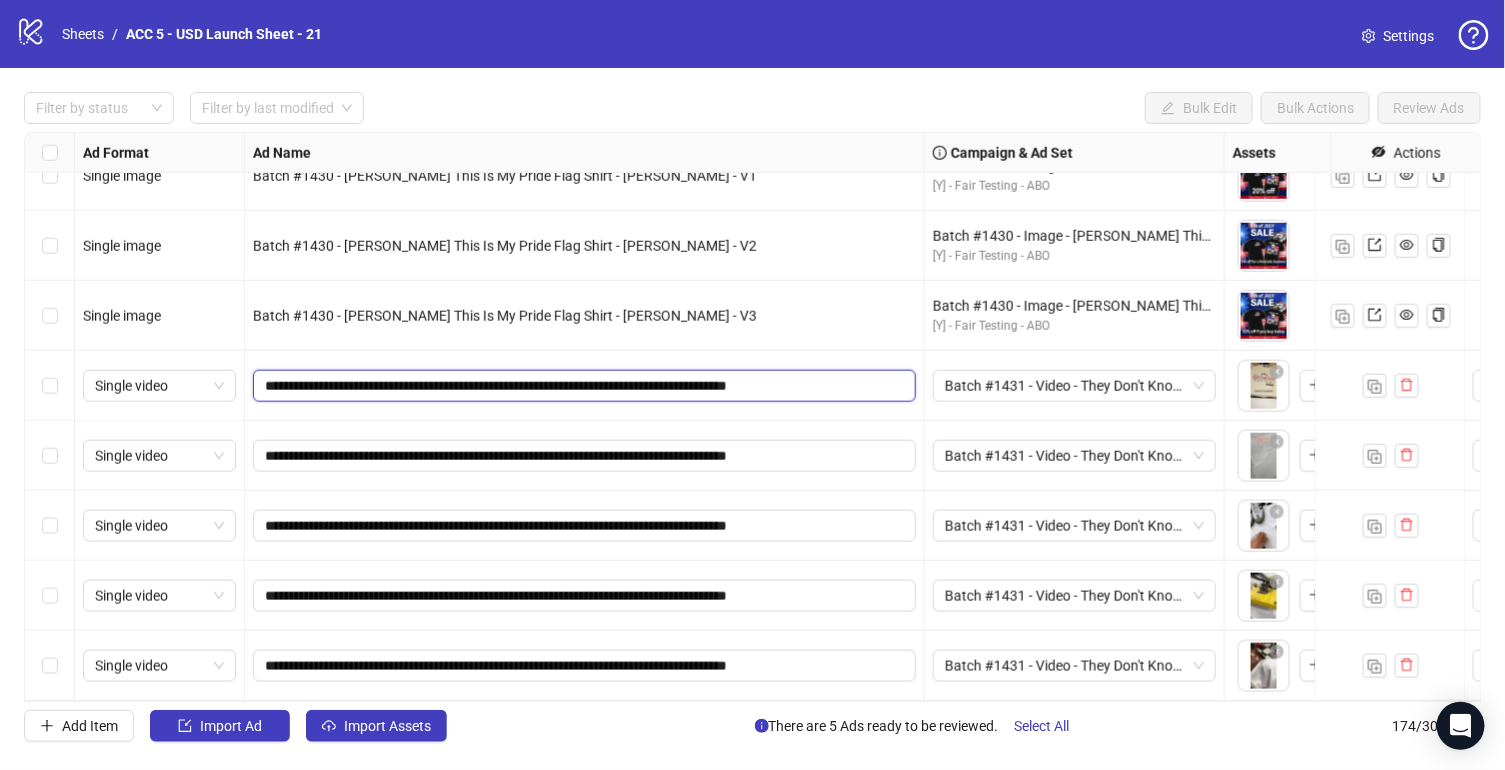 click on "**********" at bounding box center [582, 386] 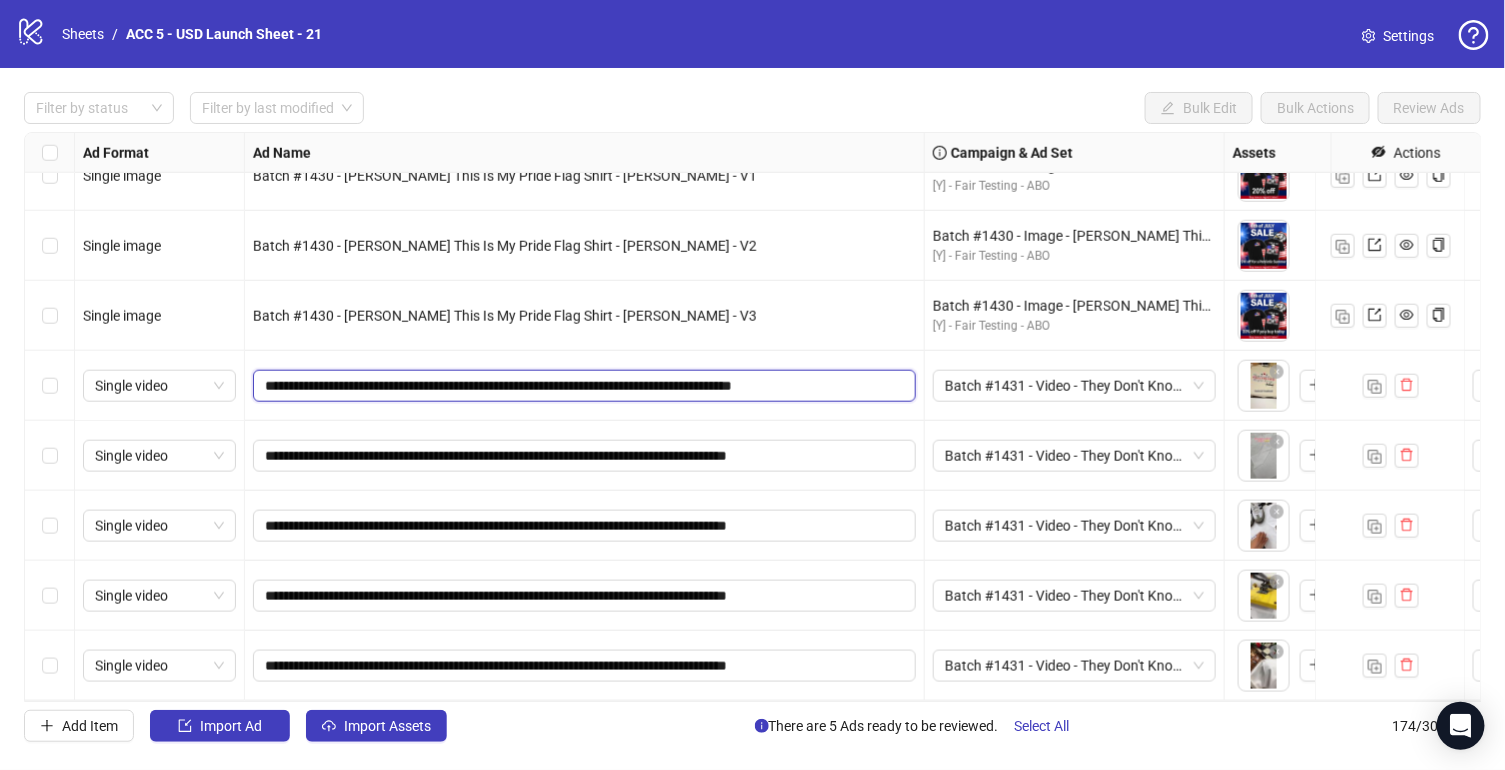 drag, startPoint x: 400, startPoint y: 368, endPoint x: 348, endPoint y: 369, distance: 52.009613 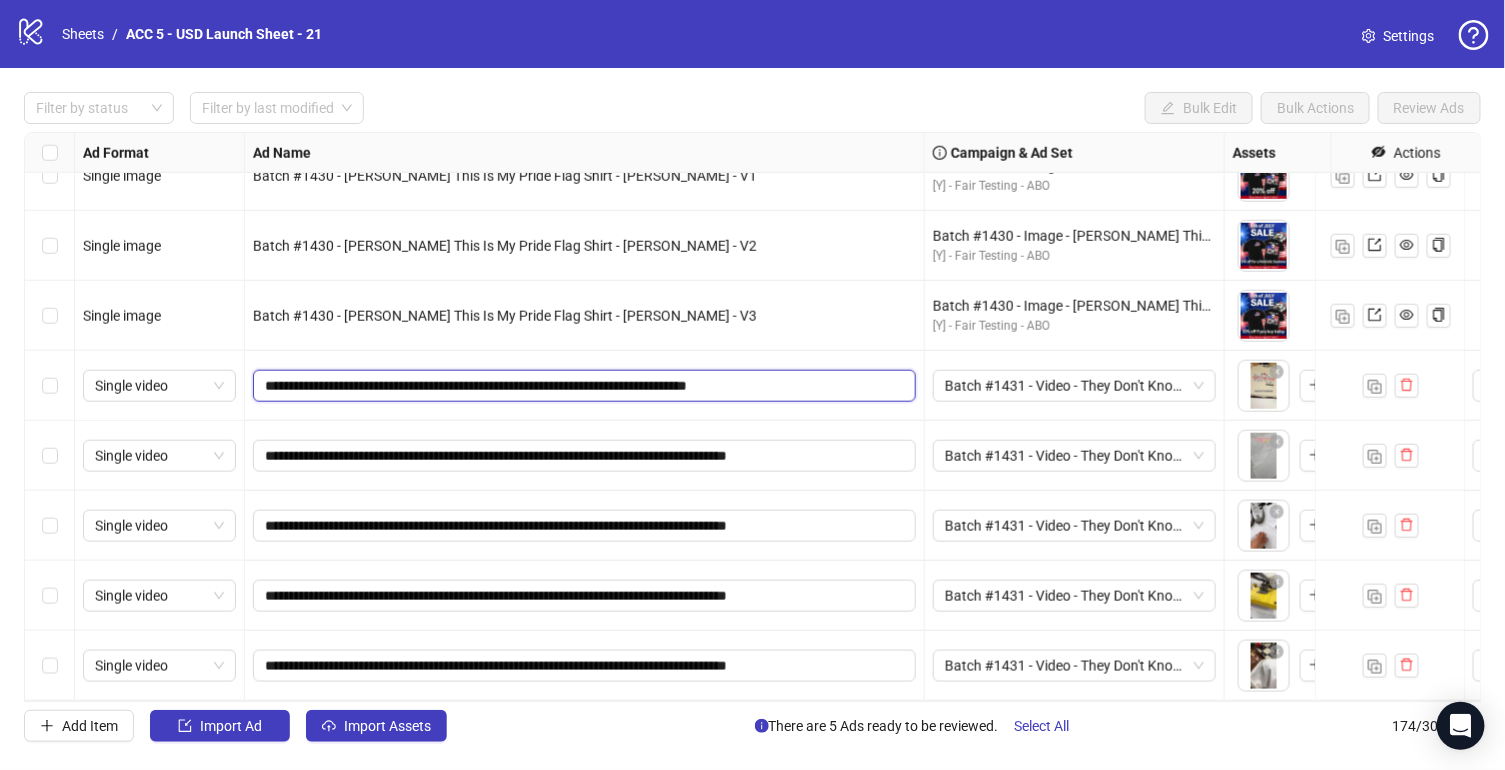 type on "**********" 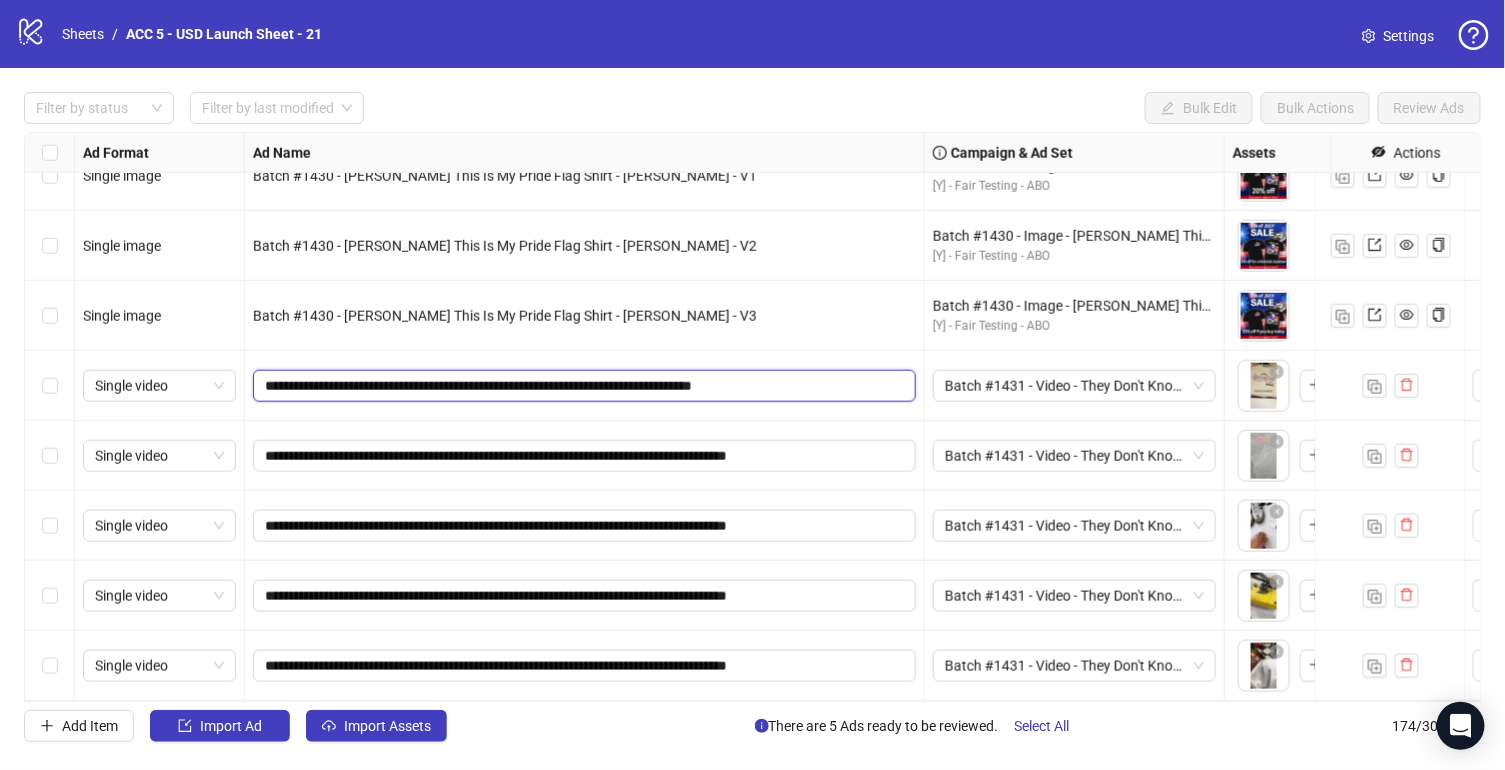 drag, startPoint x: 795, startPoint y: 363, endPoint x: 641, endPoint y: 331, distance: 157.28954 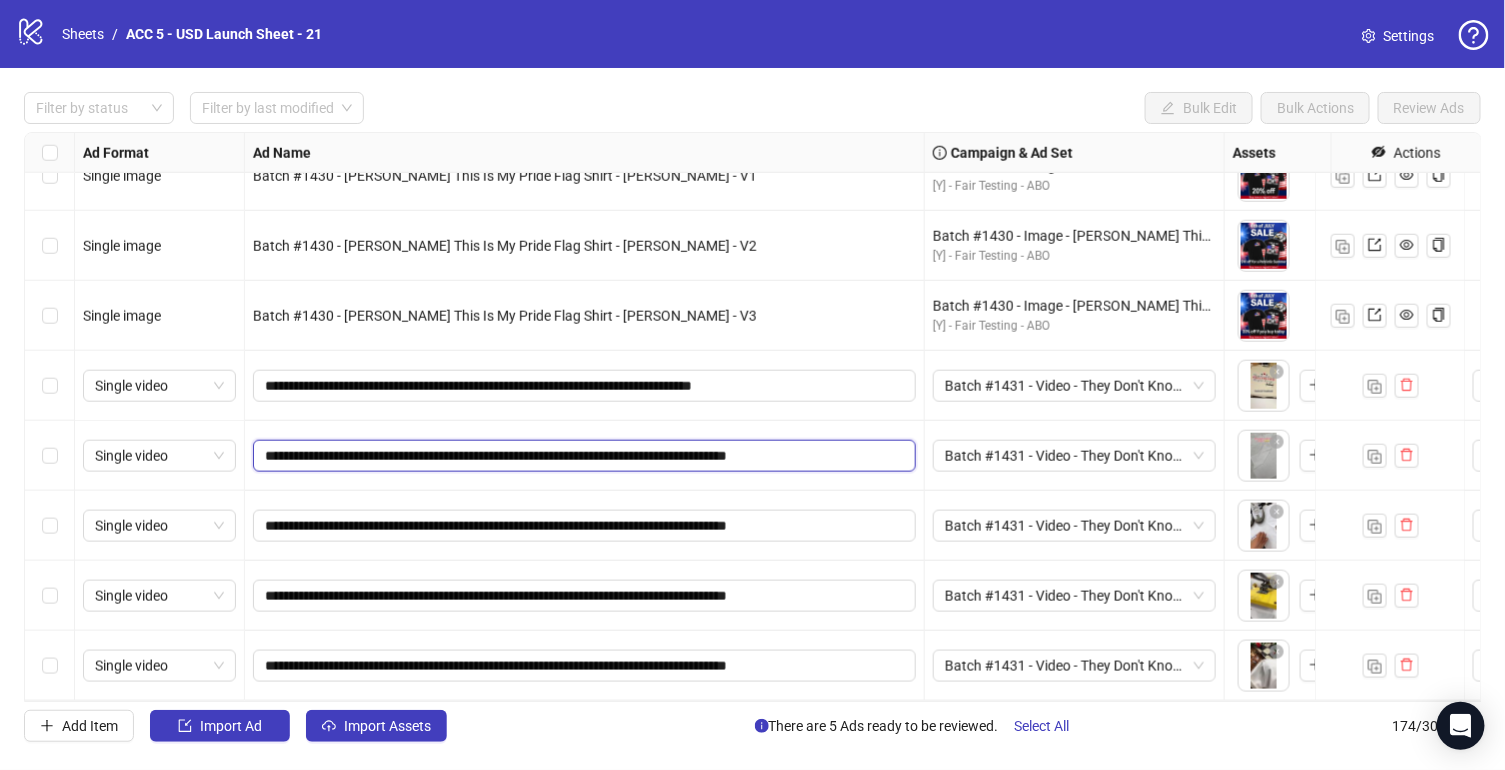 click on "**********" at bounding box center [582, 456] 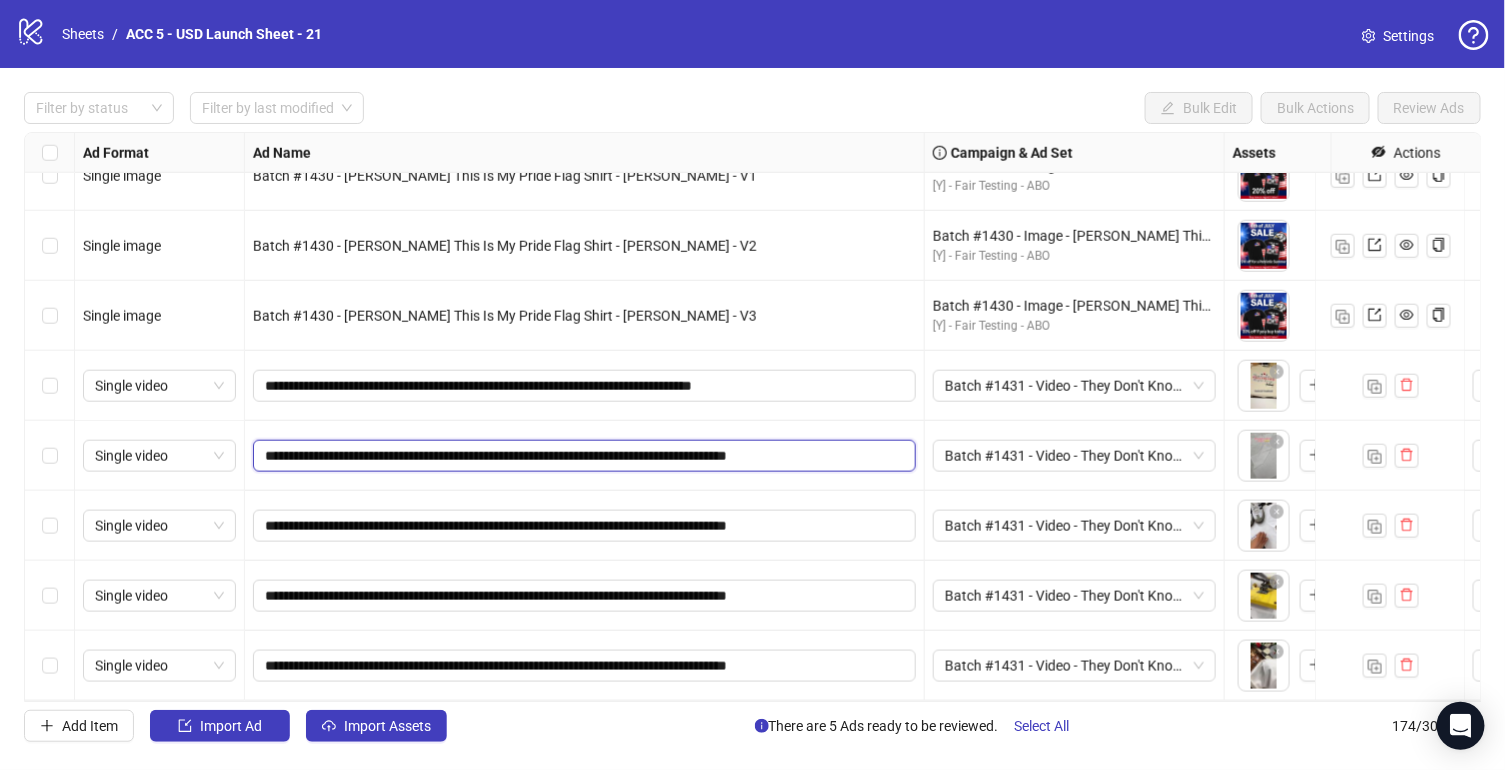 paste 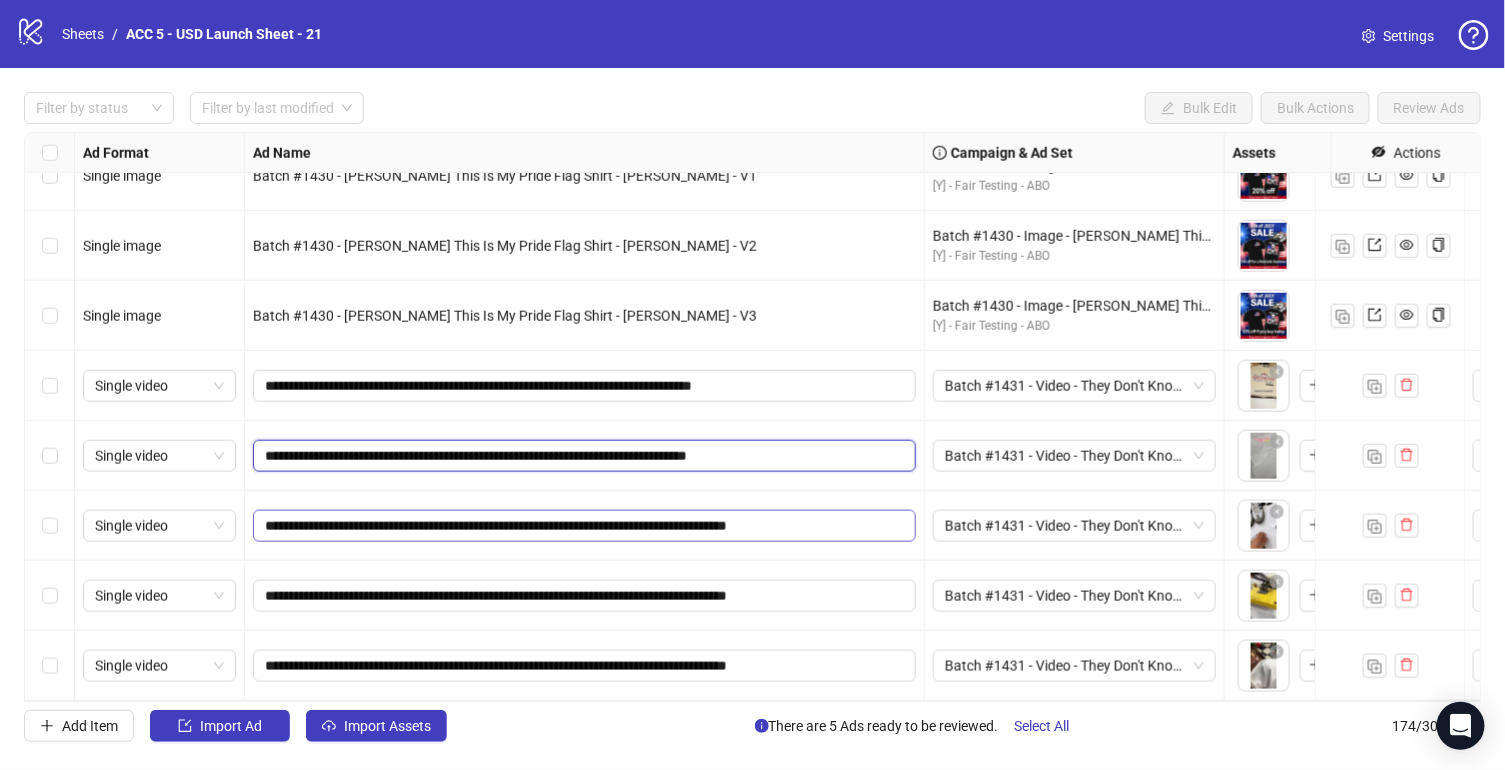 type on "**********" 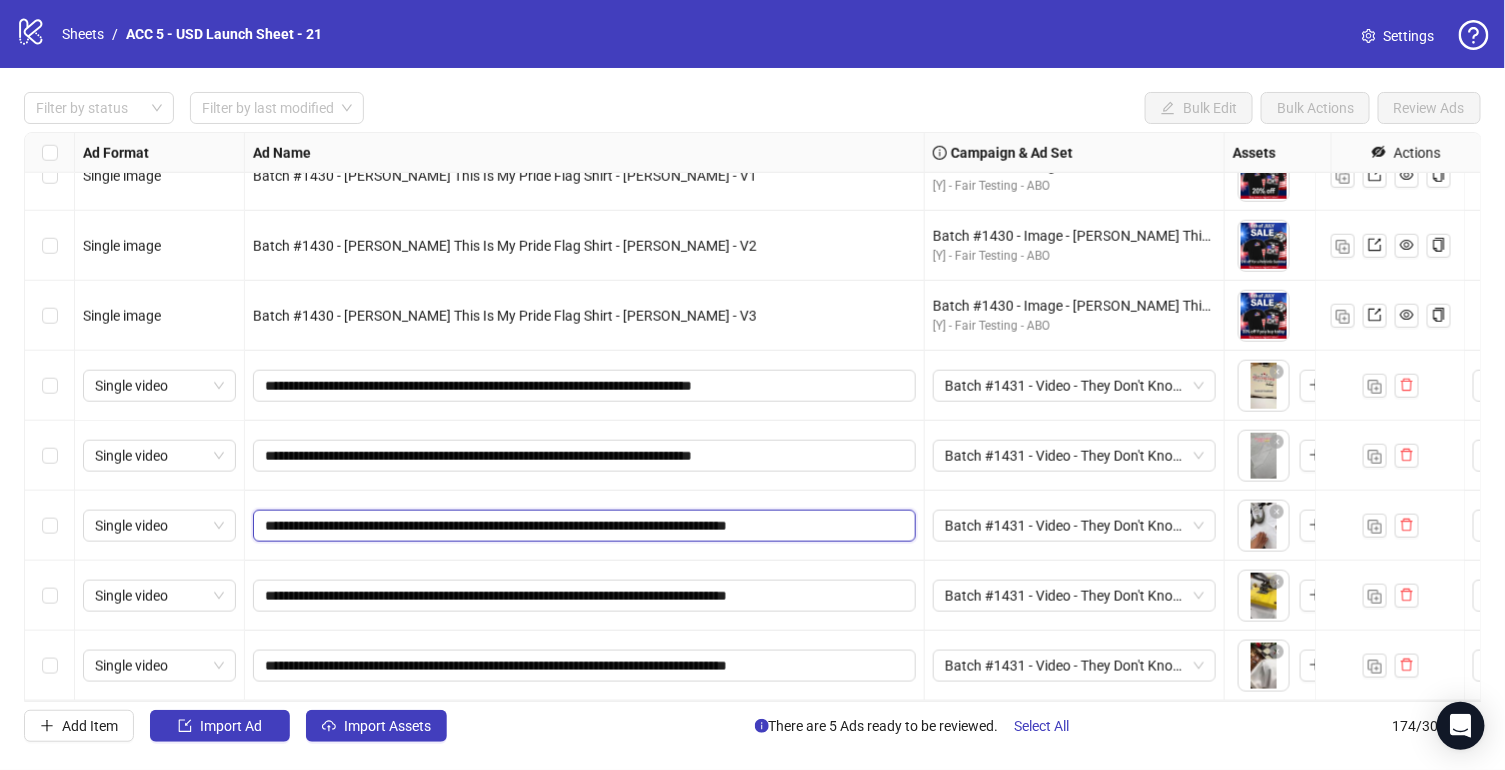 click on "**********" at bounding box center (582, 526) 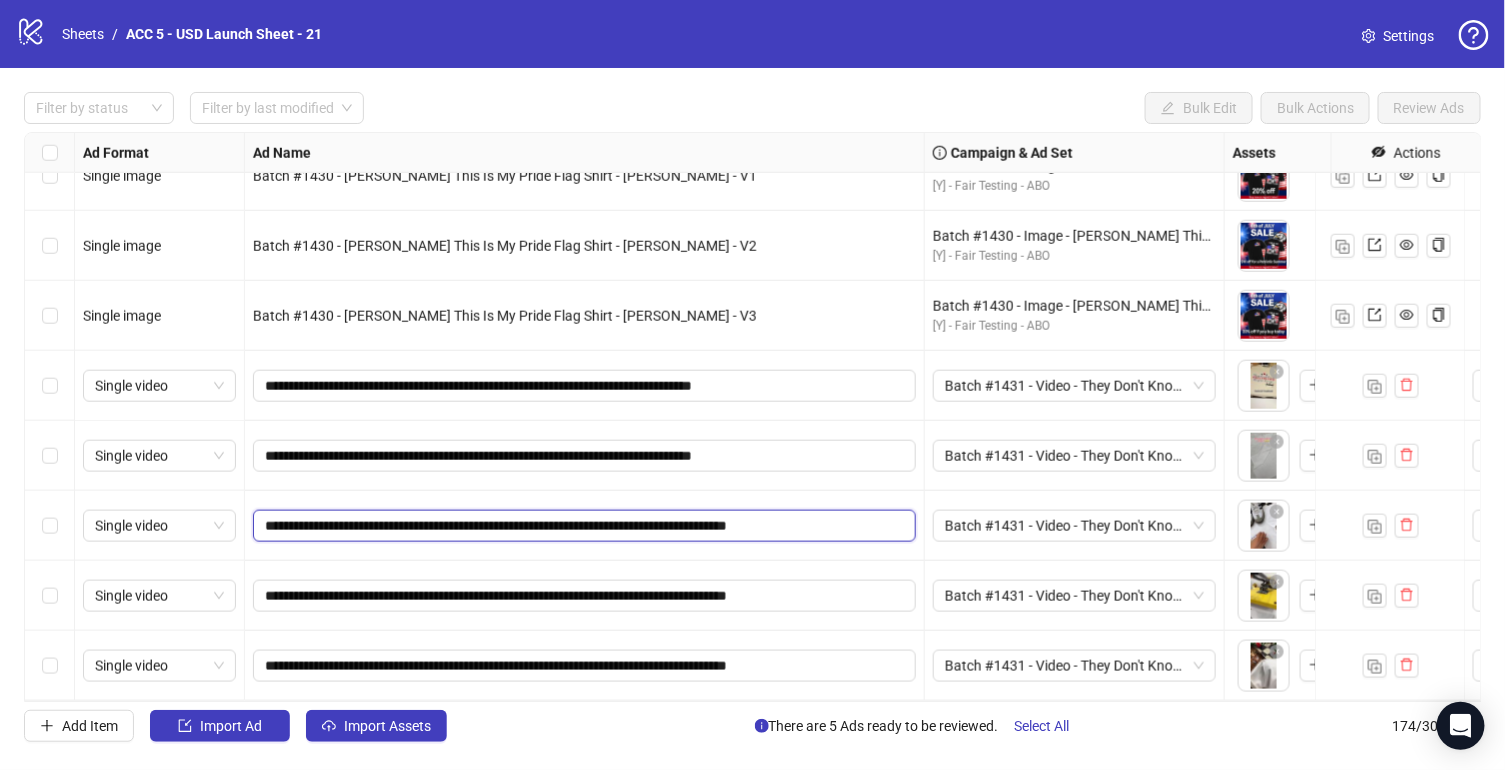 paste 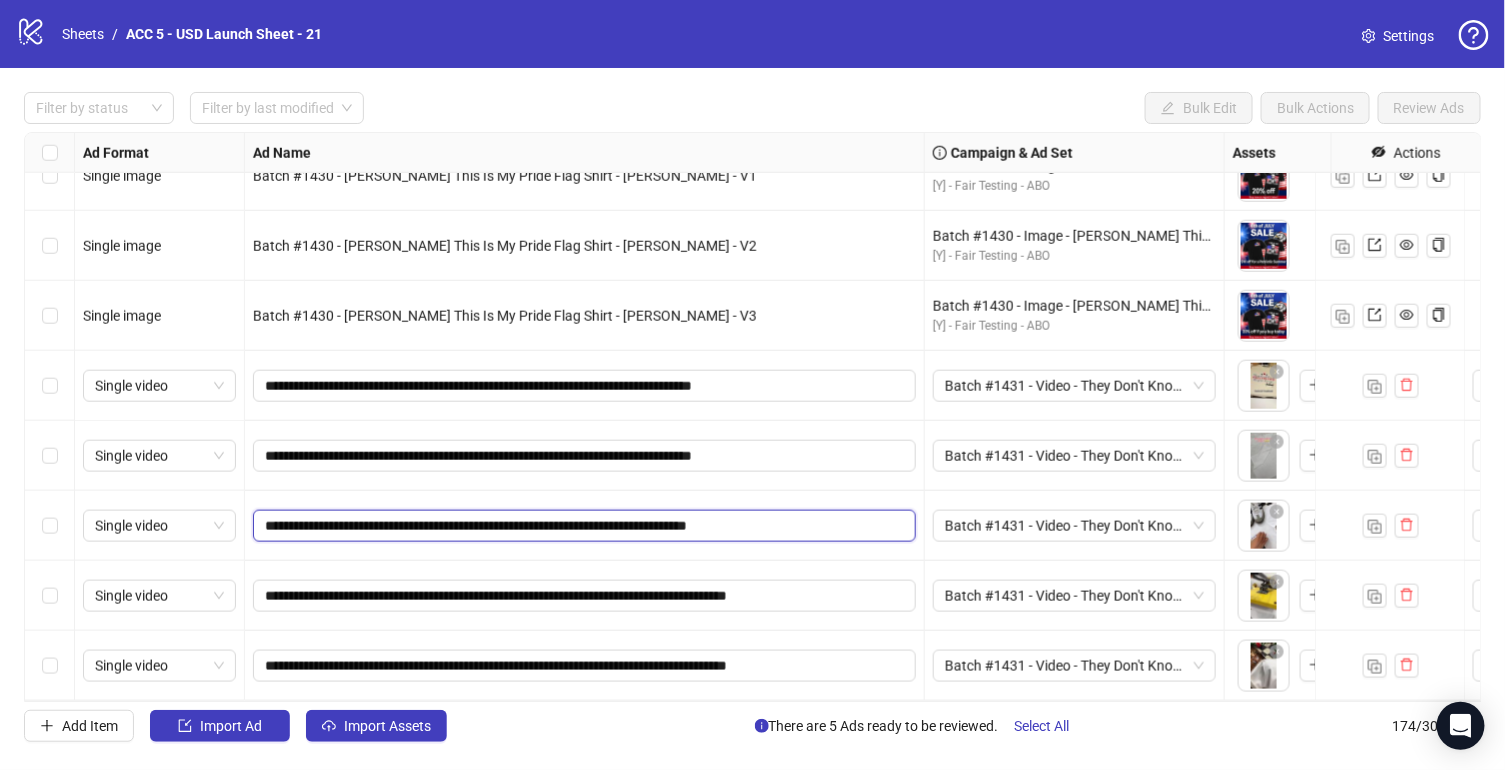 type on "**********" 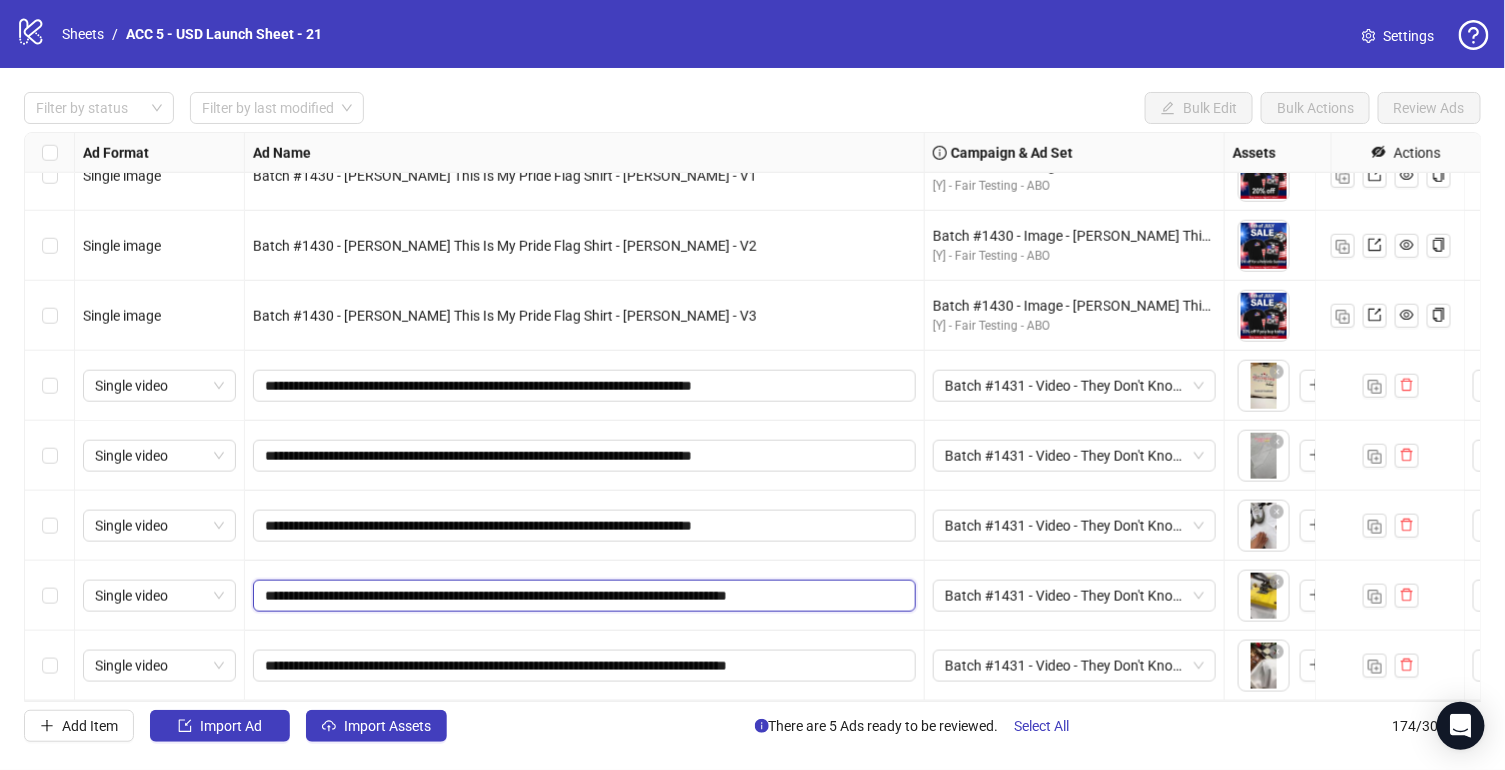 click on "**********" at bounding box center [582, 596] 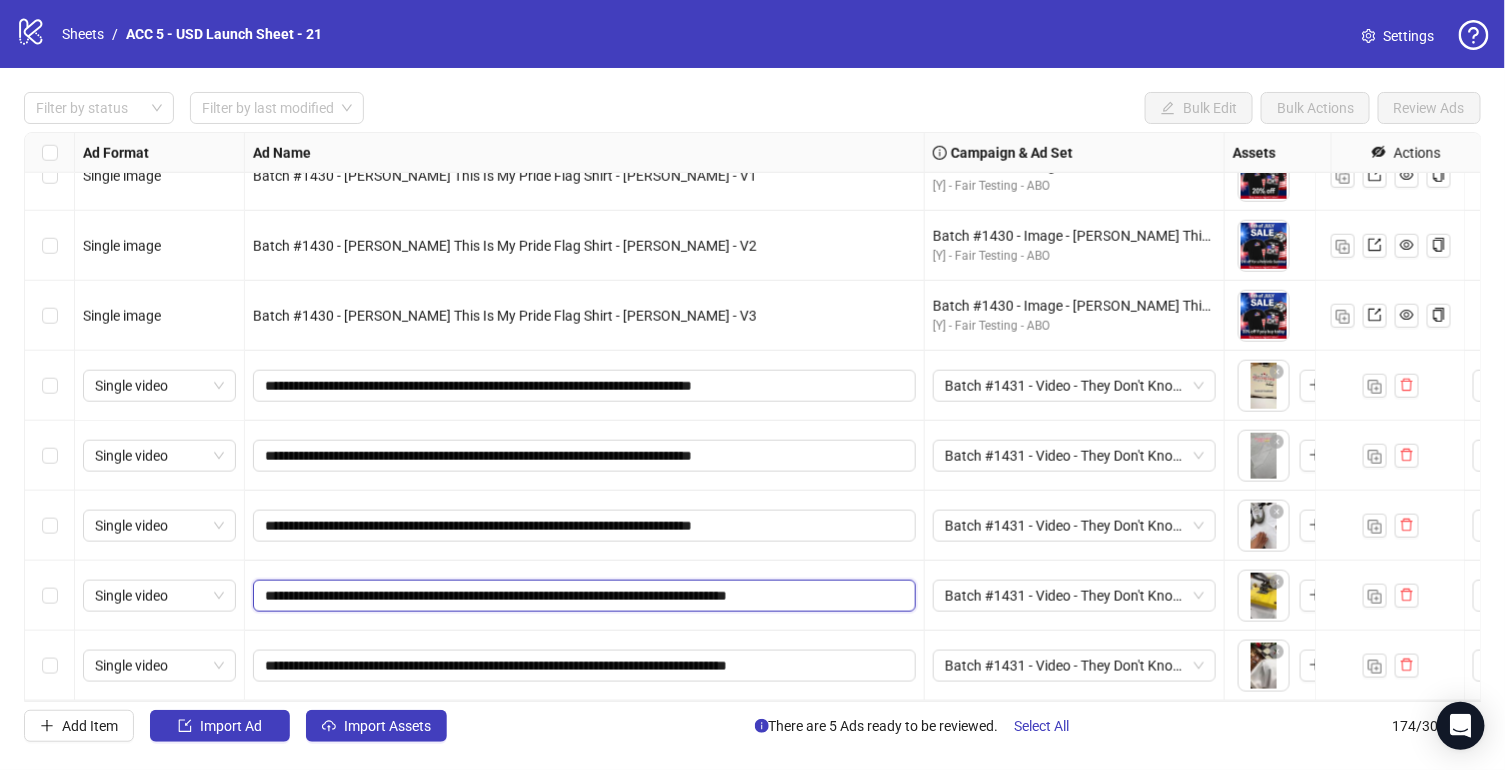 paste 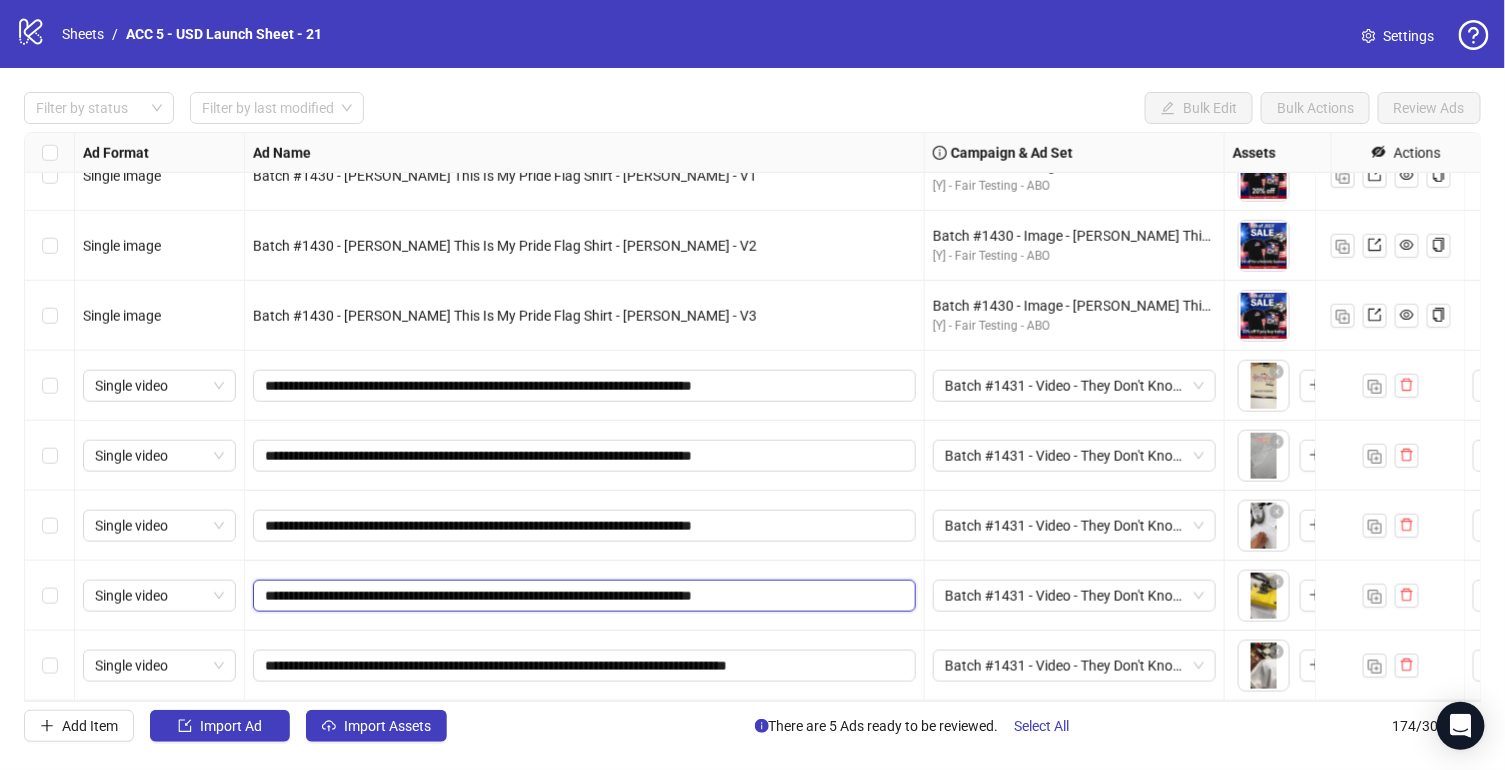 click on "**********" at bounding box center [582, 596] 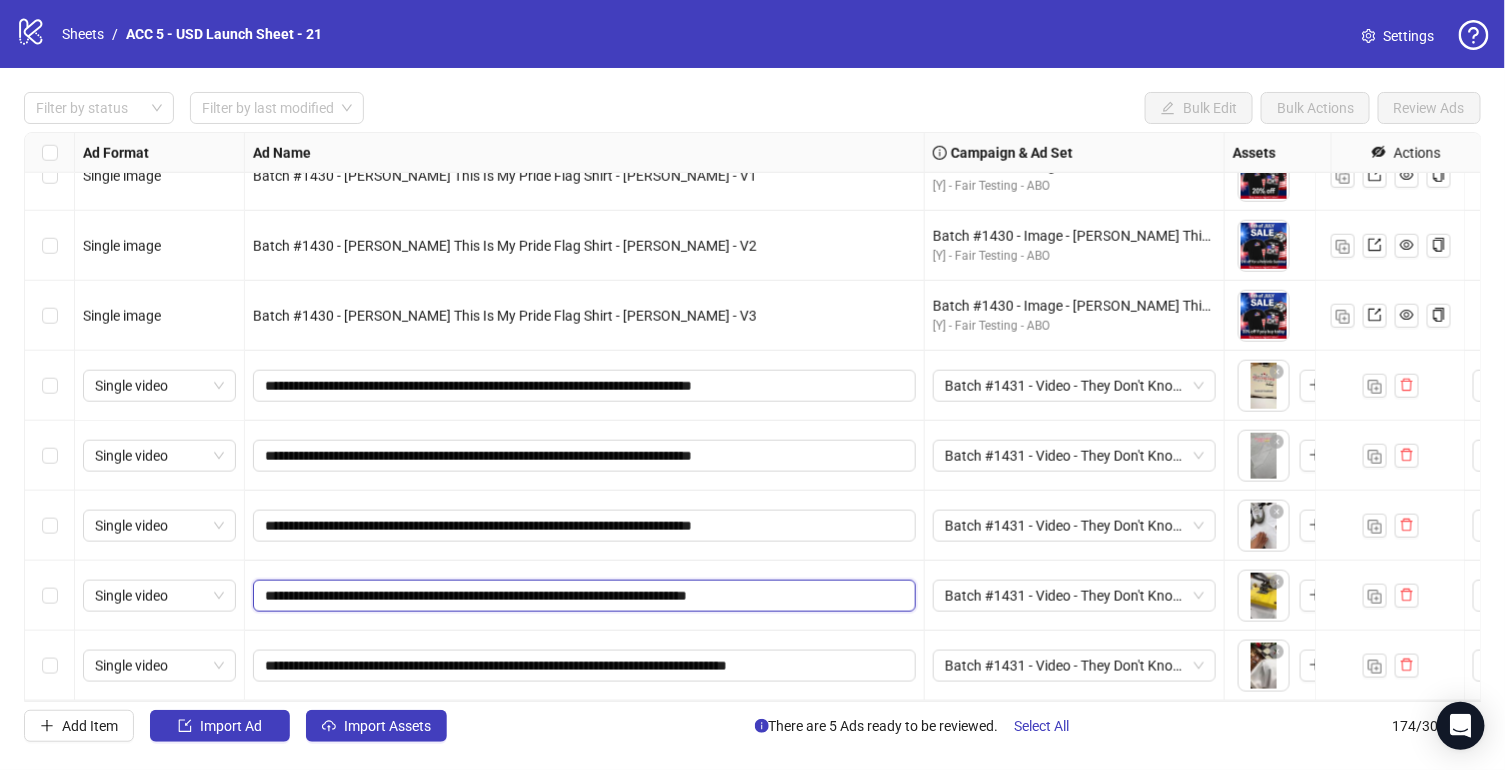type on "**********" 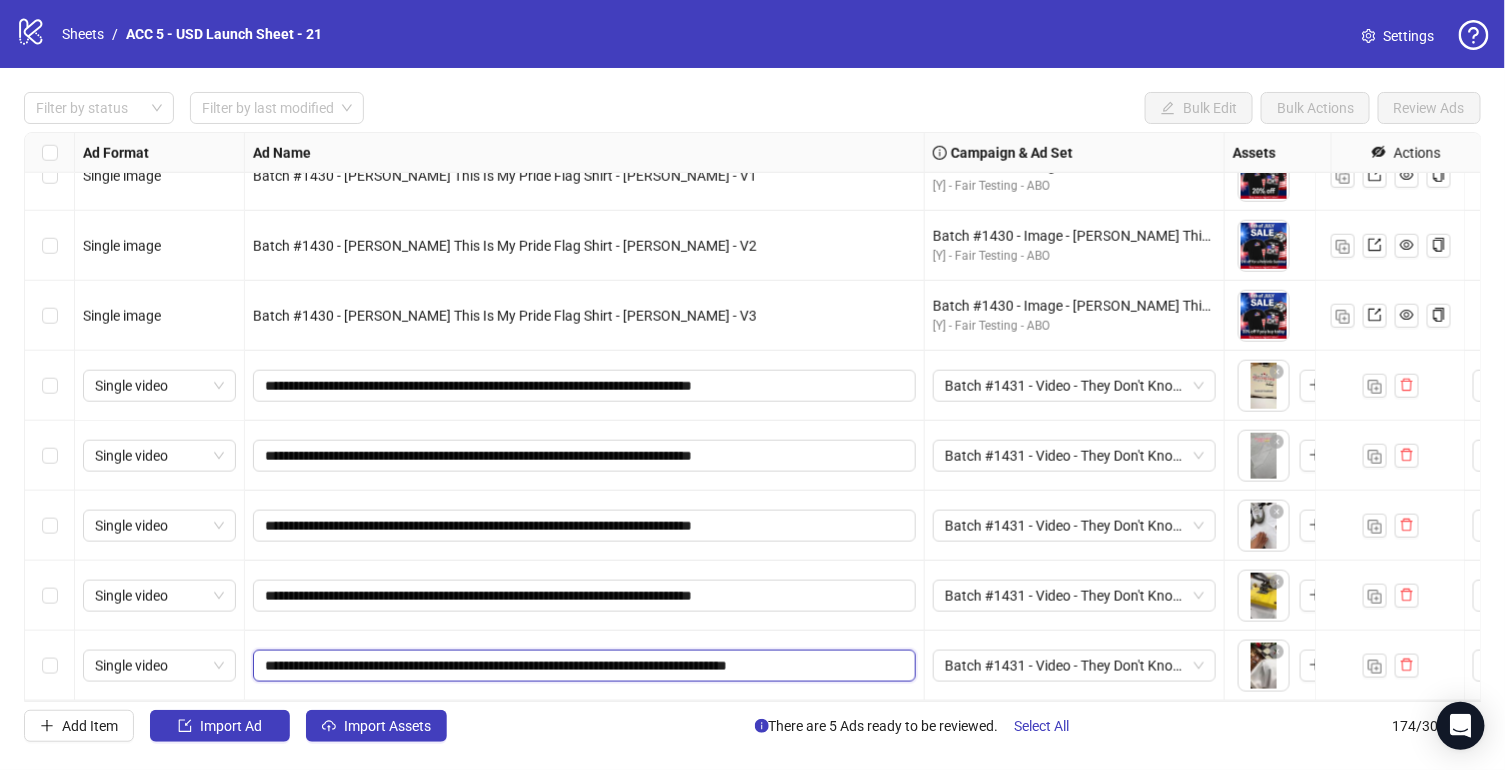click on "**********" at bounding box center (582, 666) 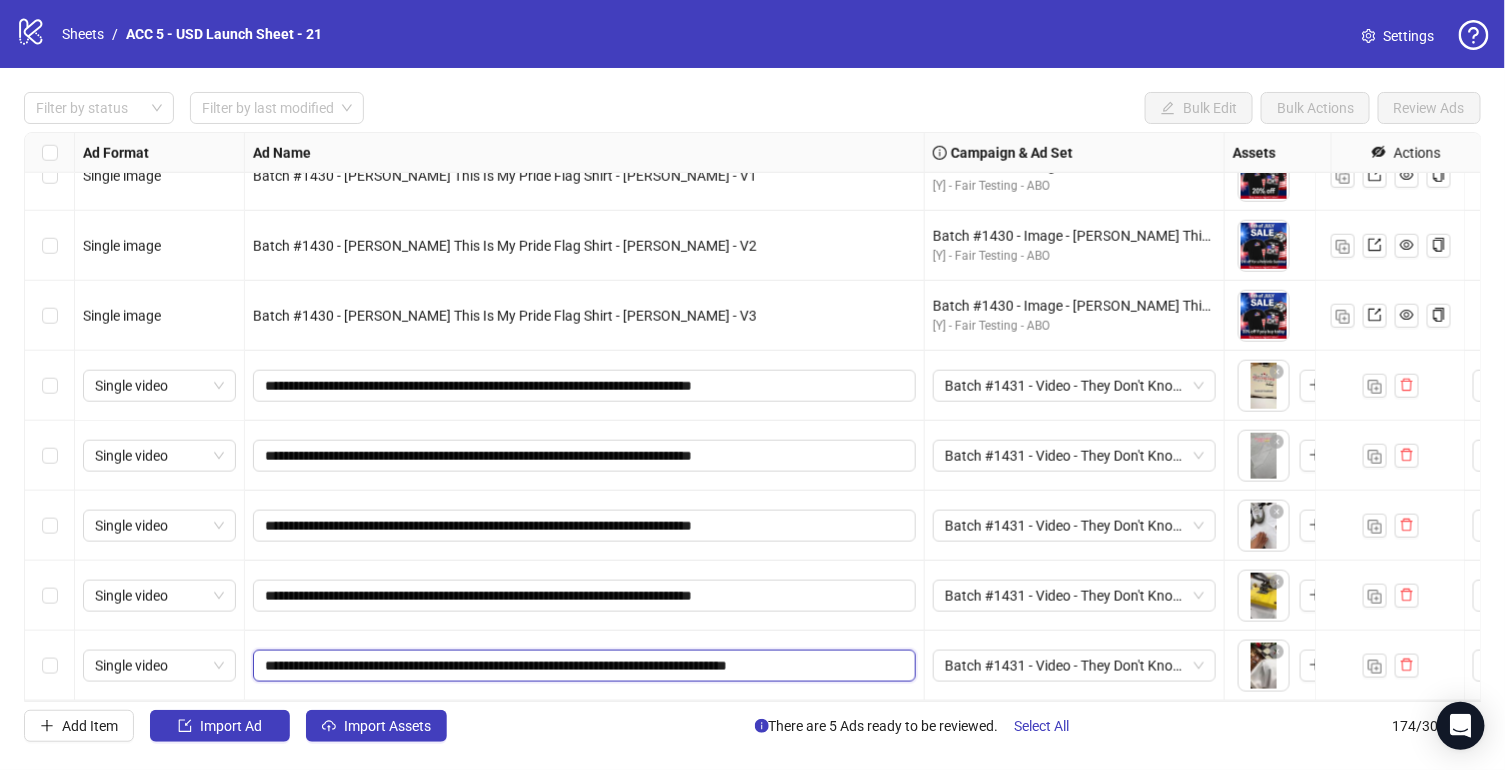 paste 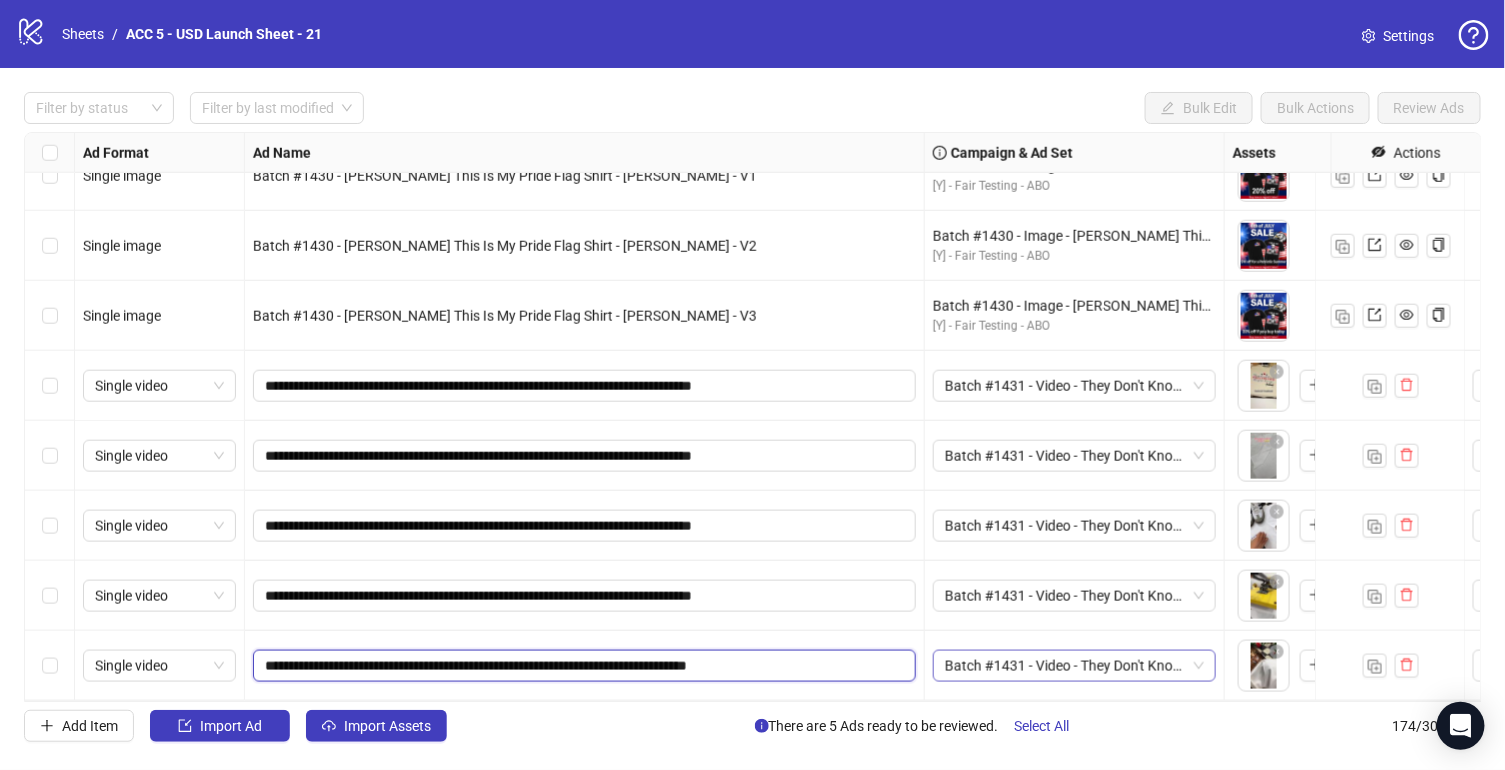 type on "**********" 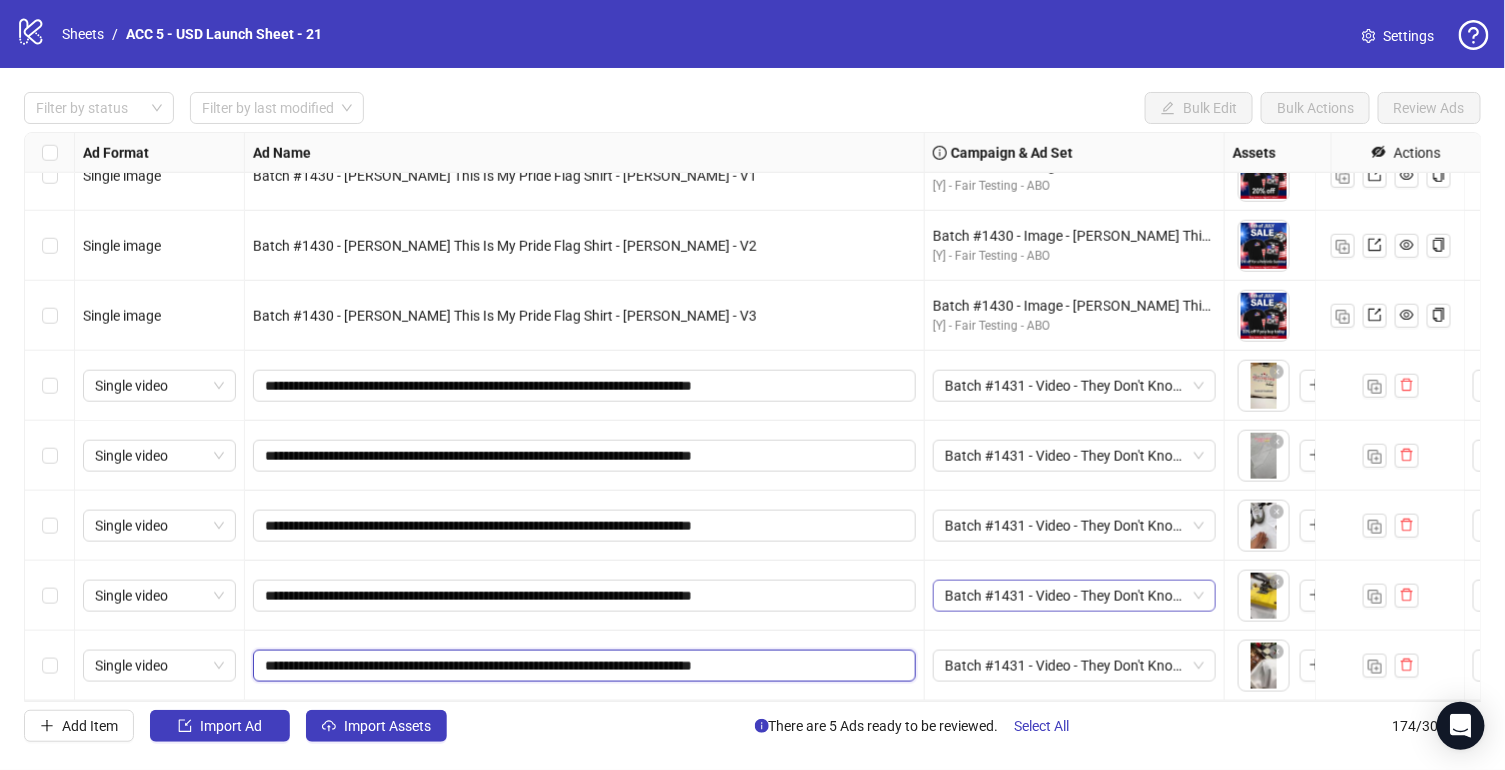 click on "Batch #1431 - Video - They Don't Know What The F** They're Doing - [PERSON_NAME] - Tiktok Video - [DATE]" at bounding box center (1074, 596) 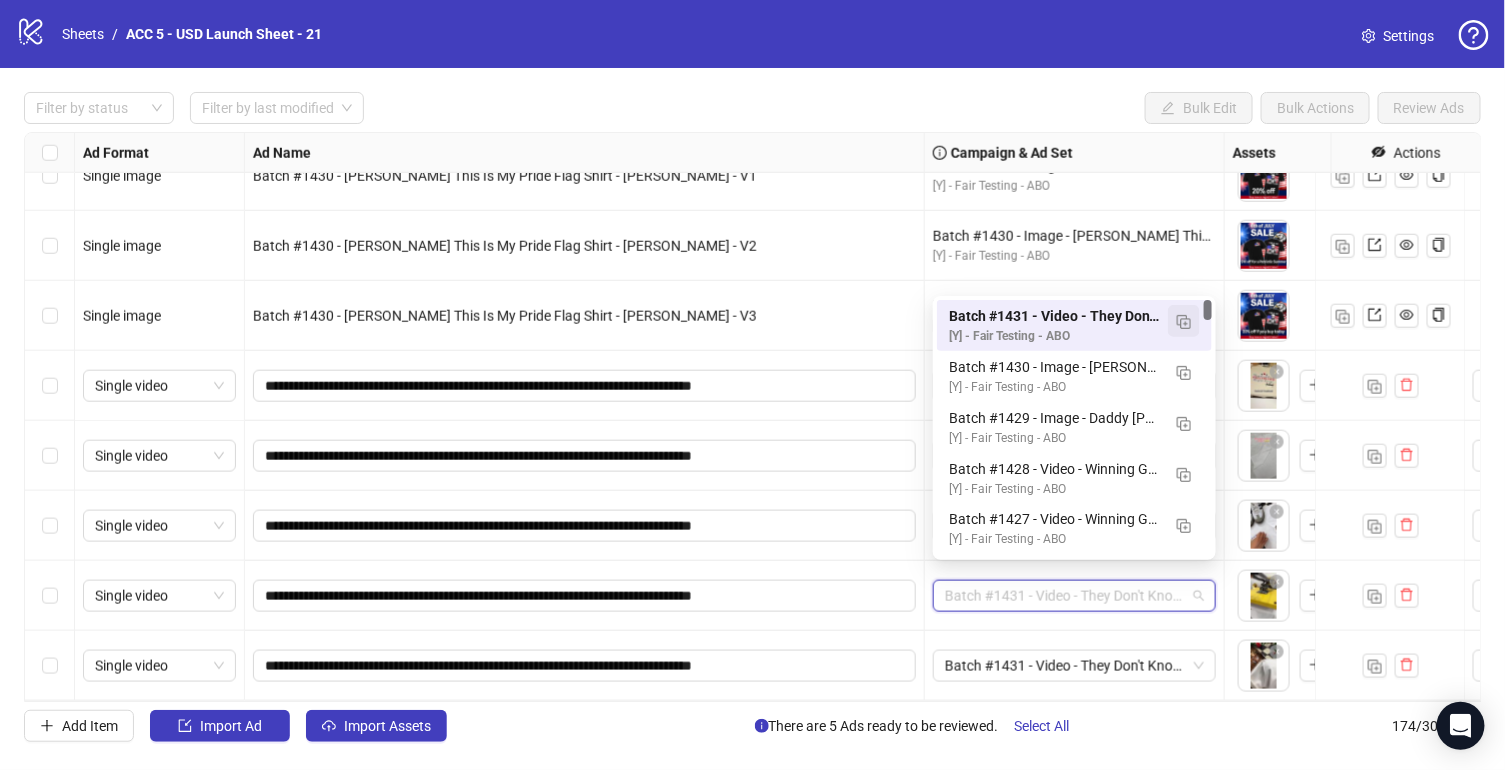 click at bounding box center (1184, 322) 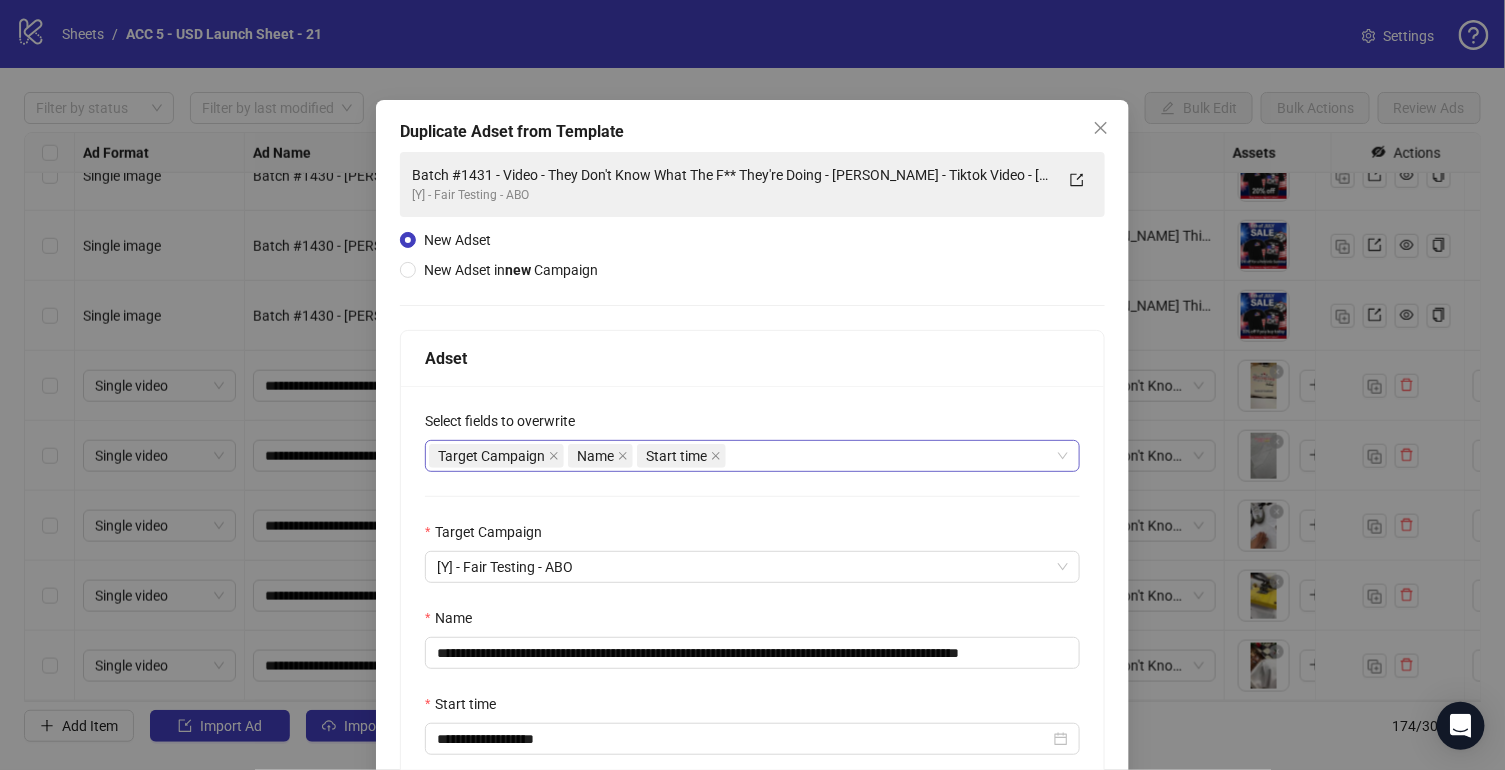 click on "Target Campaign Name Start time" at bounding box center [742, 456] 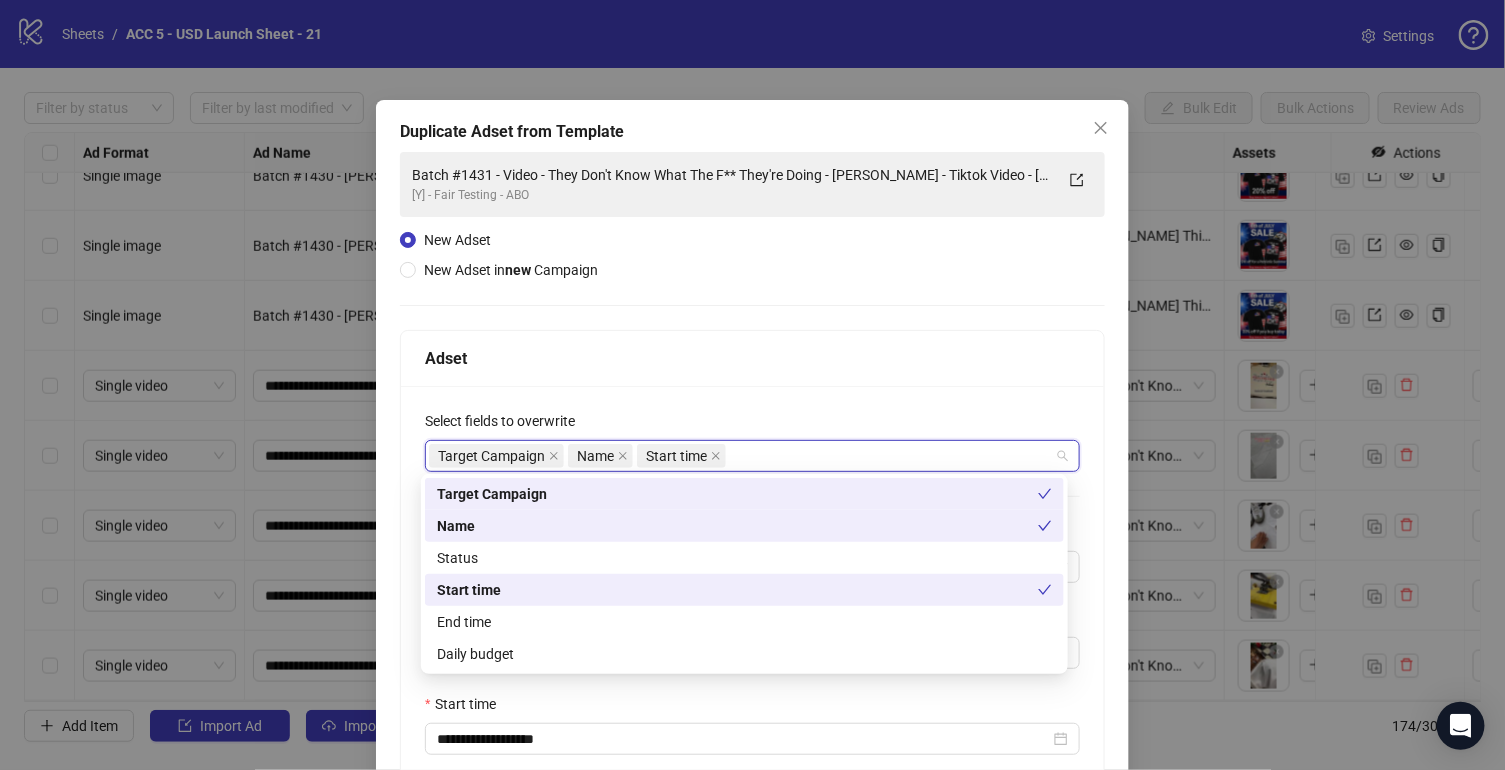 click on "Name" at bounding box center [744, 526] 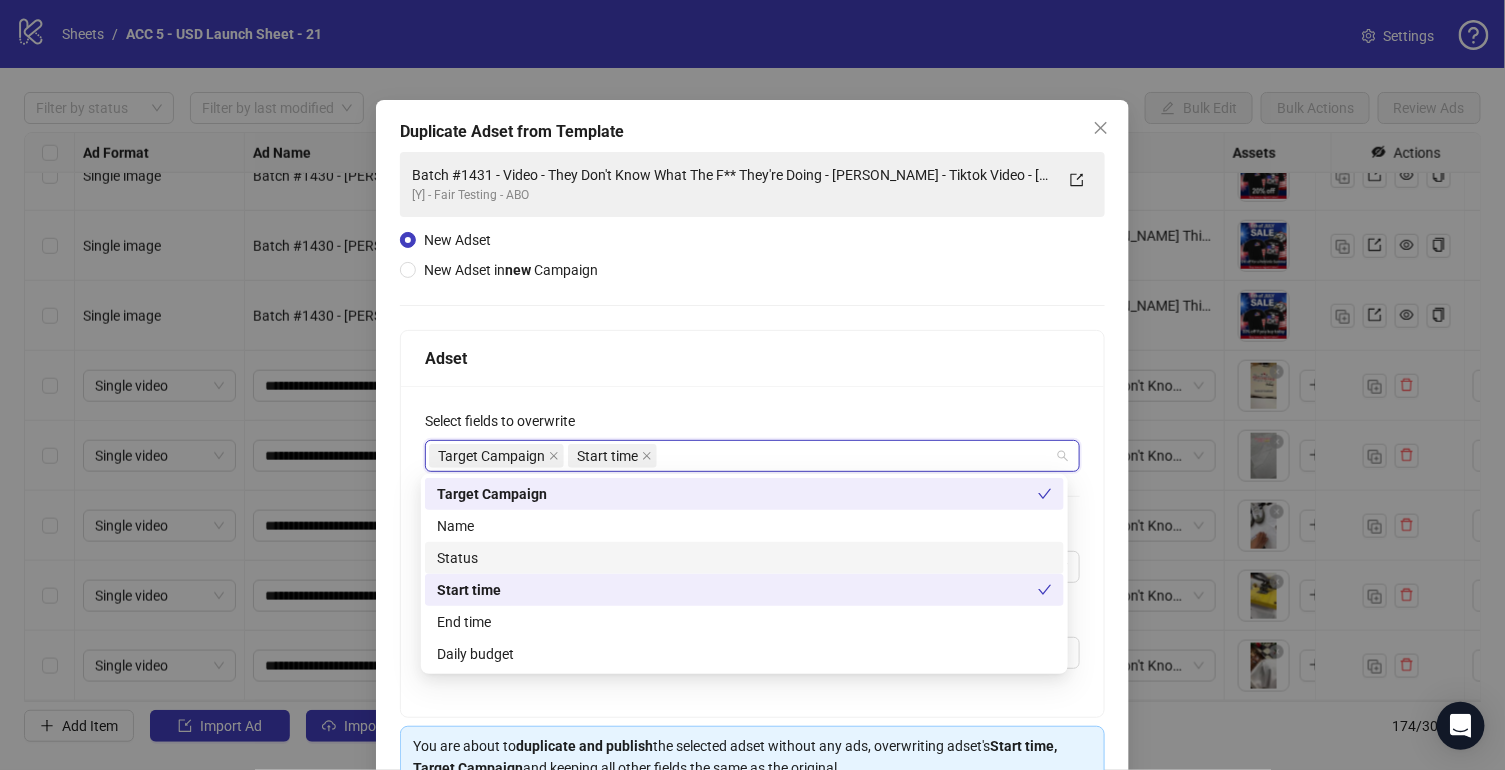 click on "Name" at bounding box center [744, 526] 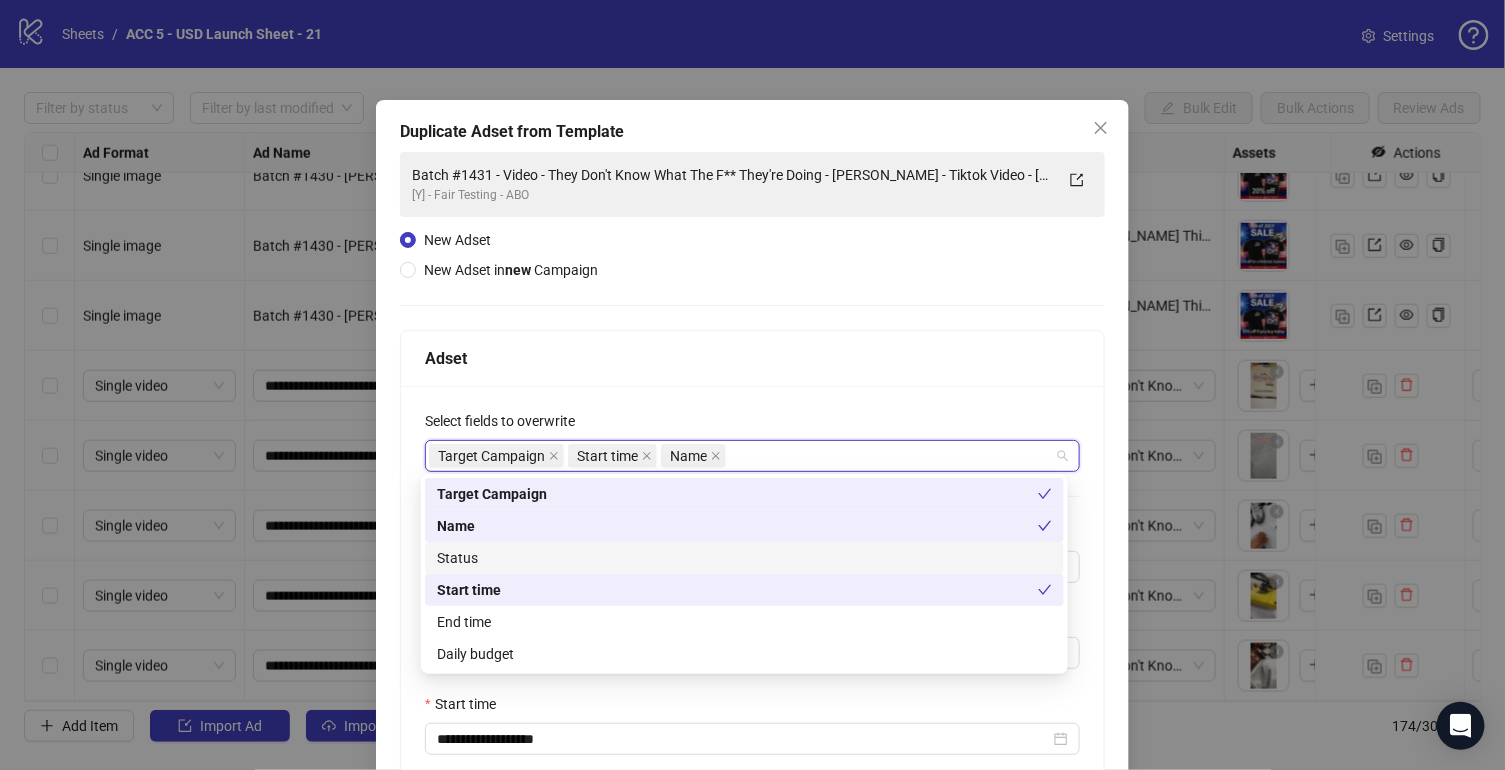 click on "Status" at bounding box center [744, 558] 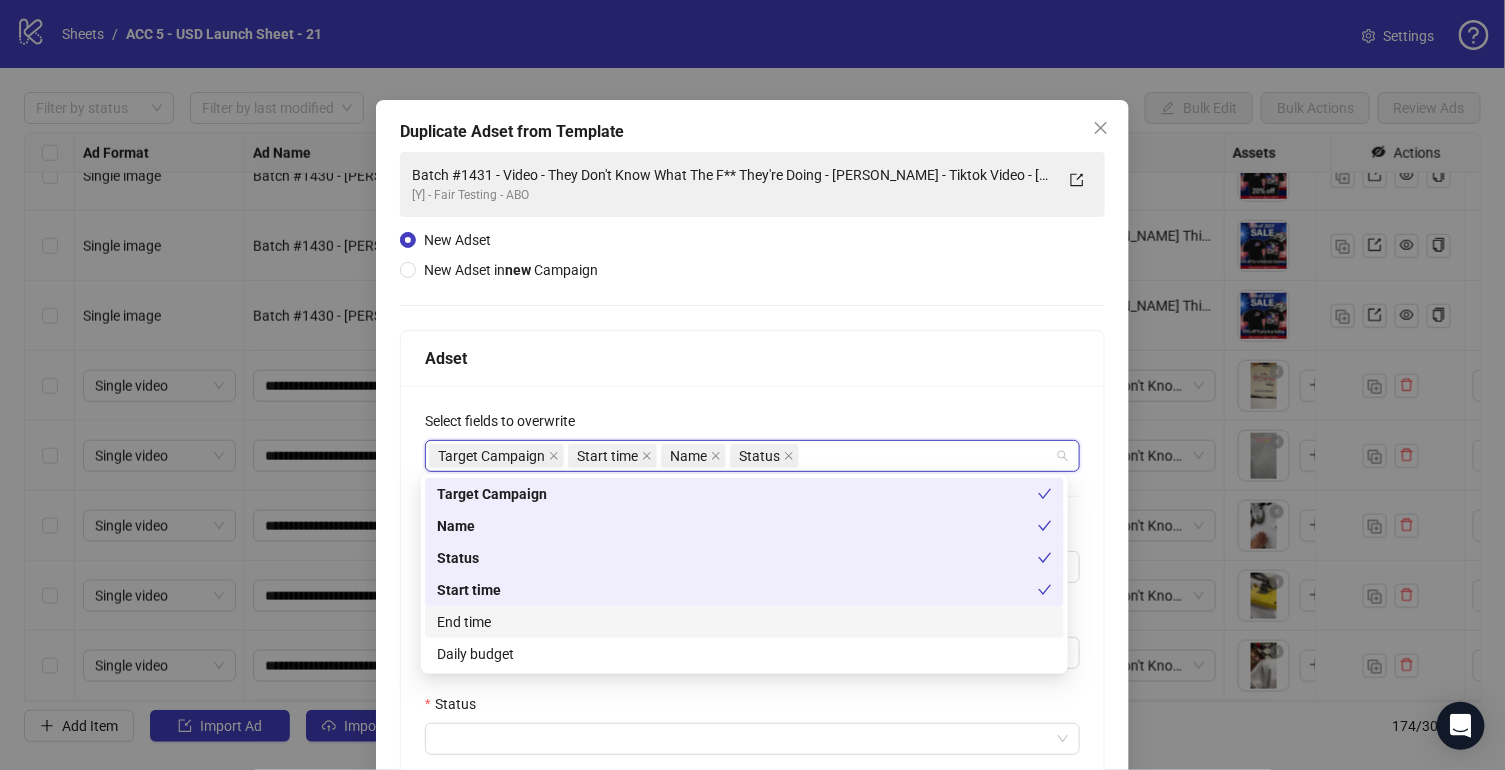 click on "End time" at bounding box center (744, 622) 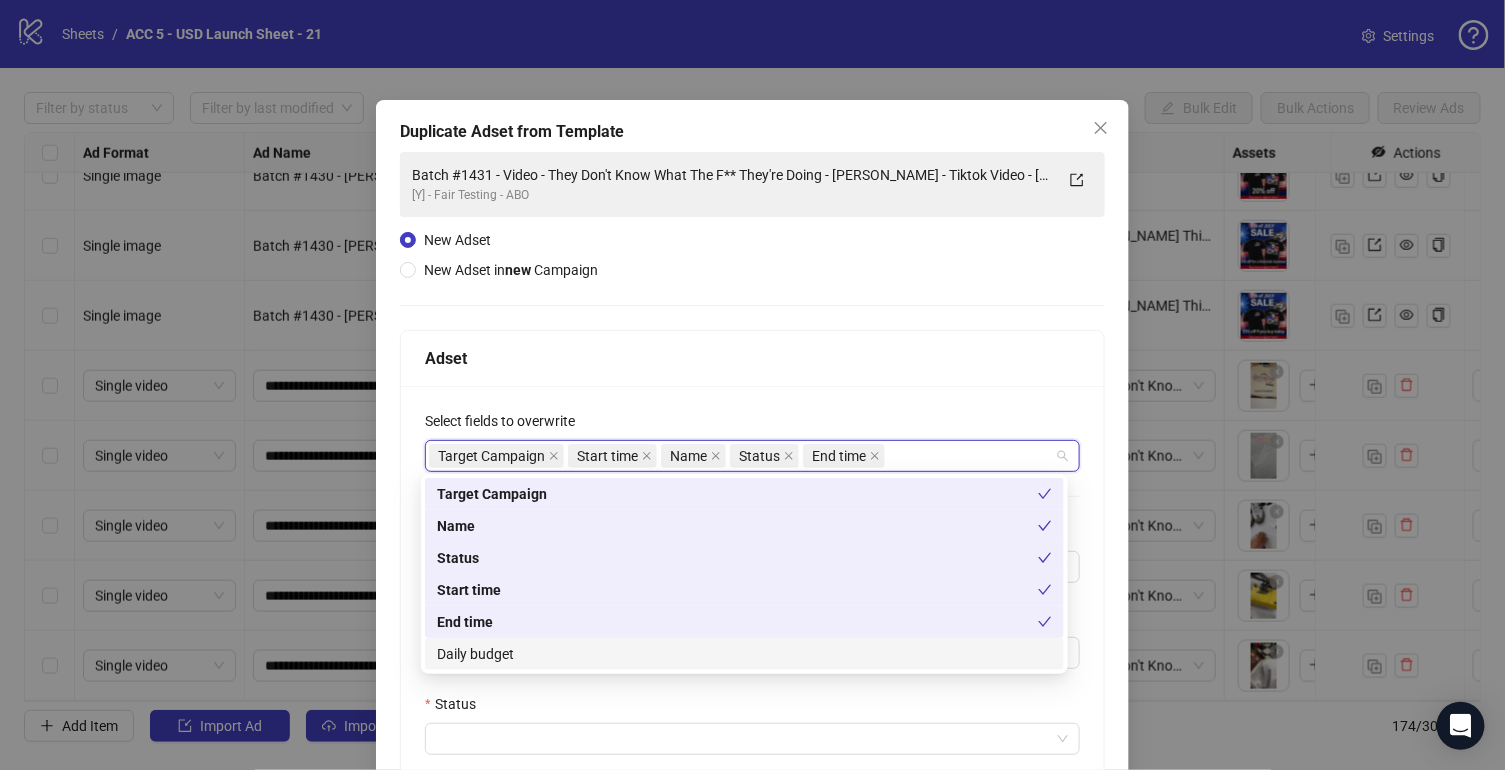 click on "Daily budget" at bounding box center (744, 654) 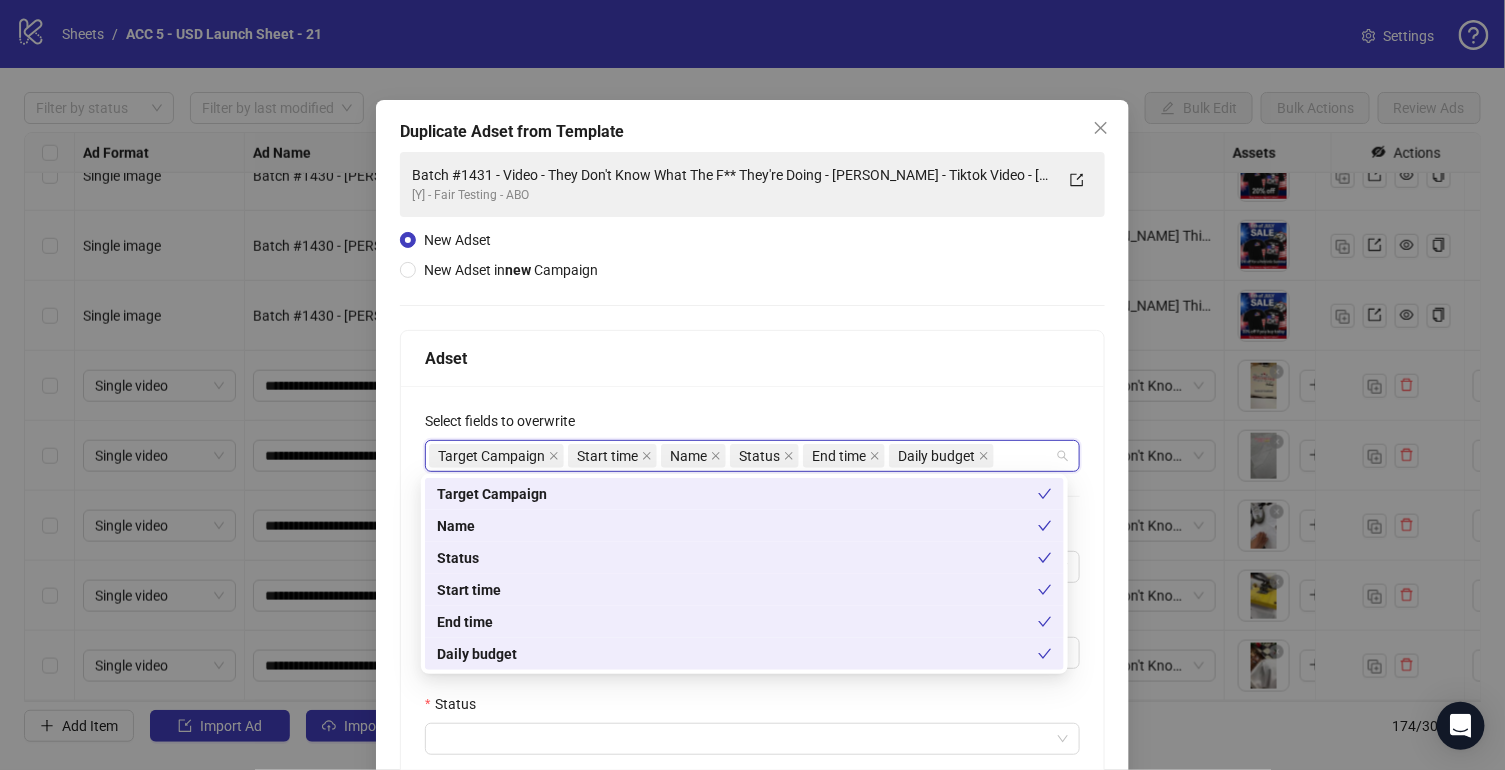 click on "Status" at bounding box center (752, 708) 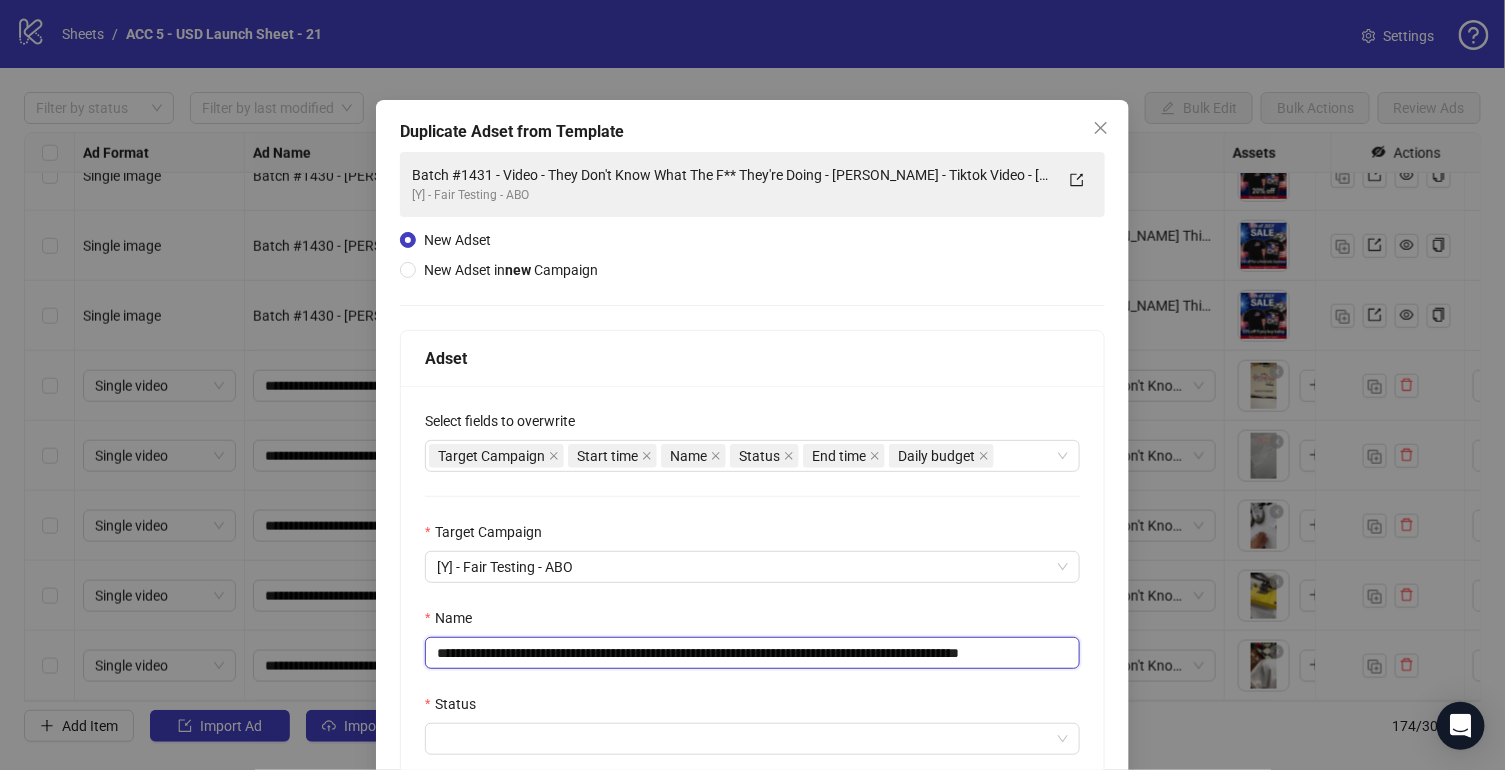 click on "**********" at bounding box center (752, 653) 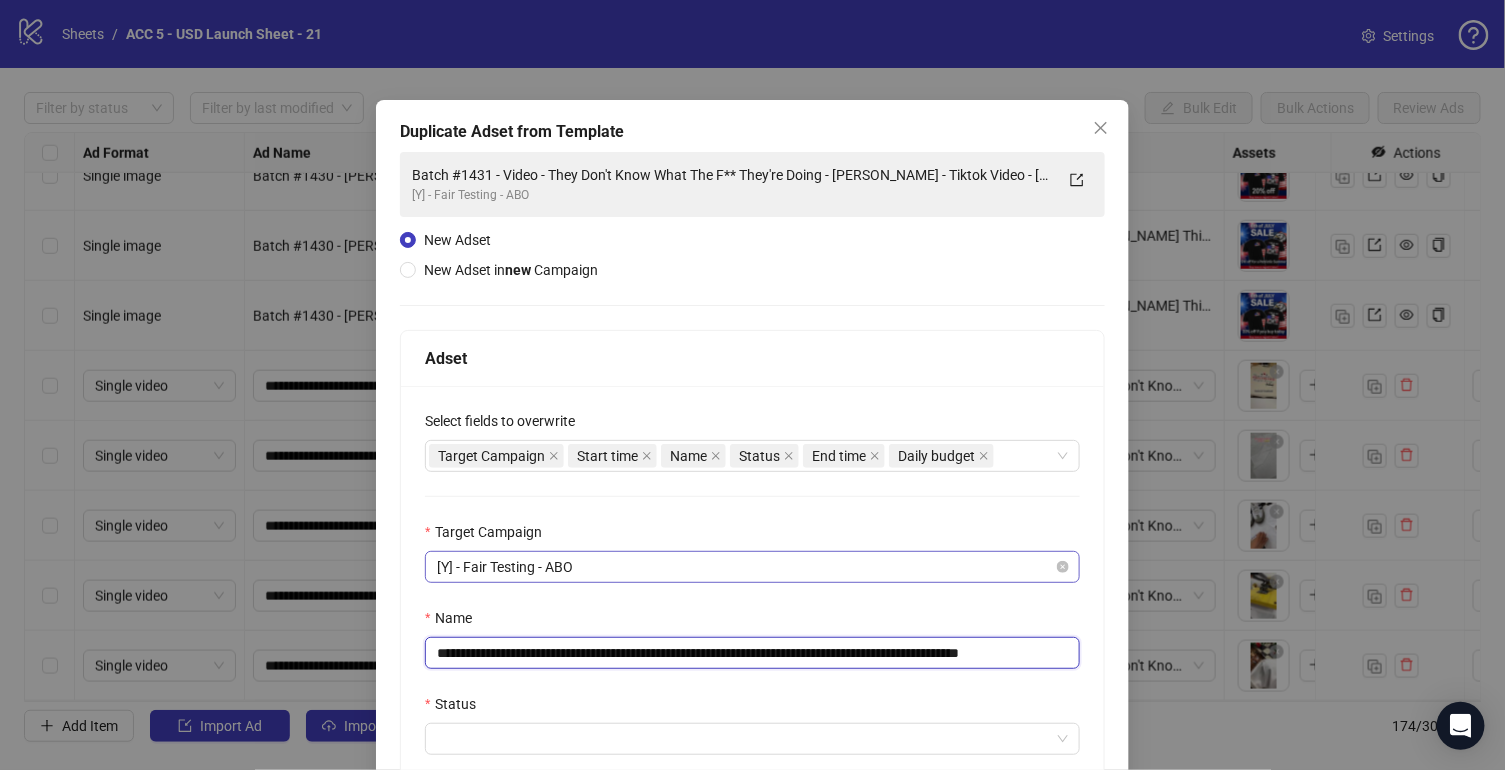 paste 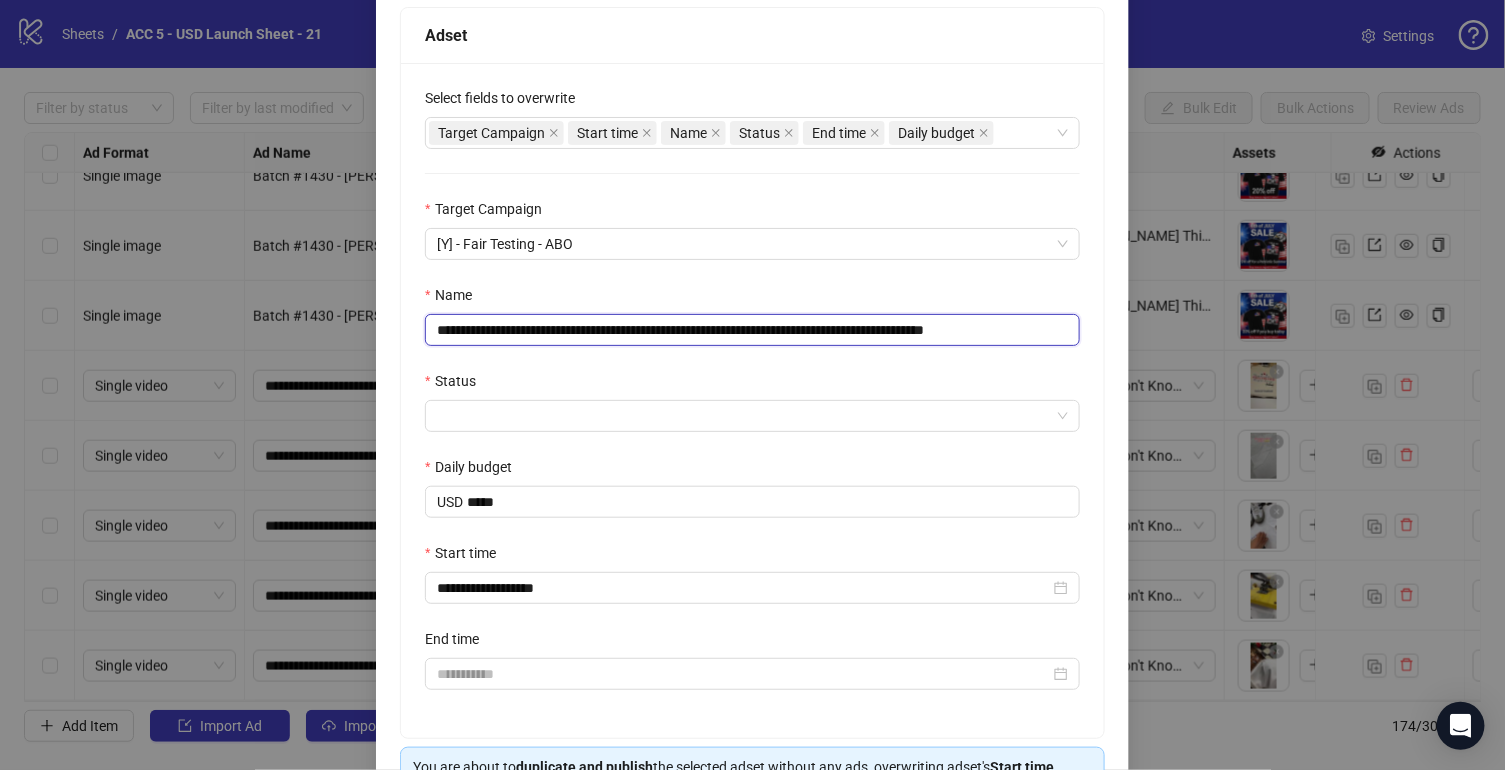 scroll, scrollTop: 324, scrollLeft: 0, axis: vertical 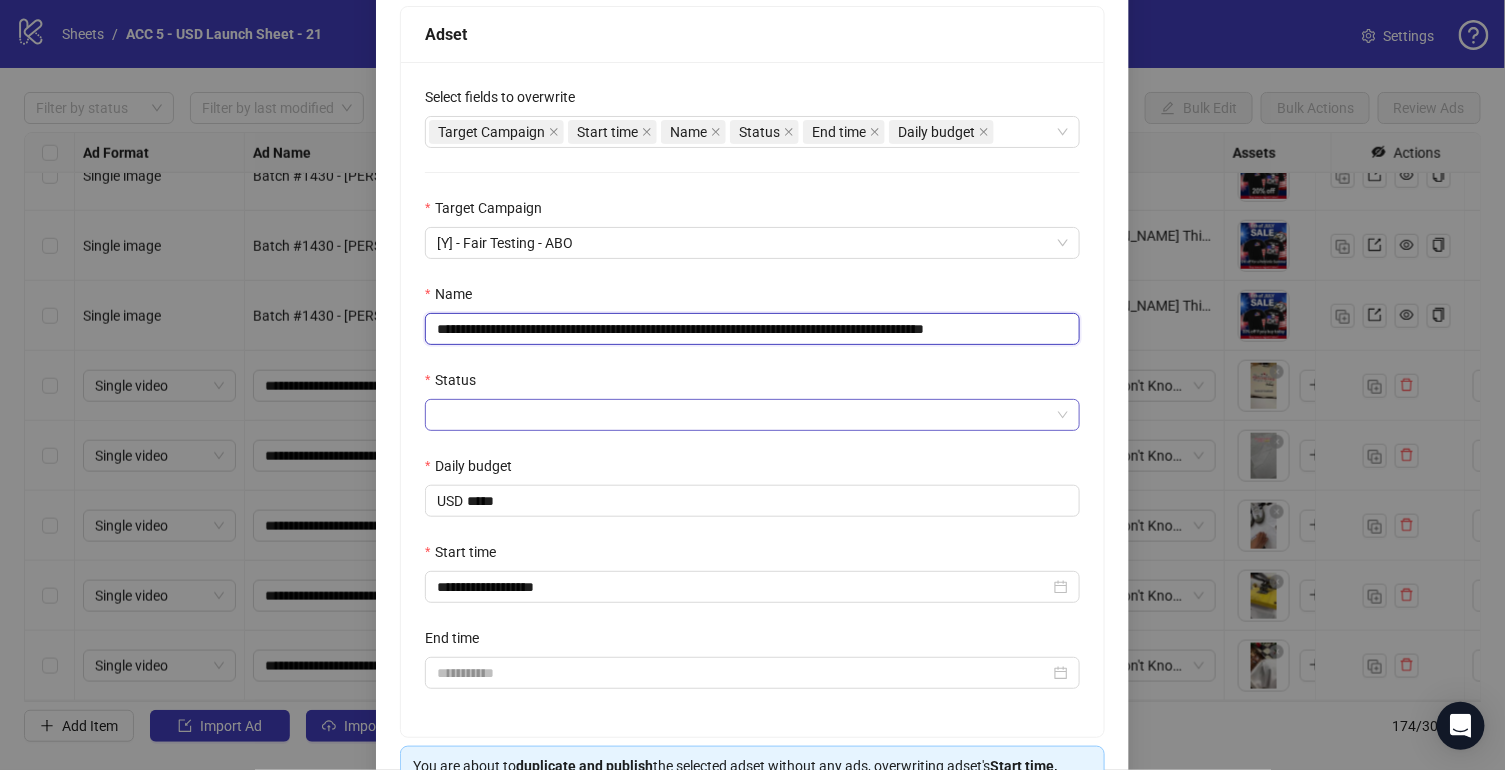 type on "**********" 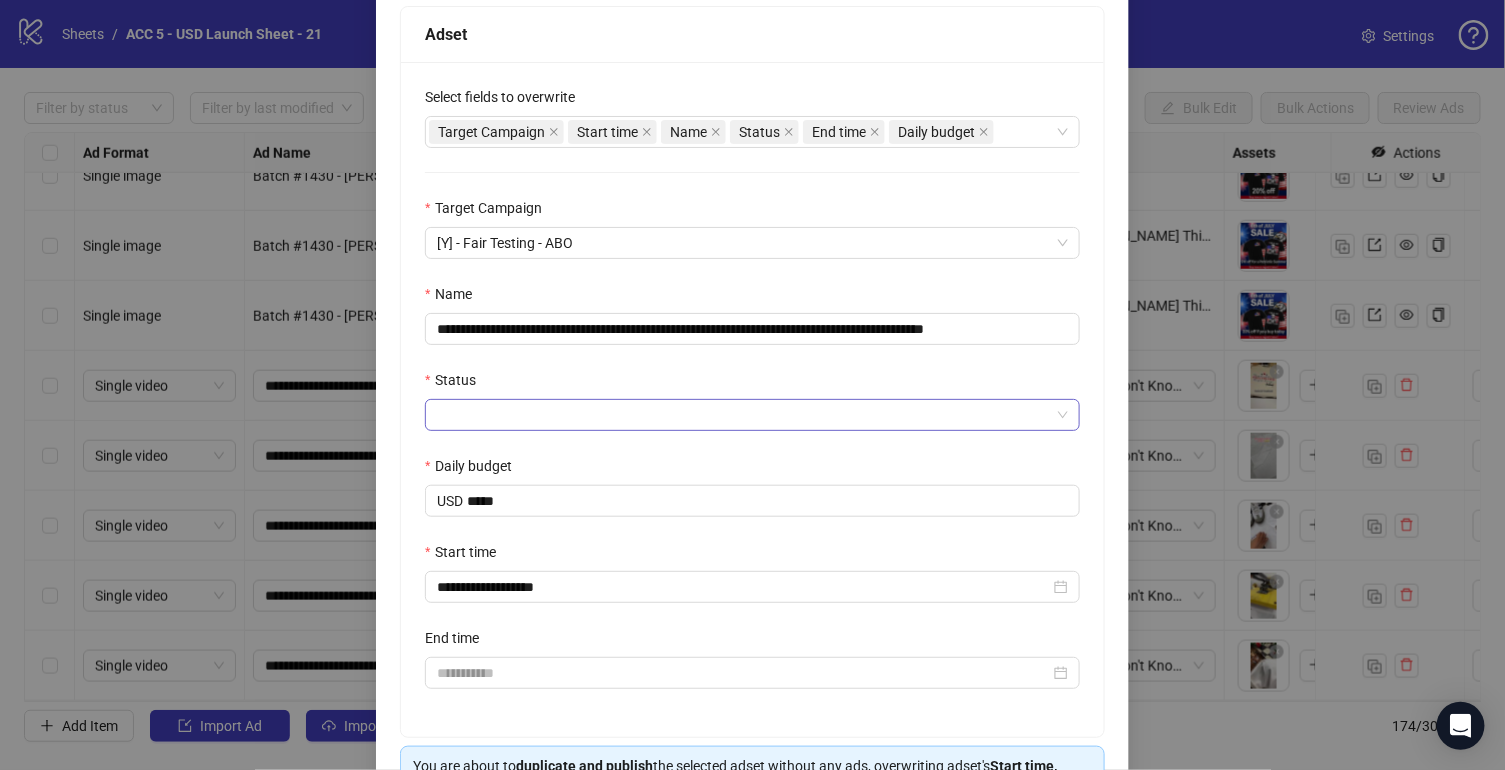 click on "Status" at bounding box center [743, 415] 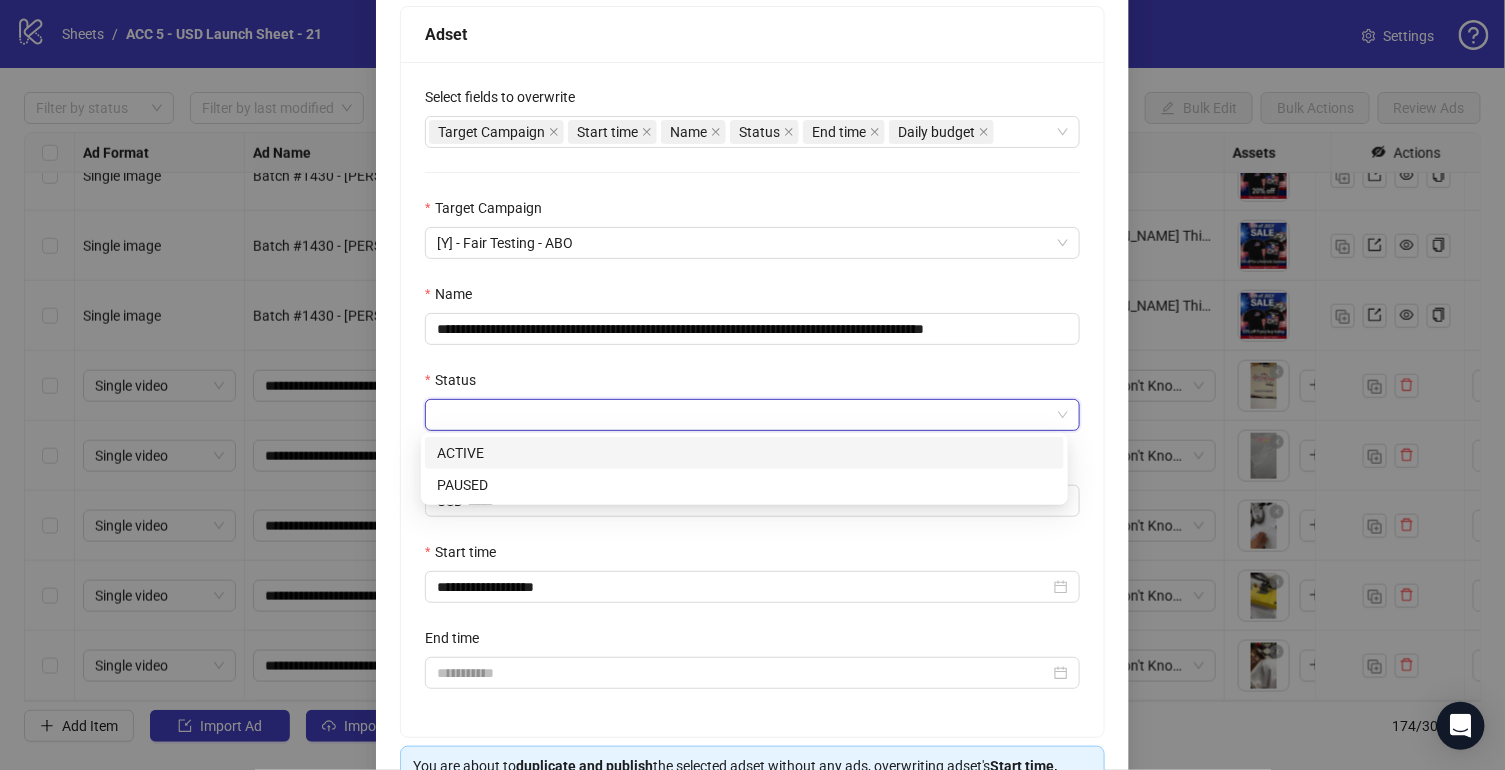 click on "ACTIVE" at bounding box center (744, 453) 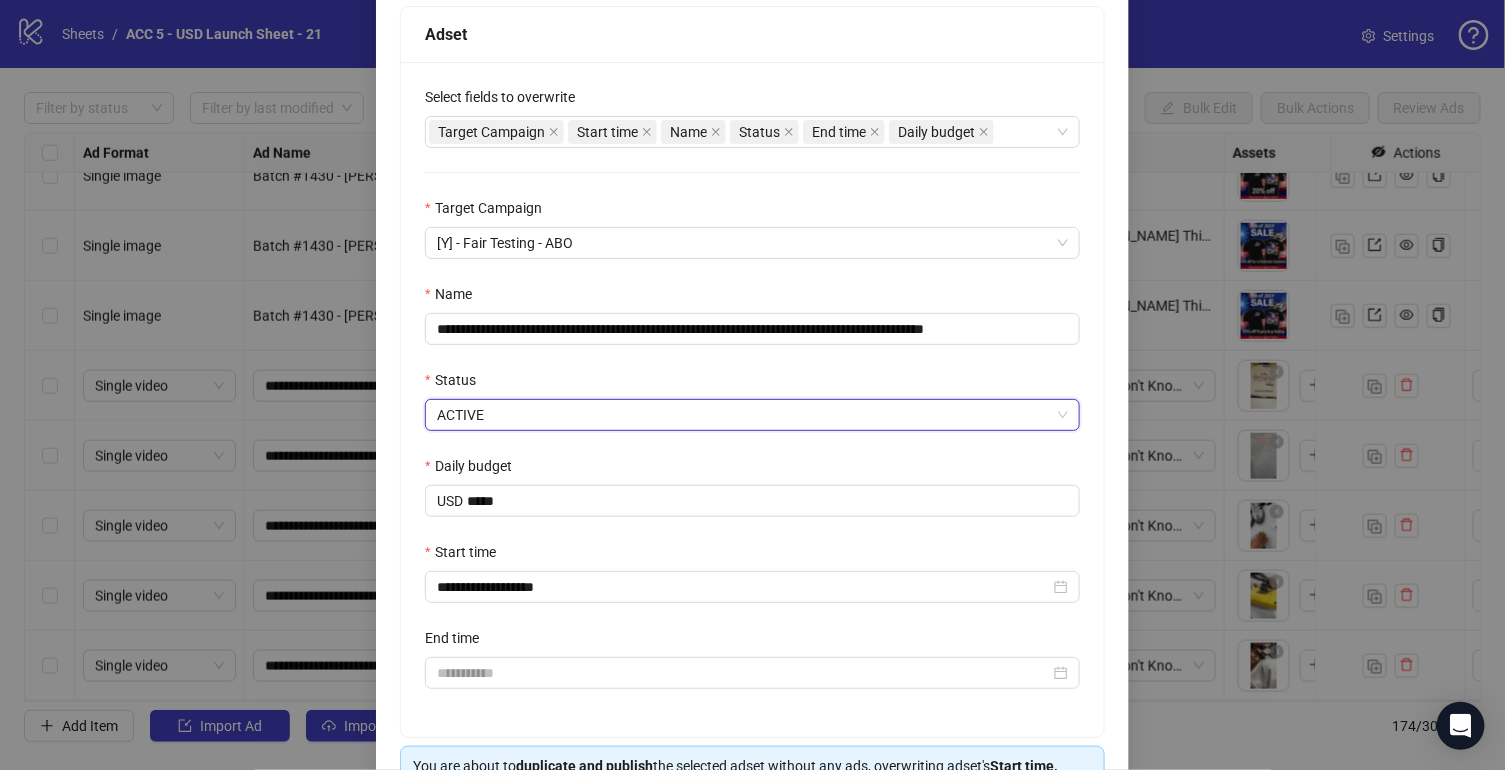 click on "Start time" at bounding box center [752, 556] 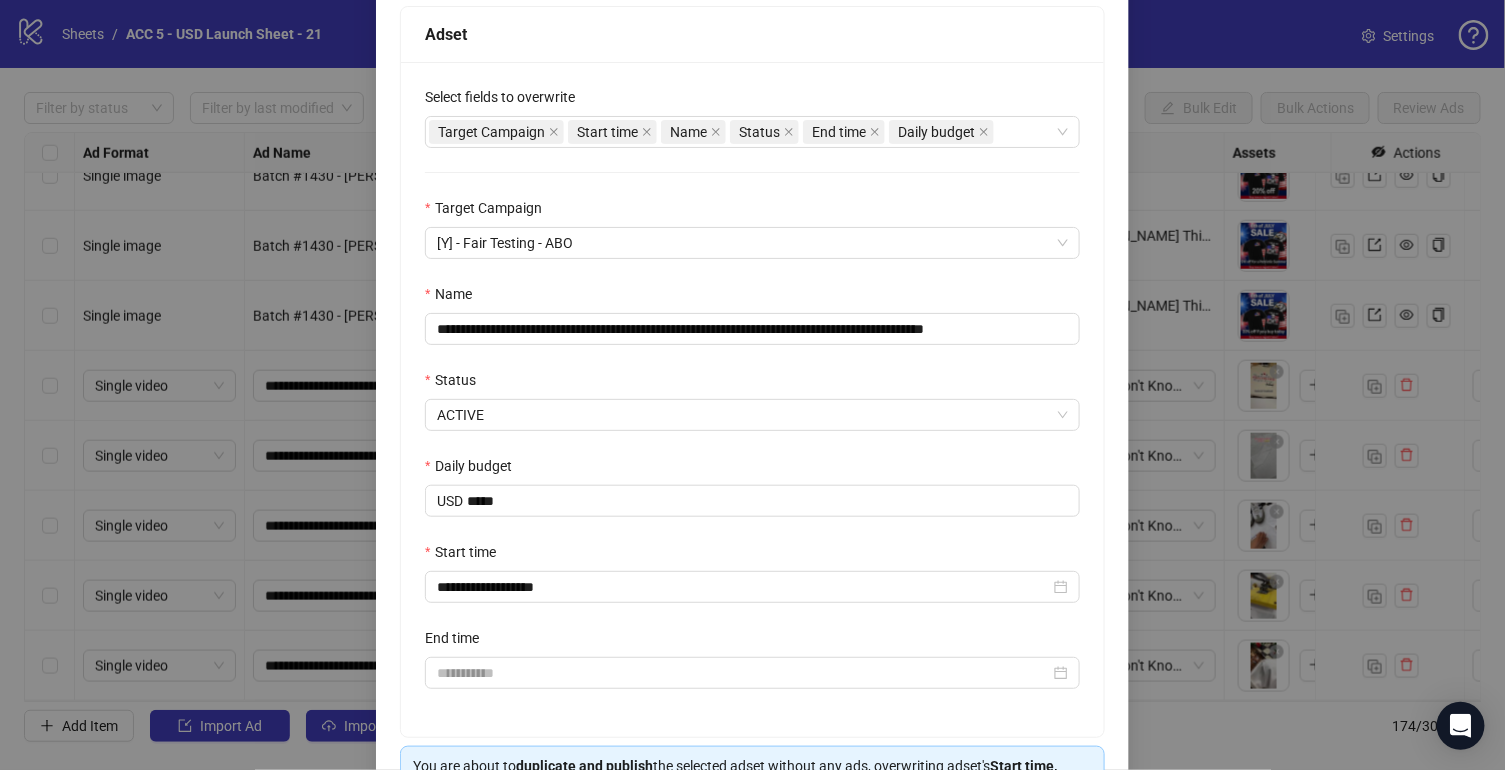 scroll, scrollTop: 469, scrollLeft: 0, axis: vertical 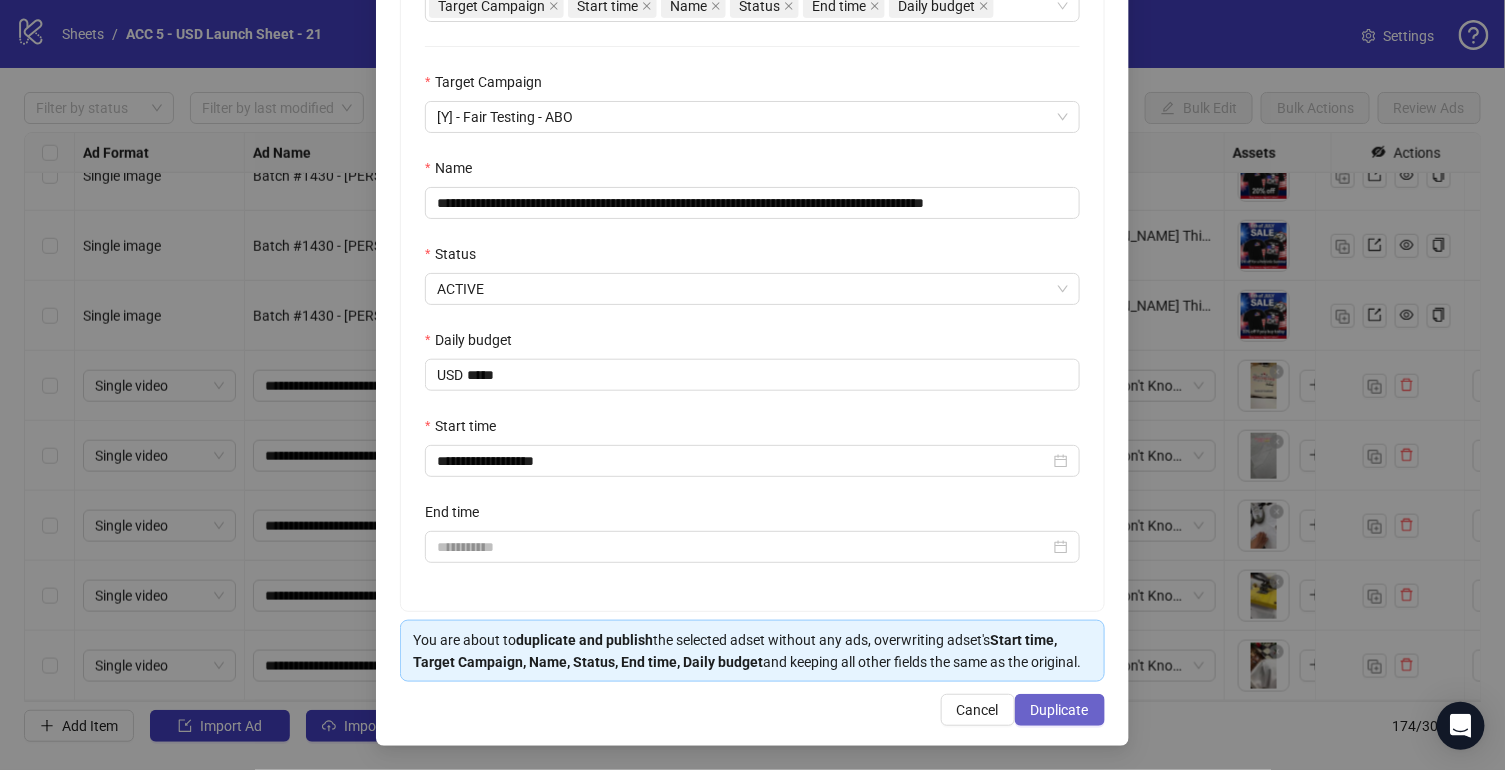 click on "Duplicate" at bounding box center [1060, 710] 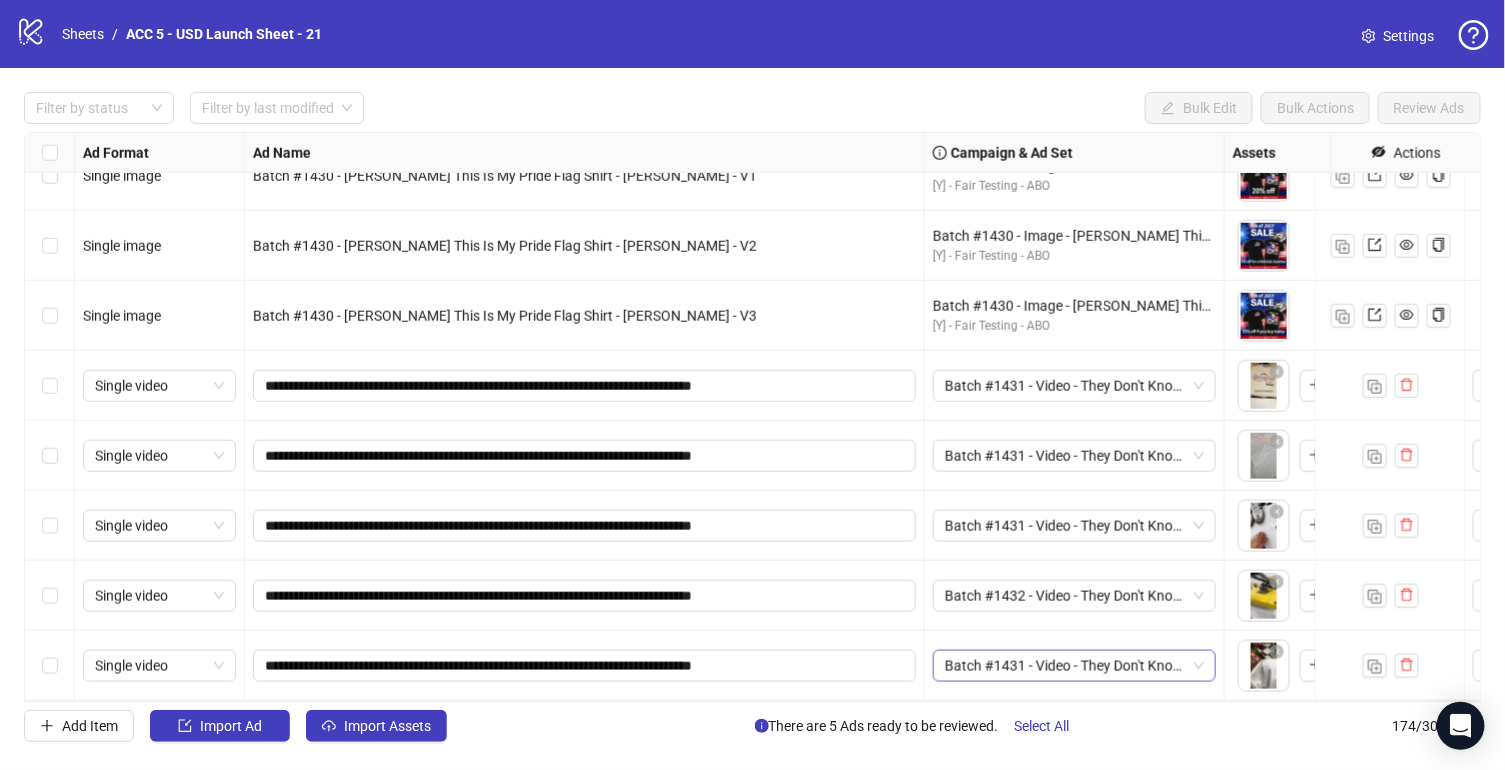 click on "Batch #1431 - Video - They Don't Know What The F** They're Doing - [PERSON_NAME] - Tiktok Video - [DATE]" at bounding box center (1074, 666) 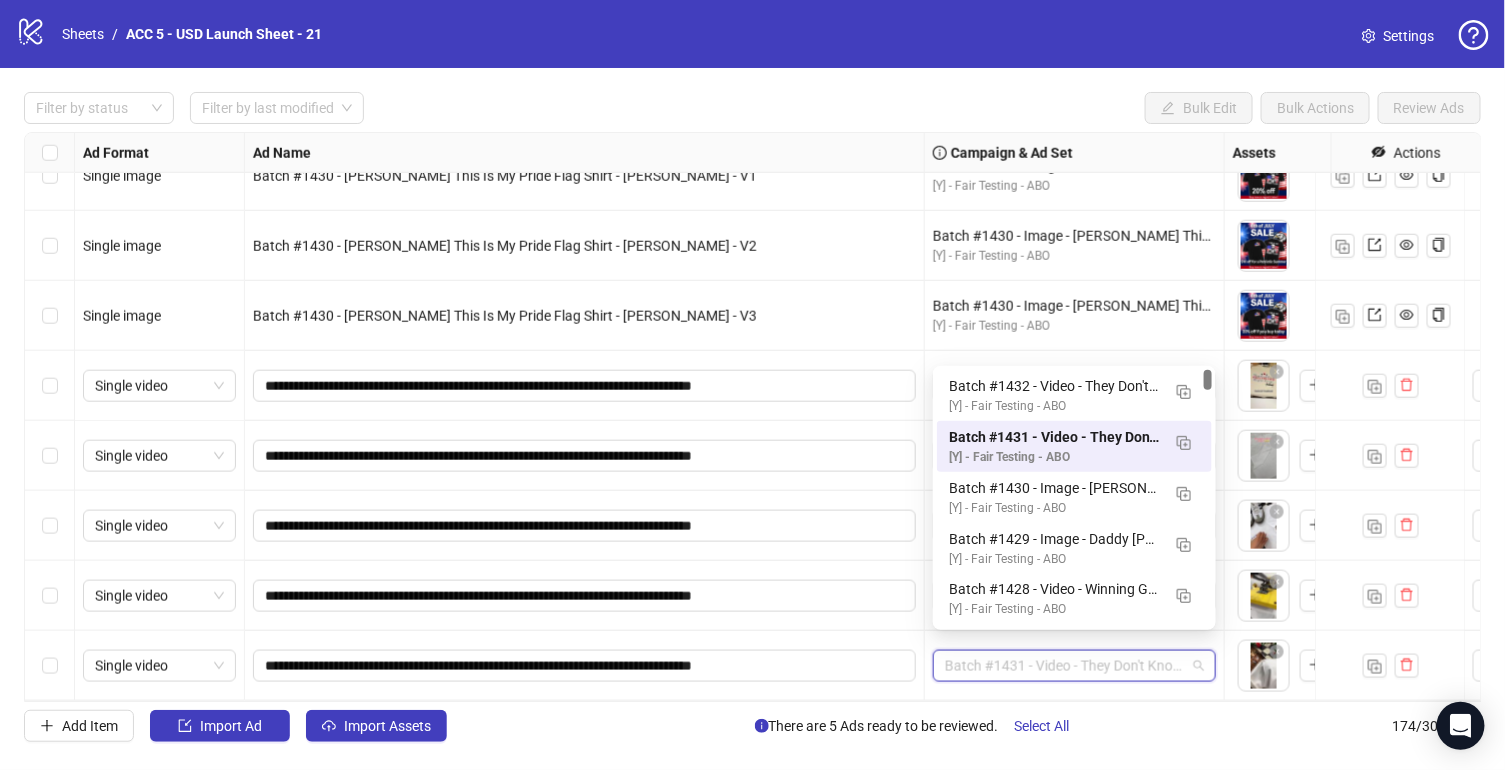 click on "[Y] - Fair Testing - ABO" at bounding box center [1054, 406] 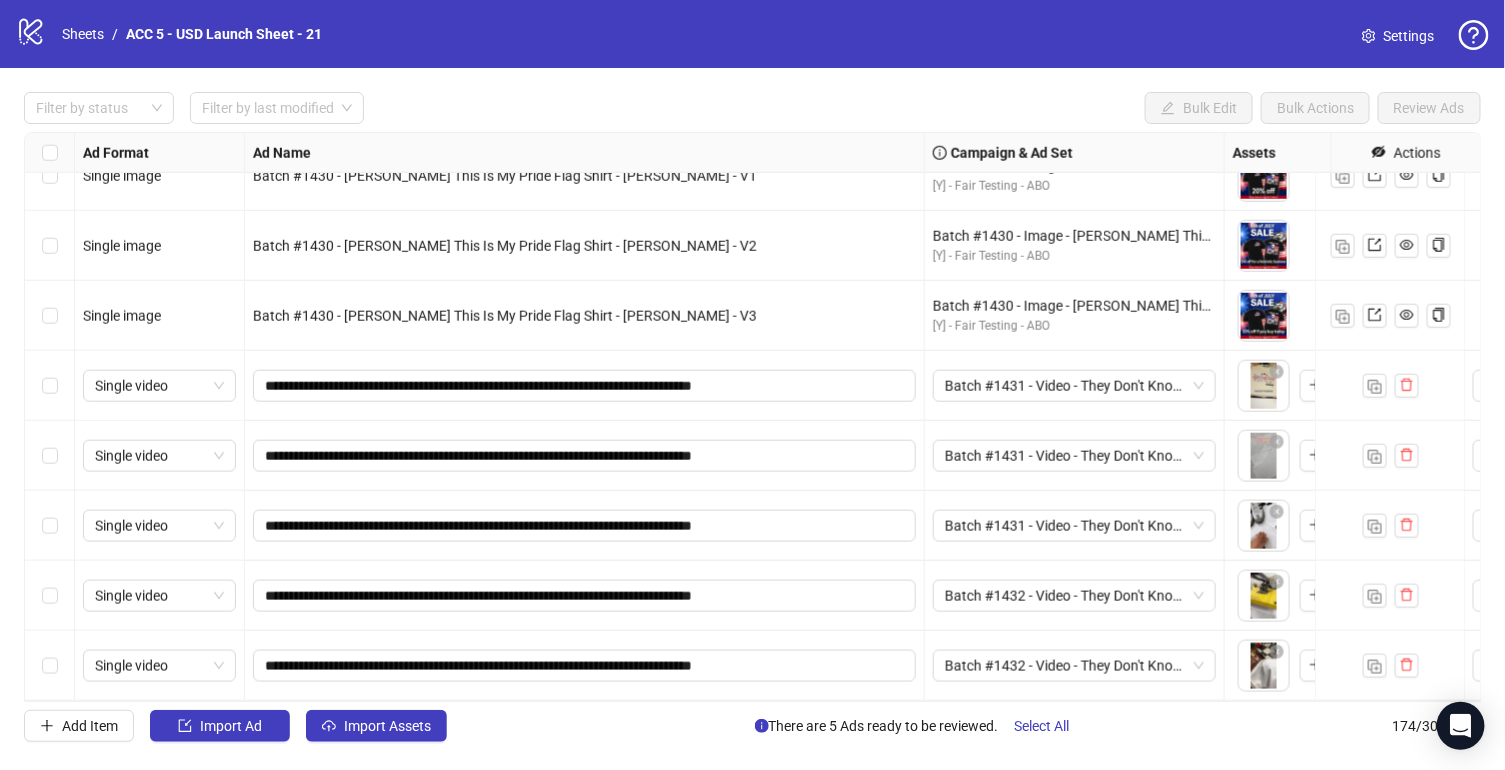 scroll, scrollTop: 11667, scrollLeft: 40, axis: both 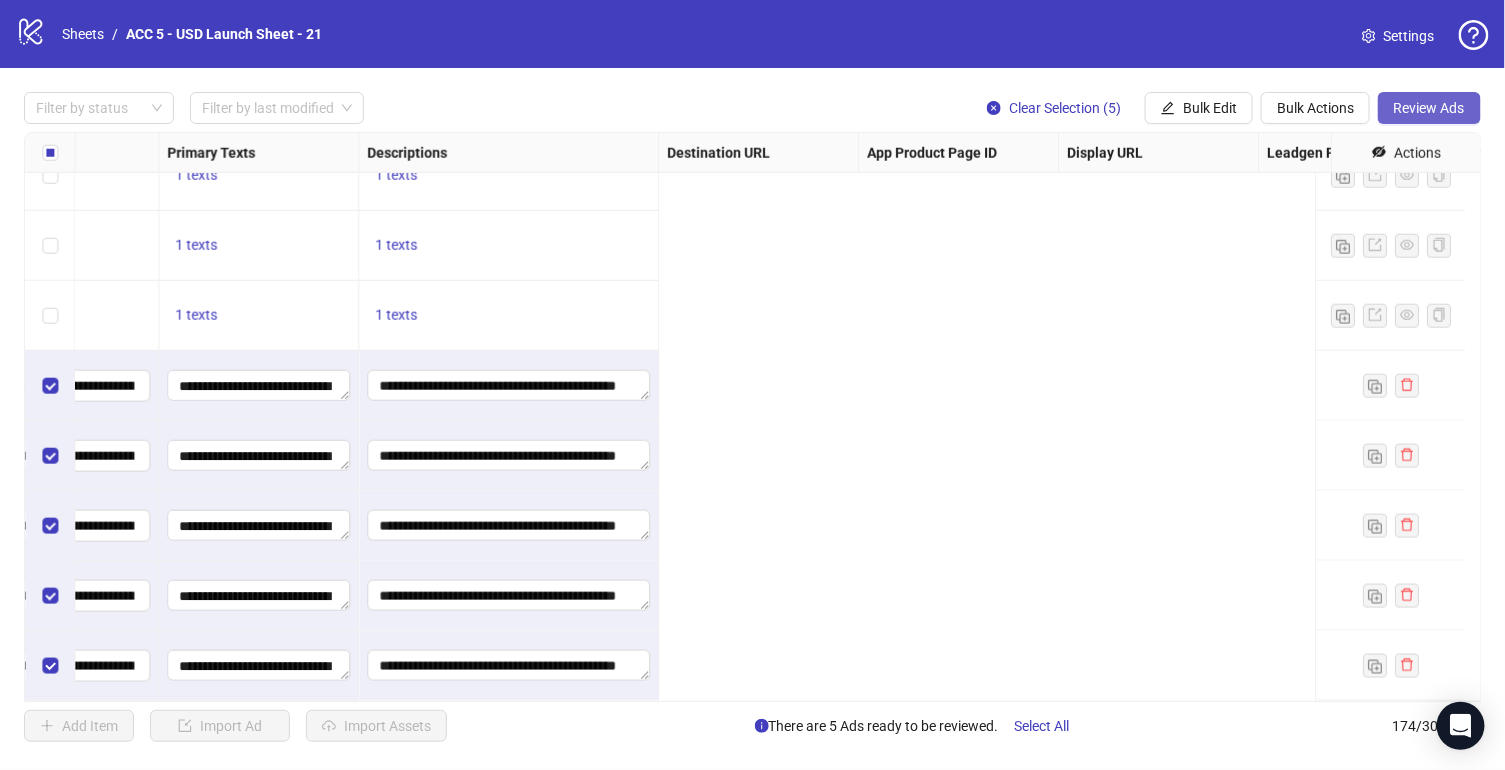 click on "Review Ads" at bounding box center [1429, 108] 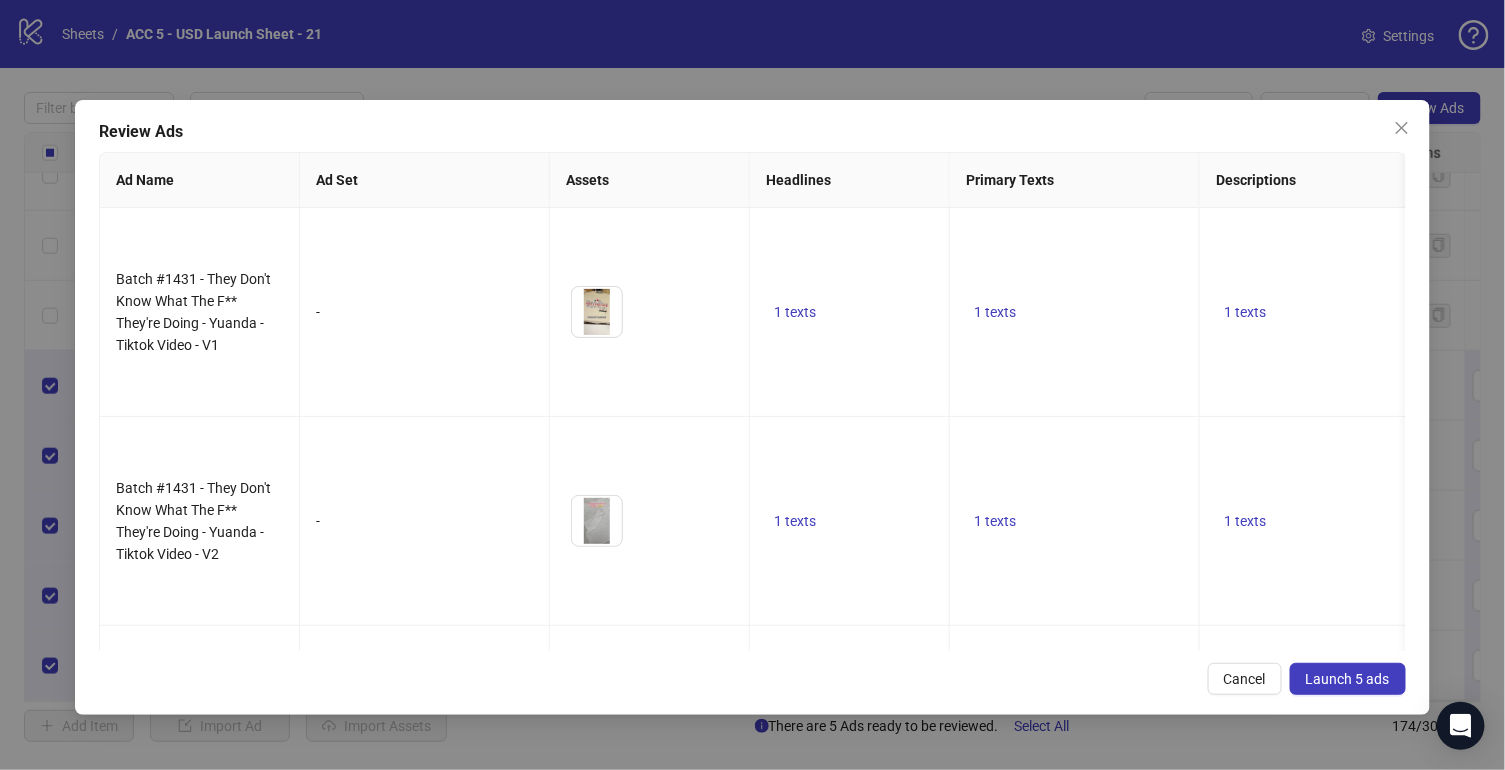 click on "Launch 5 ads" at bounding box center [1348, 679] 